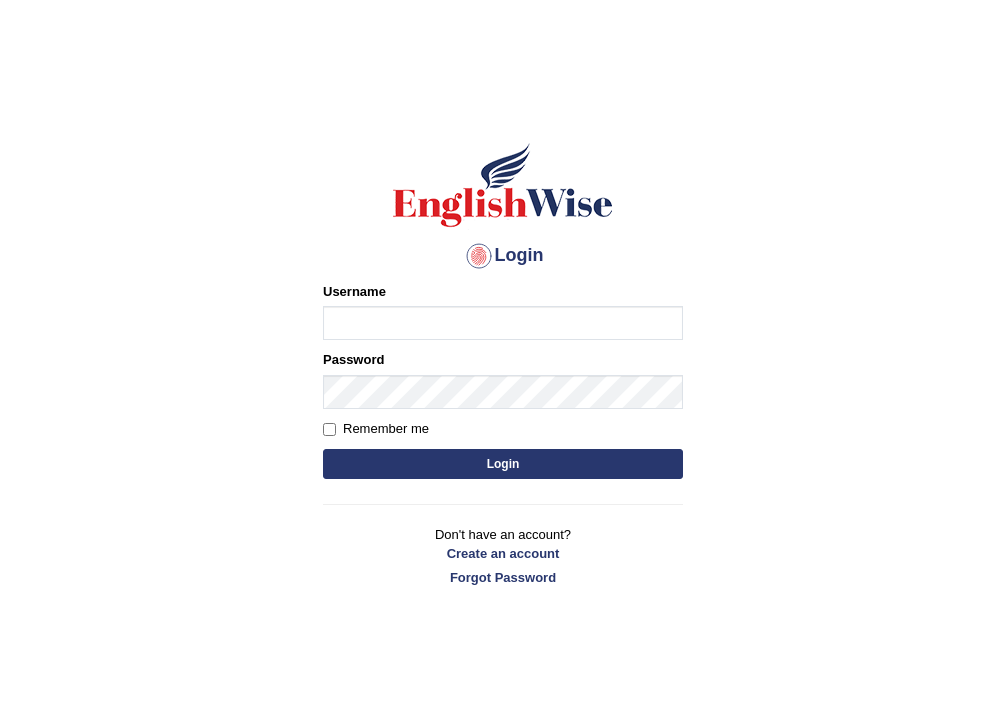 scroll, scrollTop: 0, scrollLeft: 0, axis: both 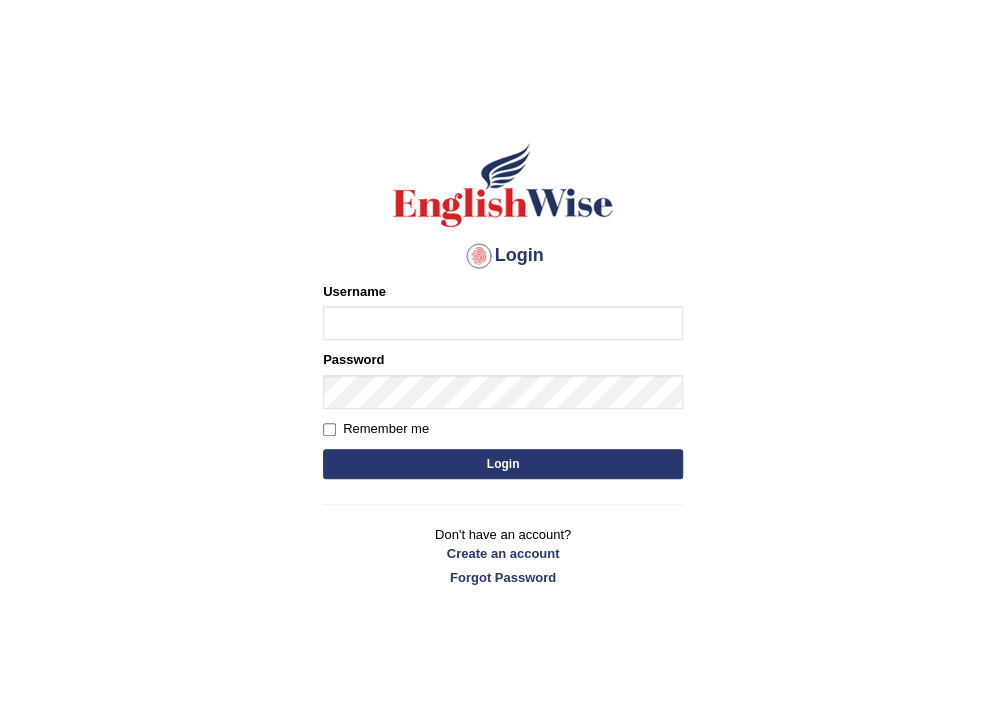 click on "Username" at bounding box center [503, 323] 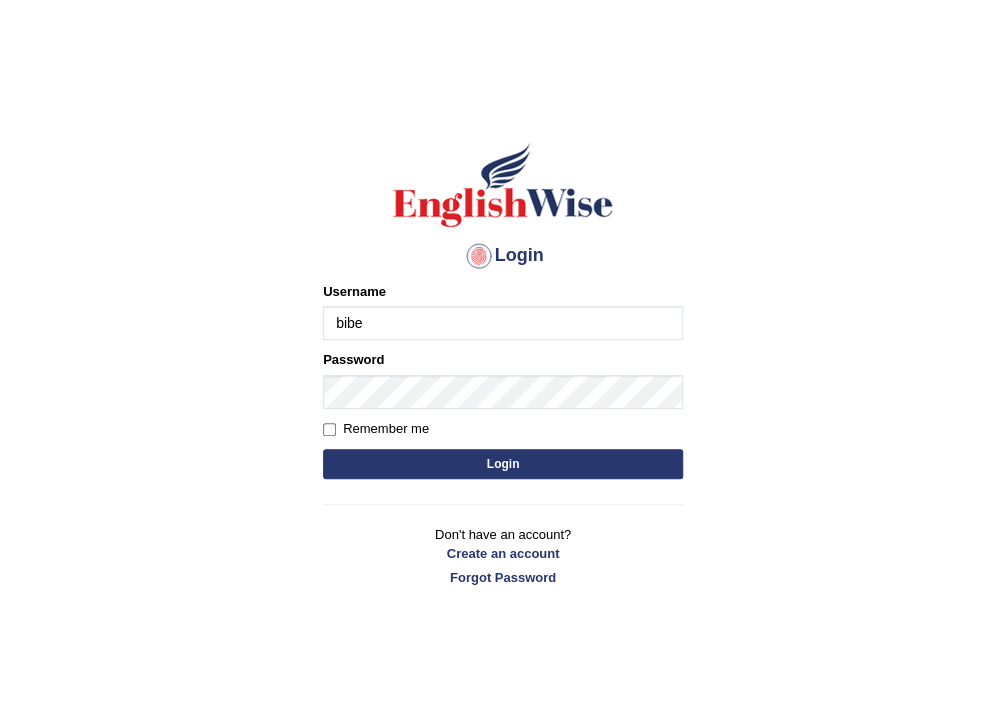 type on "[USERNAME]" 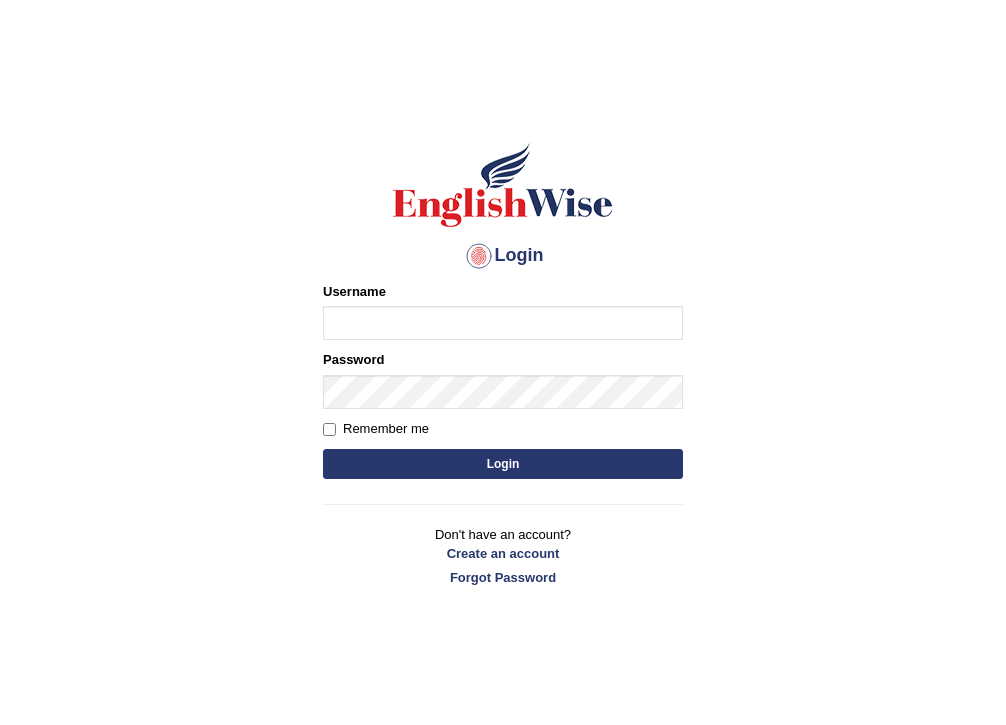 scroll, scrollTop: 0, scrollLeft: 0, axis: both 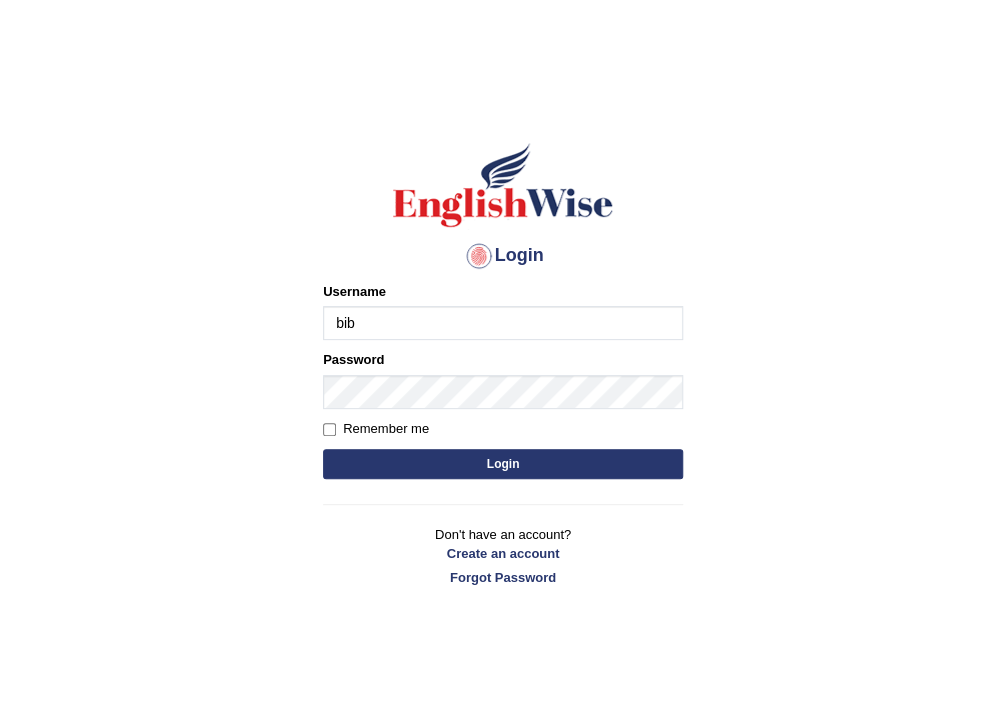 type on "[FIRSTNAME]_[CITY]" 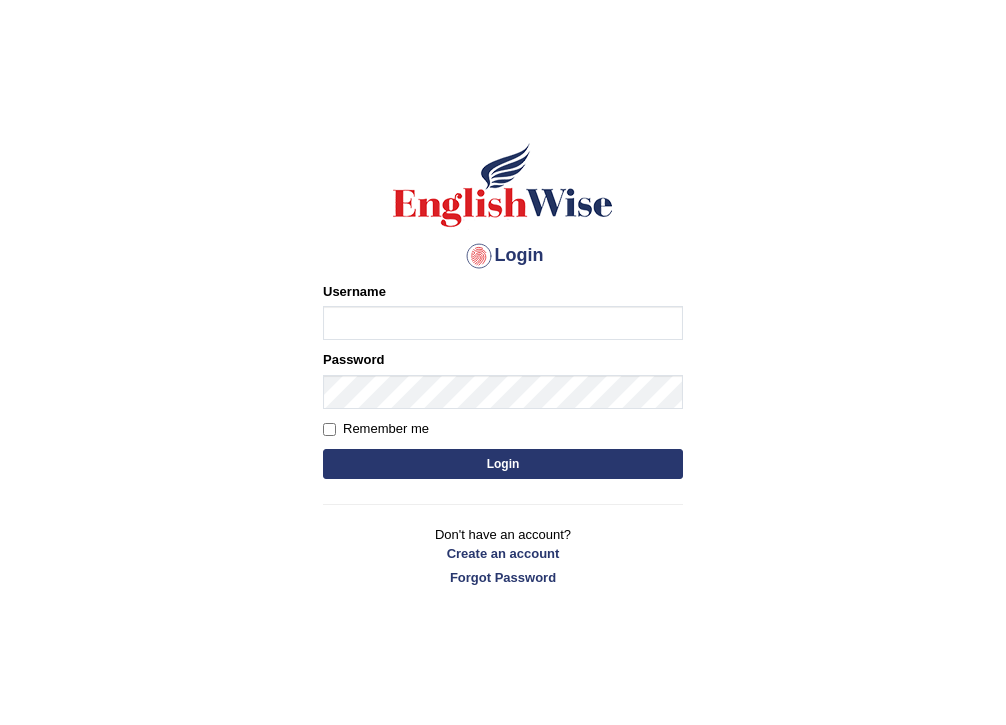 scroll, scrollTop: 0, scrollLeft: 0, axis: both 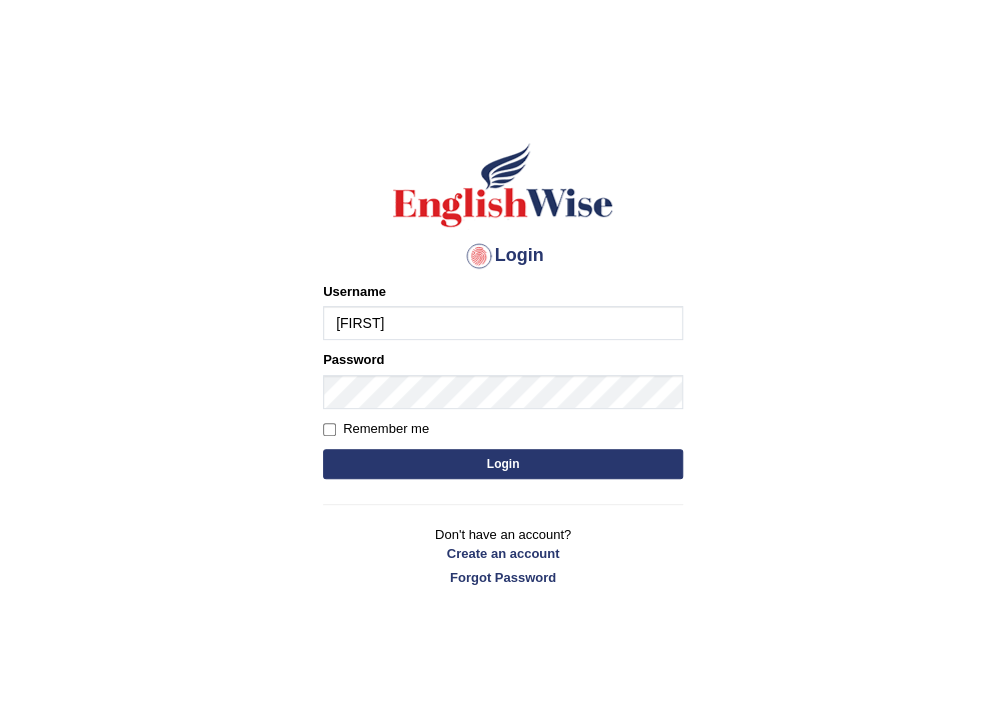 type on "bibekpokharel_parramatta" 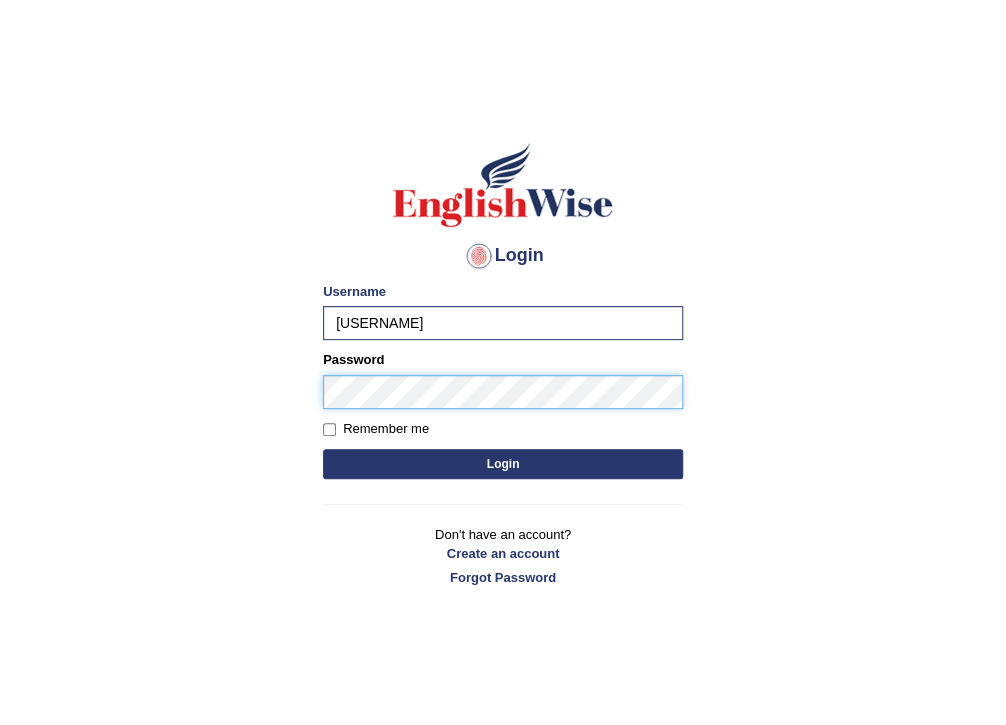 click on "Login" at bounding box center (503, 464) 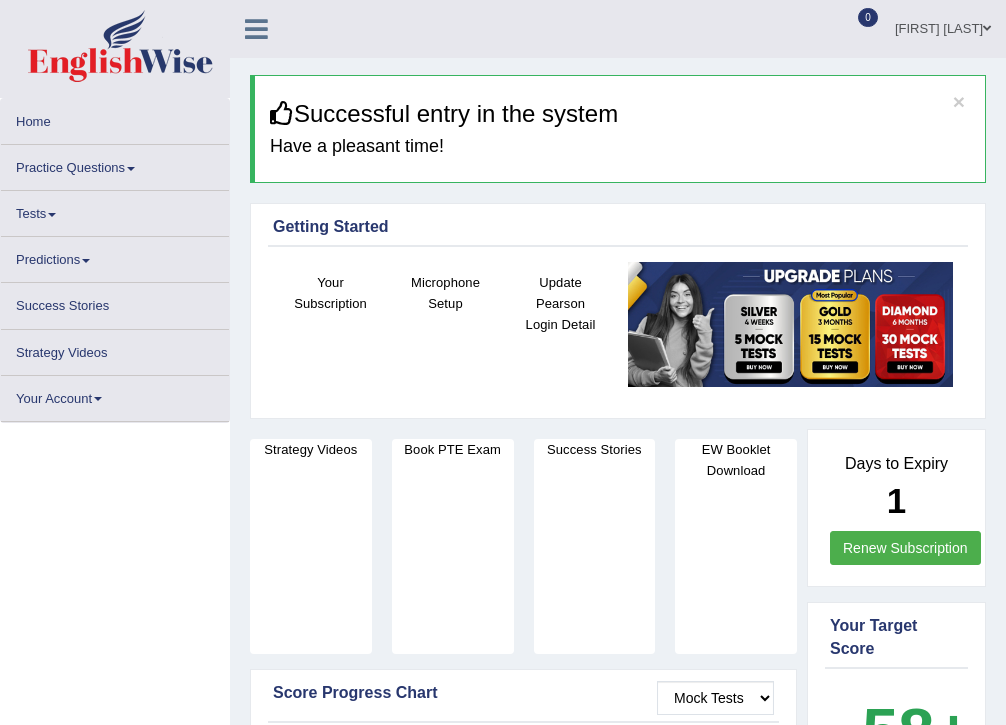 scroll, scrollTop: 0, scrollLeft: 0, axis: both 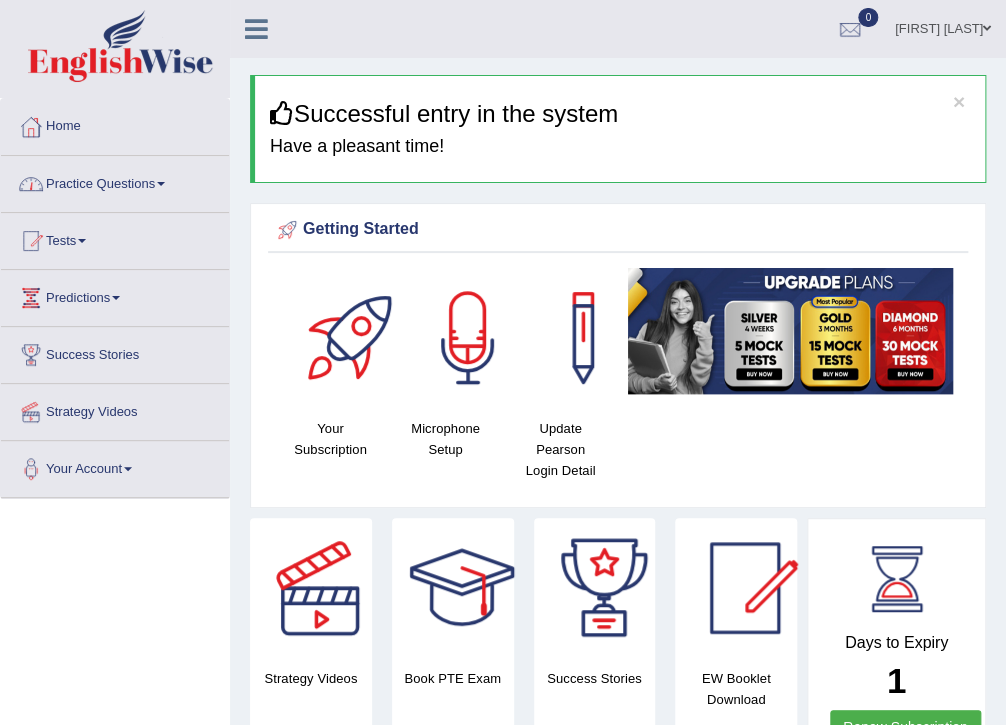 click on "Practice Questions" at bounding box center [115, 181] 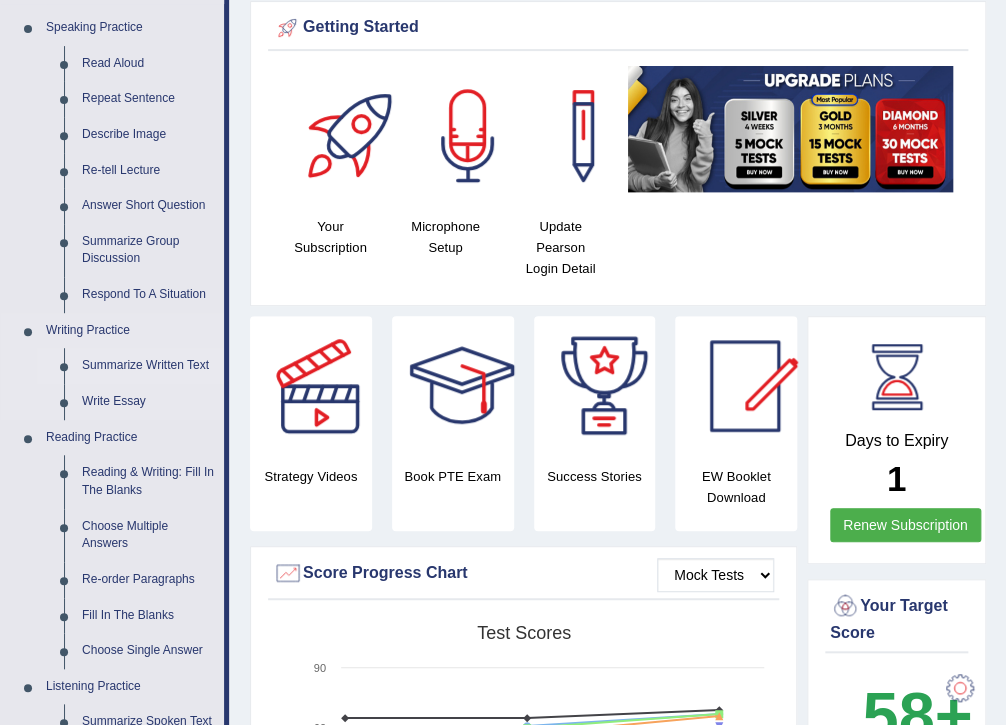 scroll, scrollTop: 240, scrollLeft: 0, axis: vertical 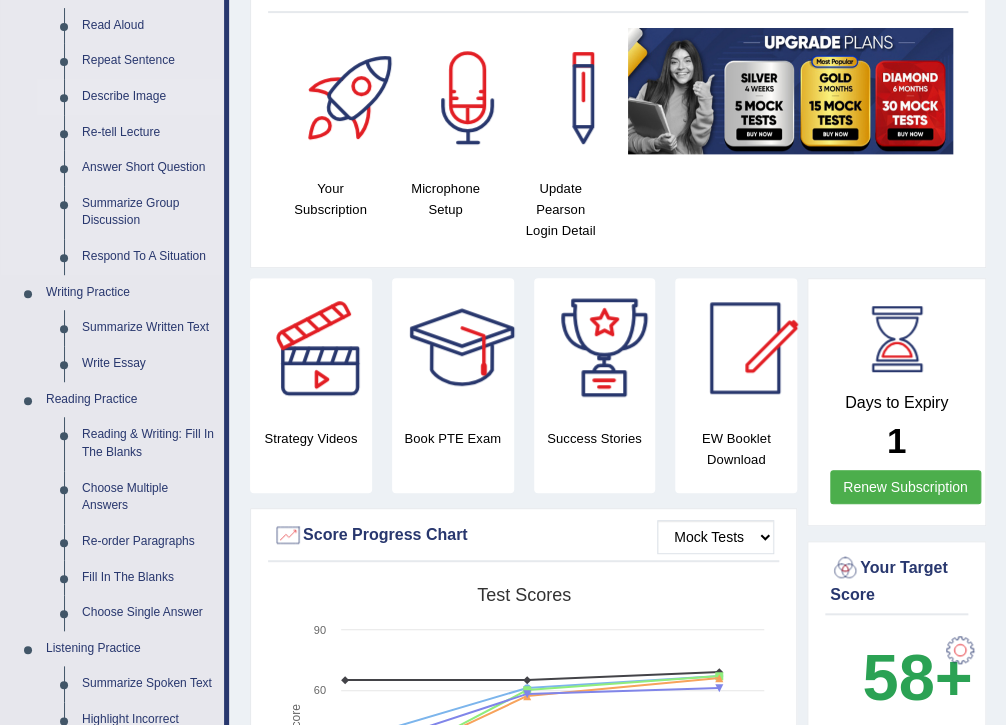 click on "Describe Image" at bounding box center [148, 97] 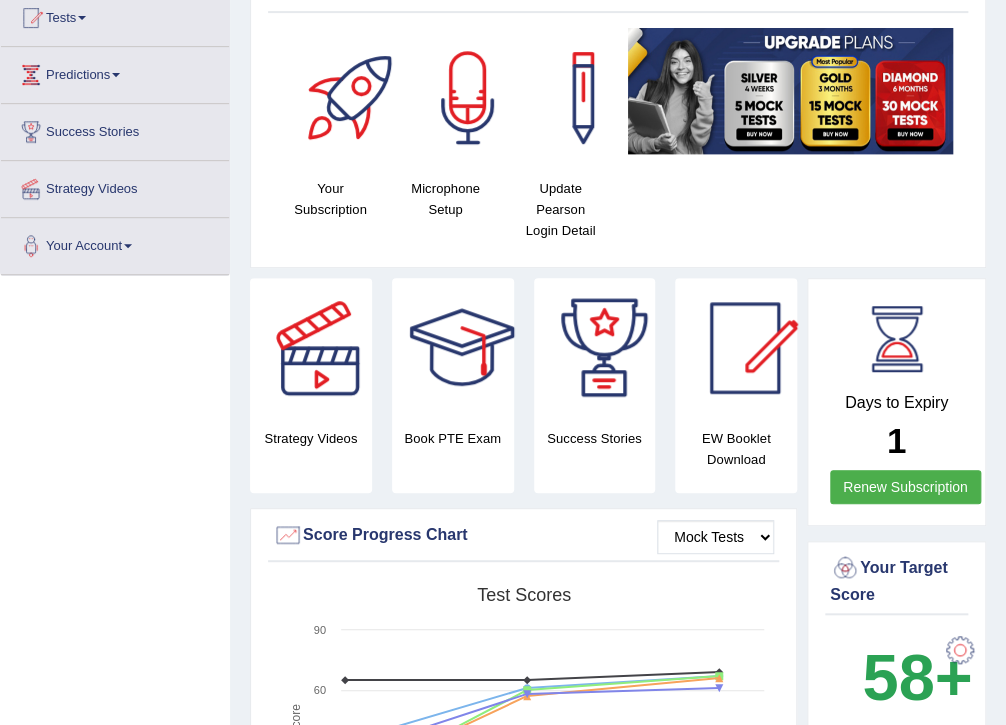 scroll, scrollTop: 236, scrollLeft: 0, axis: vertical 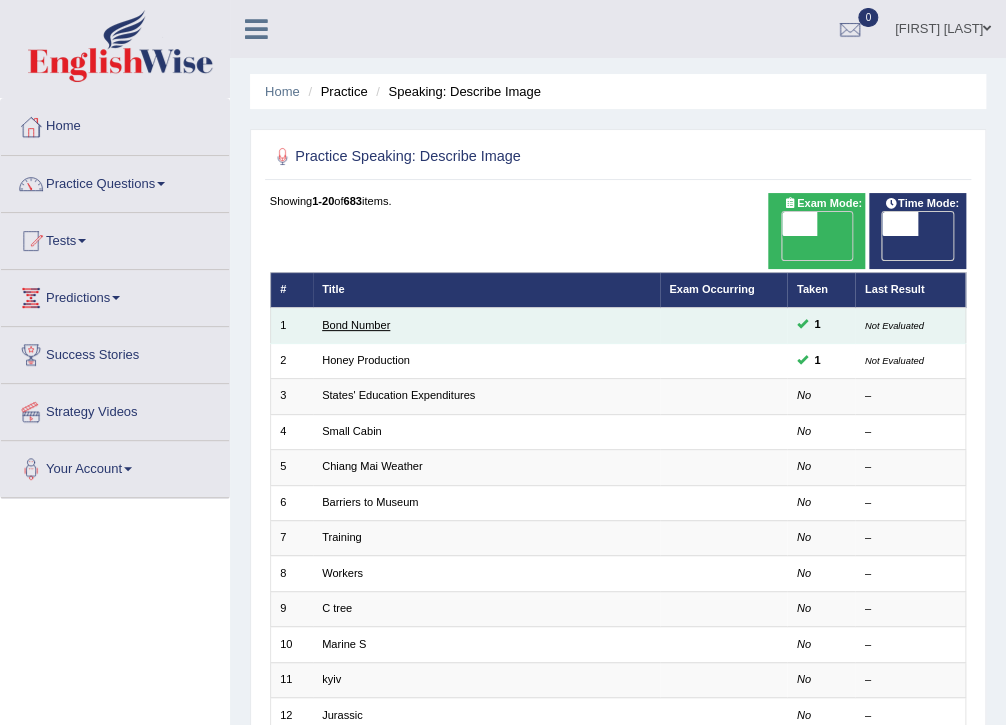 click on "Bond Number" at bounding box center [356, 325] 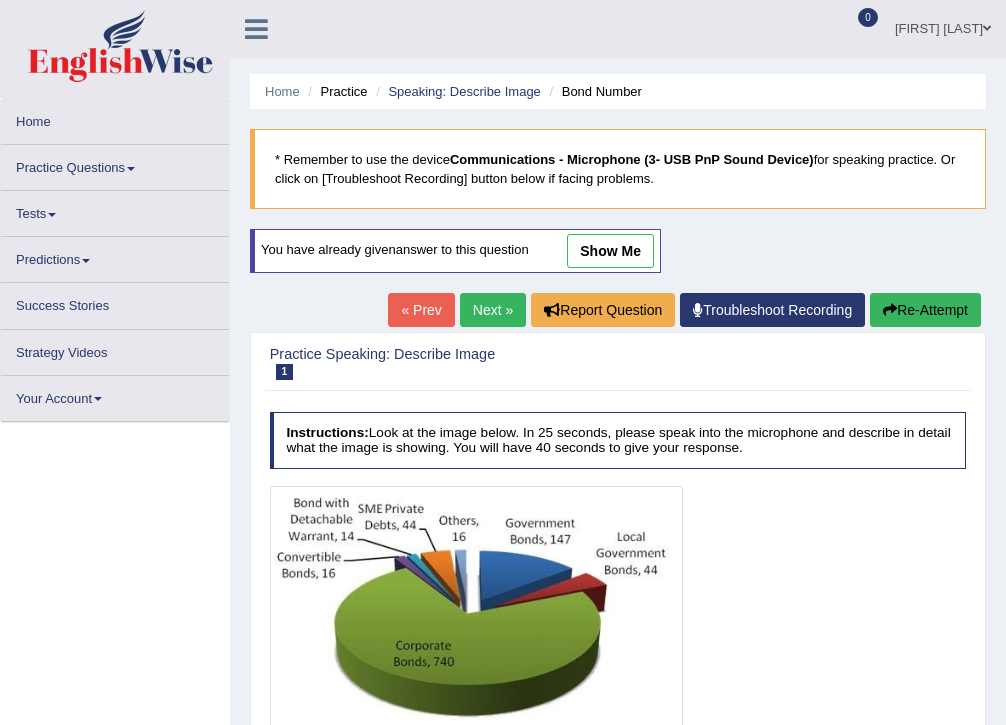 scroll, scrollTop: 0, scrollLeft: 0, axis: both 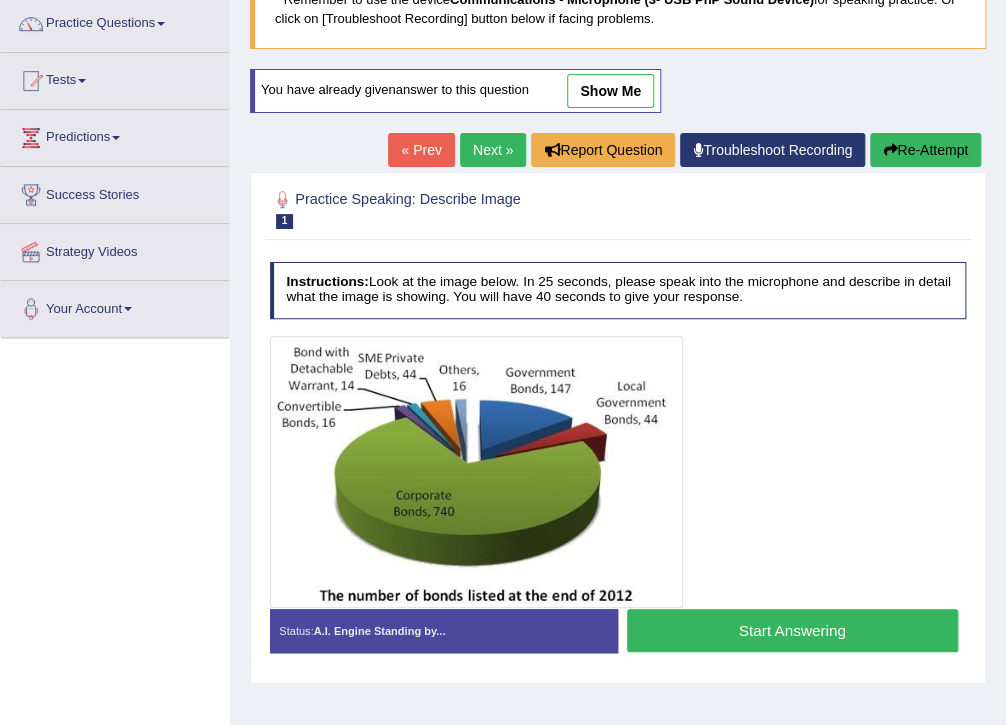 click on "Next »" at bounding box center [493, 150] 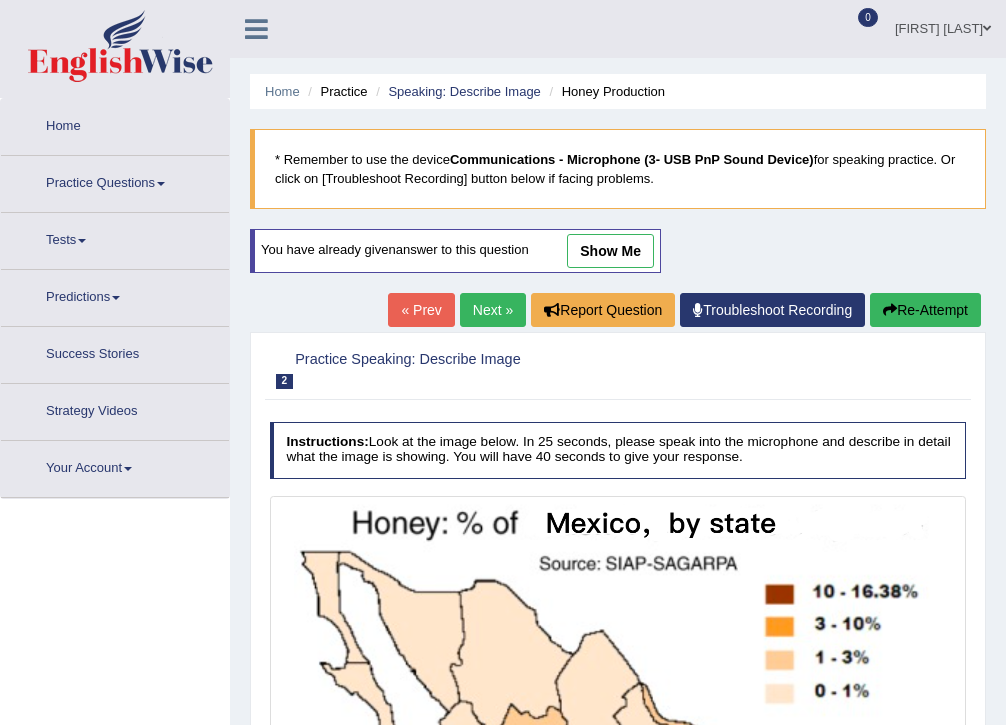 scroll, scrollTop: 0, scrollLeft: 0, axis: both 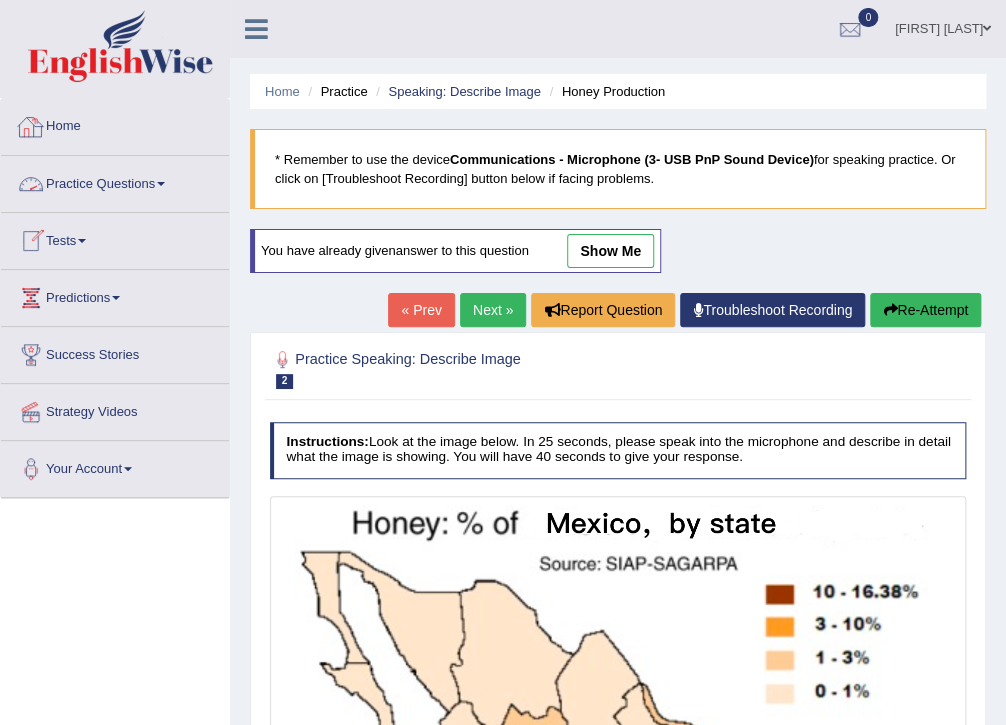 click on "Practice Questions" at bounding box center [115, 181] 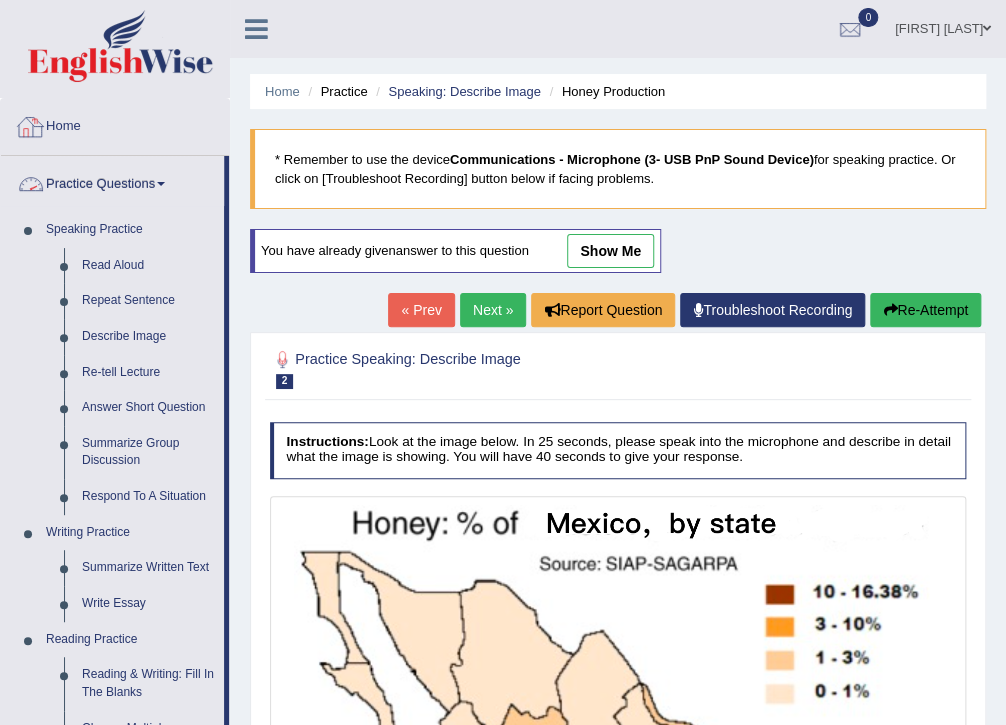 click on "Home" at bounding box center (115, 124) 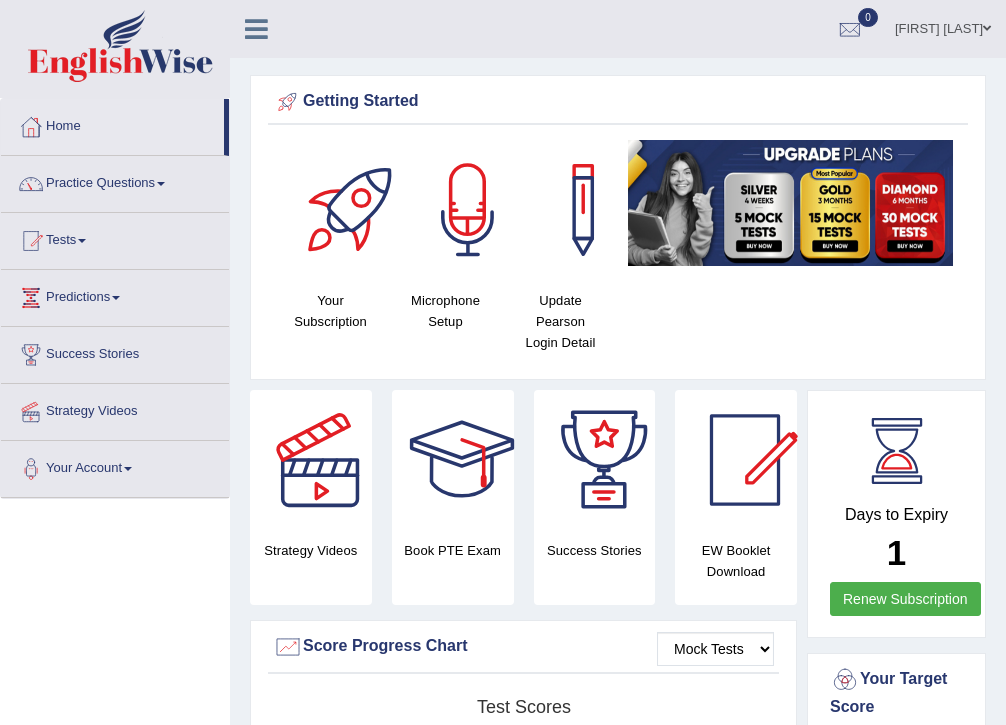 scroll, scrollTop: 0, scrollLeft: 0, axis: both 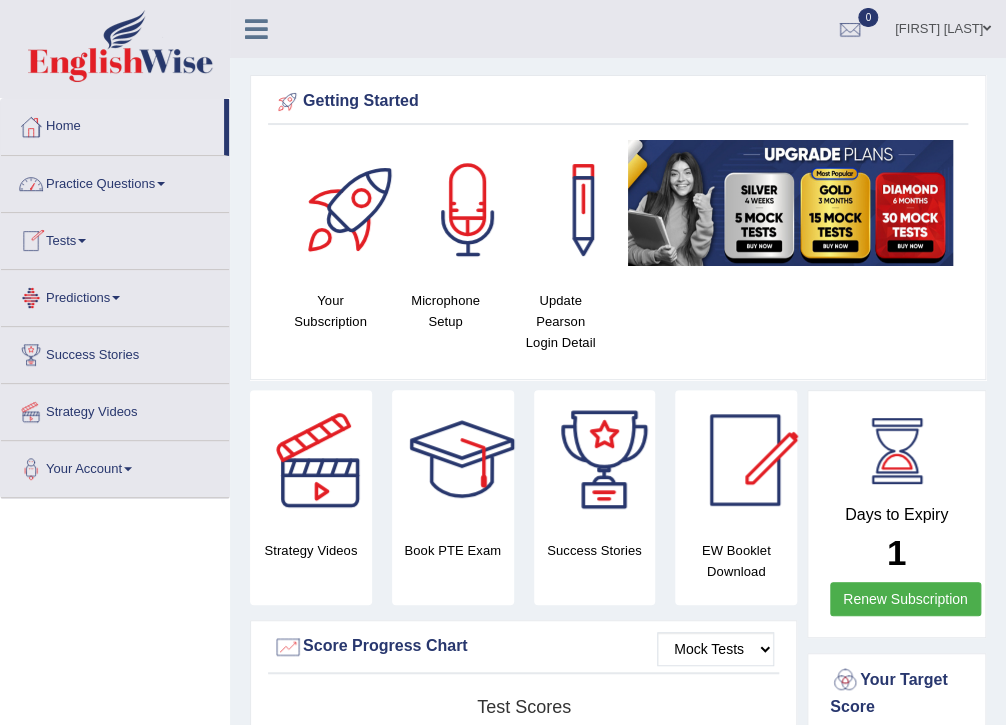 click on "Tests" at bounding box center [115, 238] 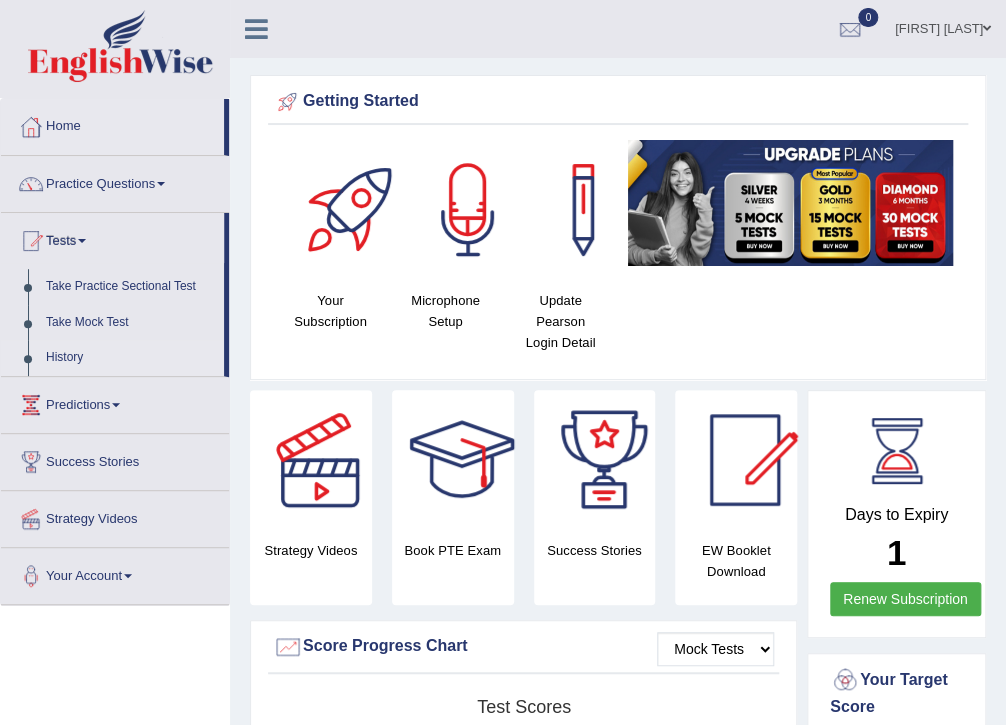 click on "History" at bounding box center [130, 358] 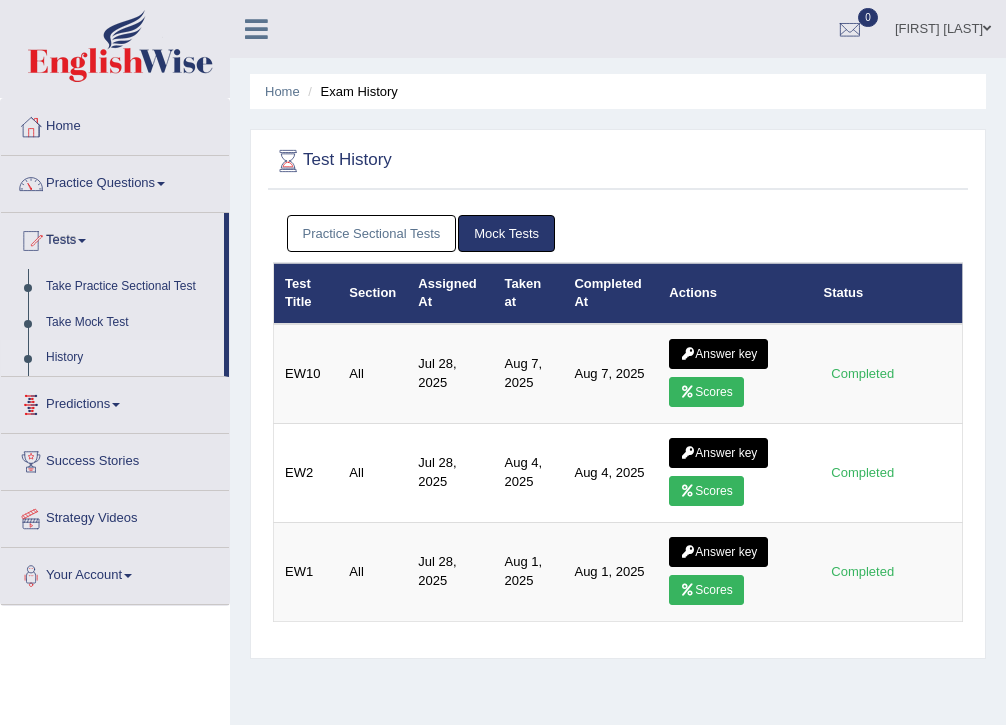 scroll, scrollTop: 51, scrollLeft: 0, axis: vertical 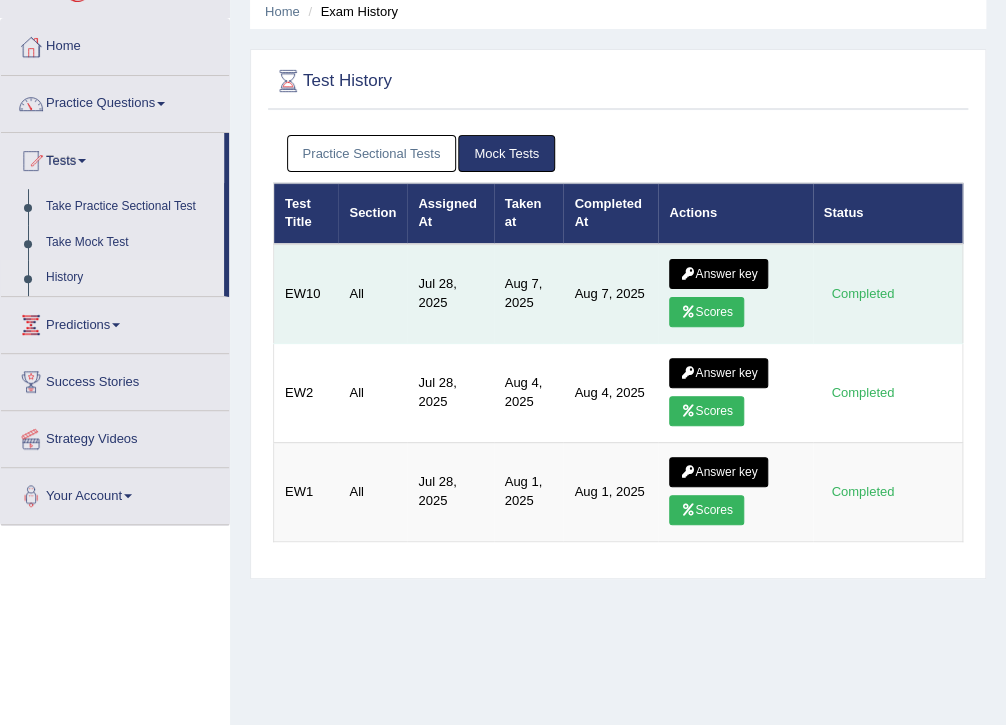 click at bounding box center (687, 312) 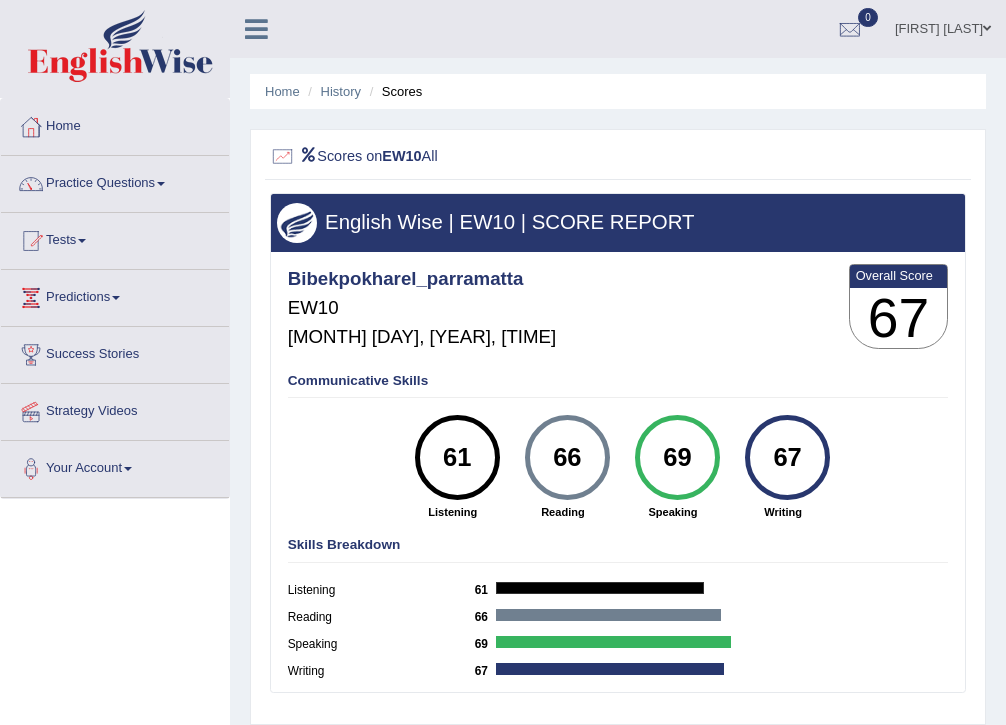 scroll, scrollTop: 0, scrollLeft: 0, axis: both 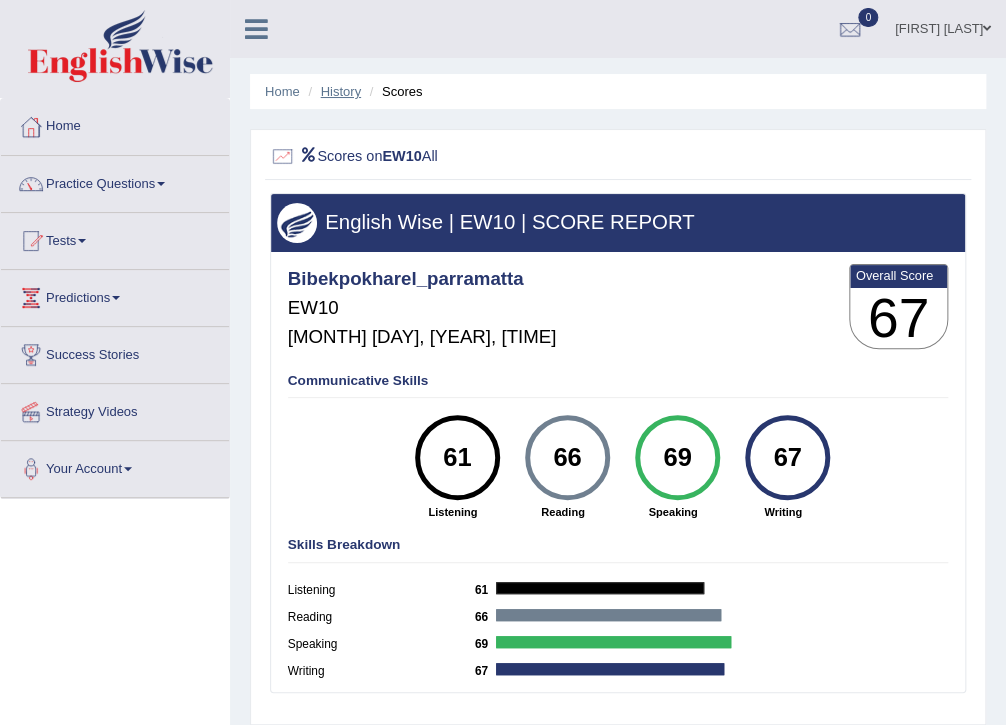 click on "History" at bounding box center (341, 91) 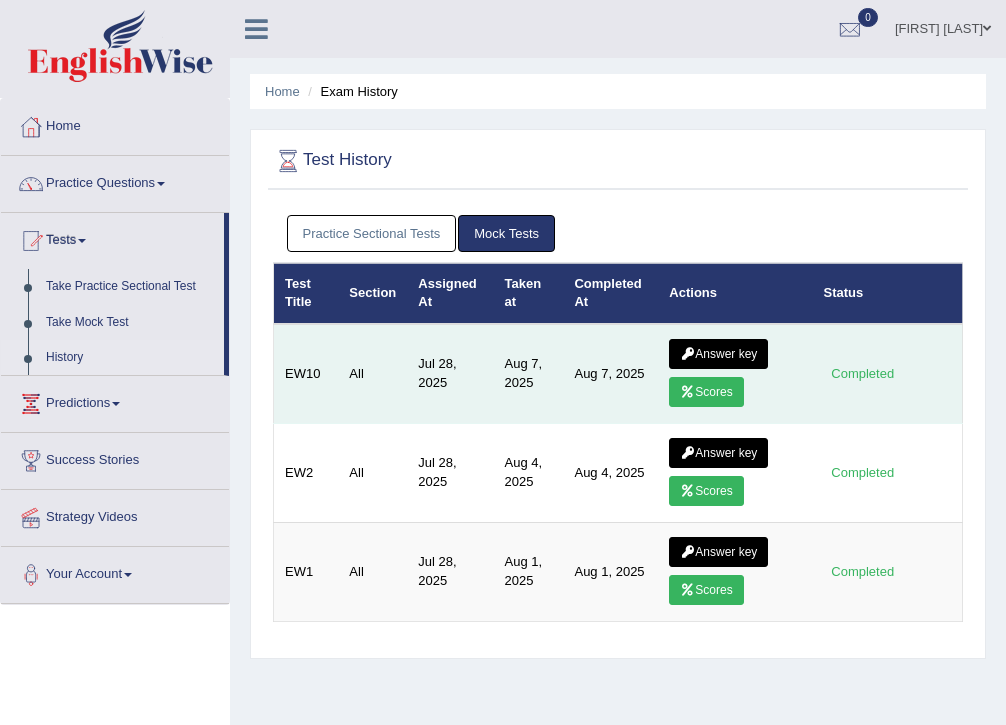 scroll, scrollTop: 0, scrollLeft: 0, axis: both 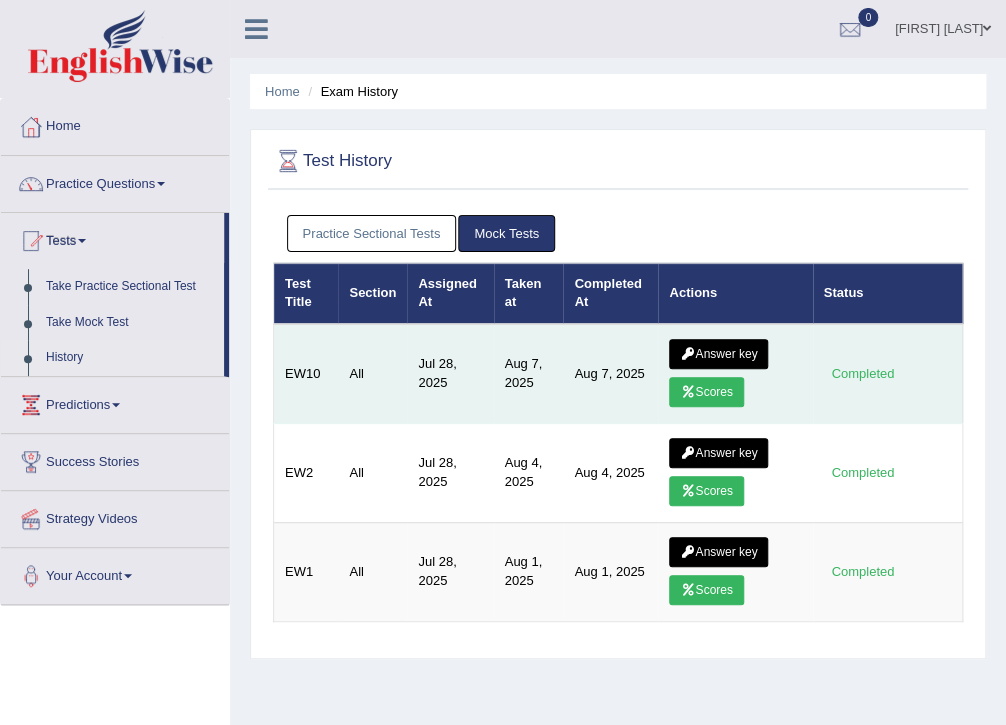 click on "Scores" at bounding box center (706, 392) 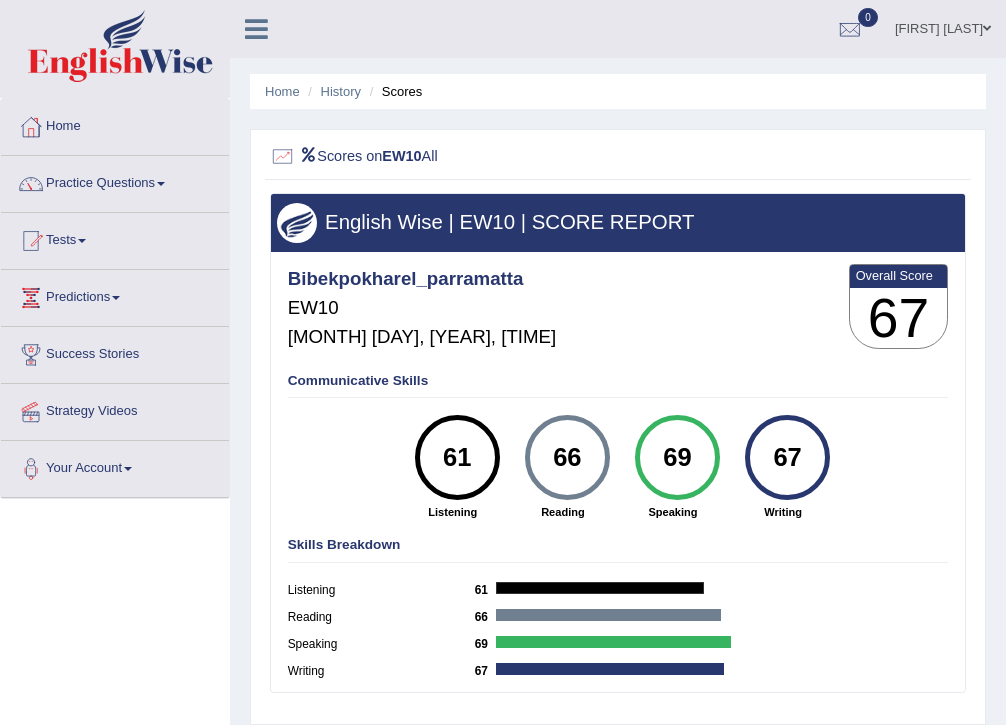scroll, scrollTop: 0, scrollLeft: 0, axis: both 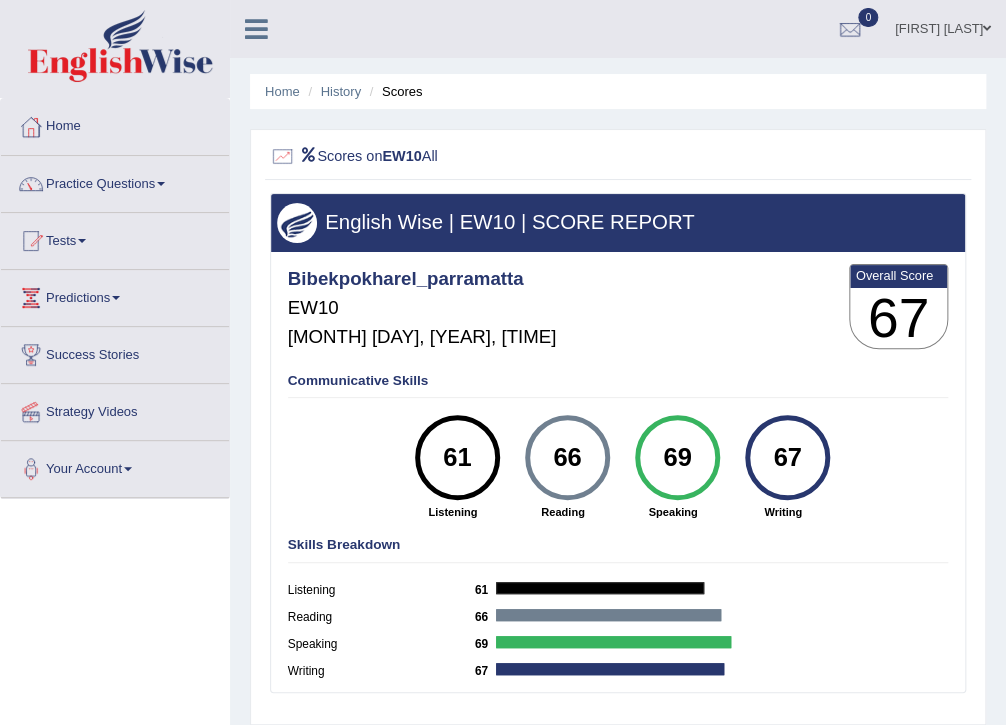 click on "History" at bounding box center [332, 91] 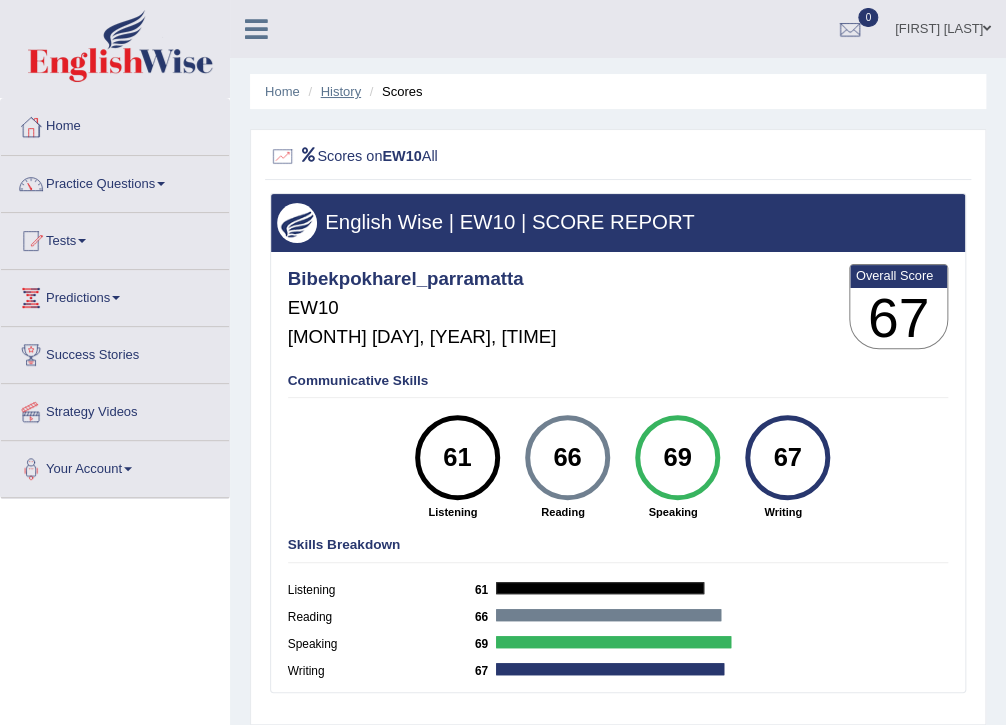 click on "History" at bounding box center [341, 91] 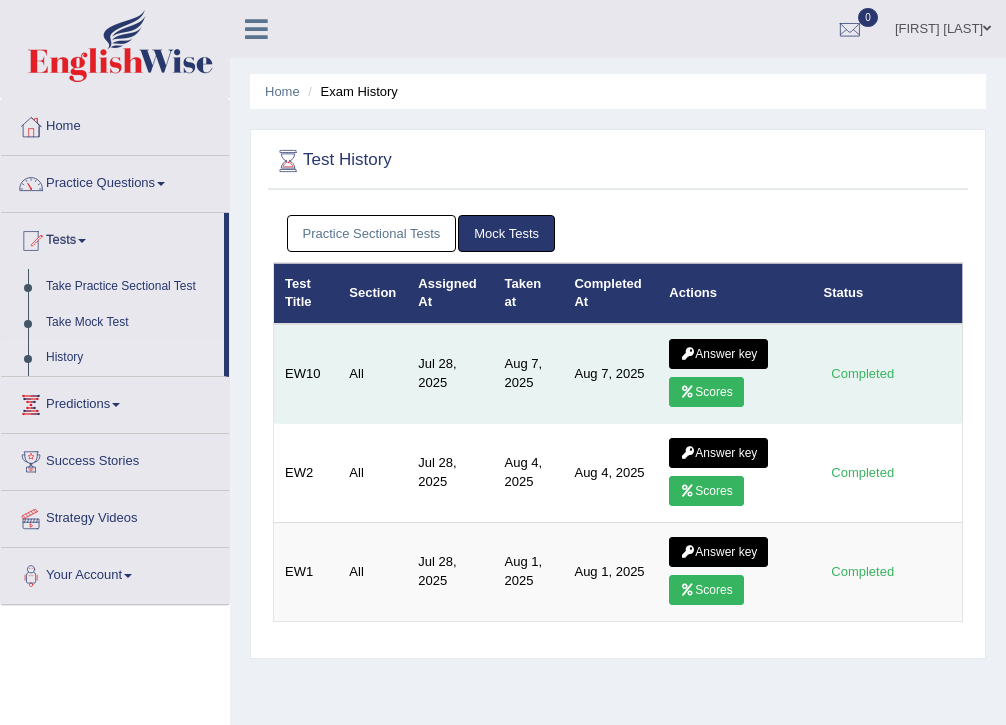 scroll, scrollTop: 0, scrollLeft: 0, axis: both 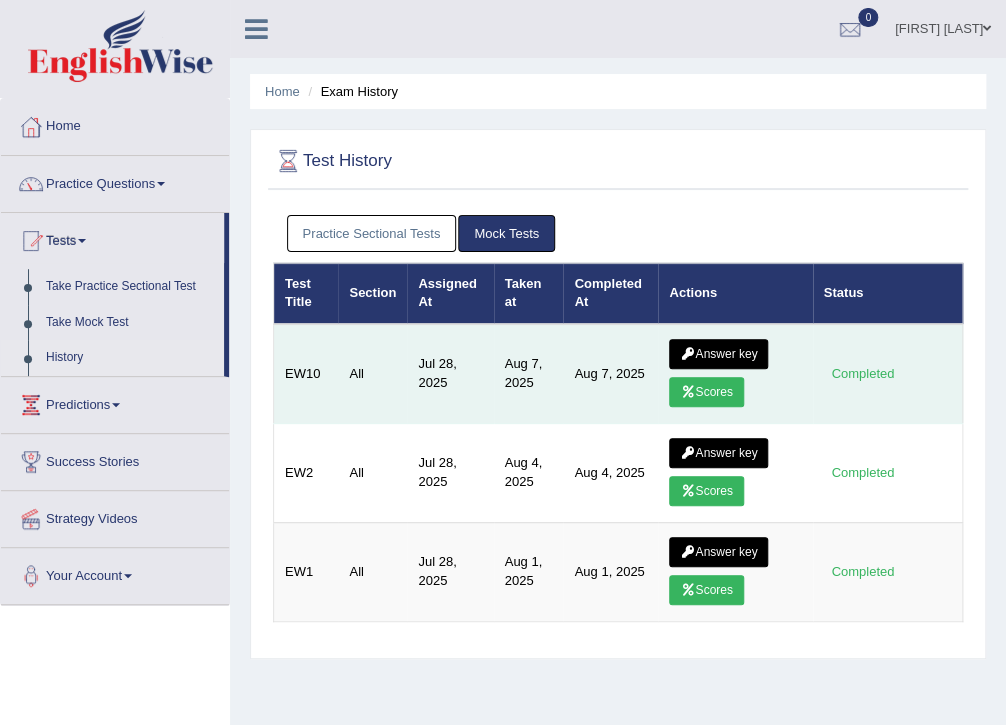 click on "Answer key" at bounding box center (718, 354) 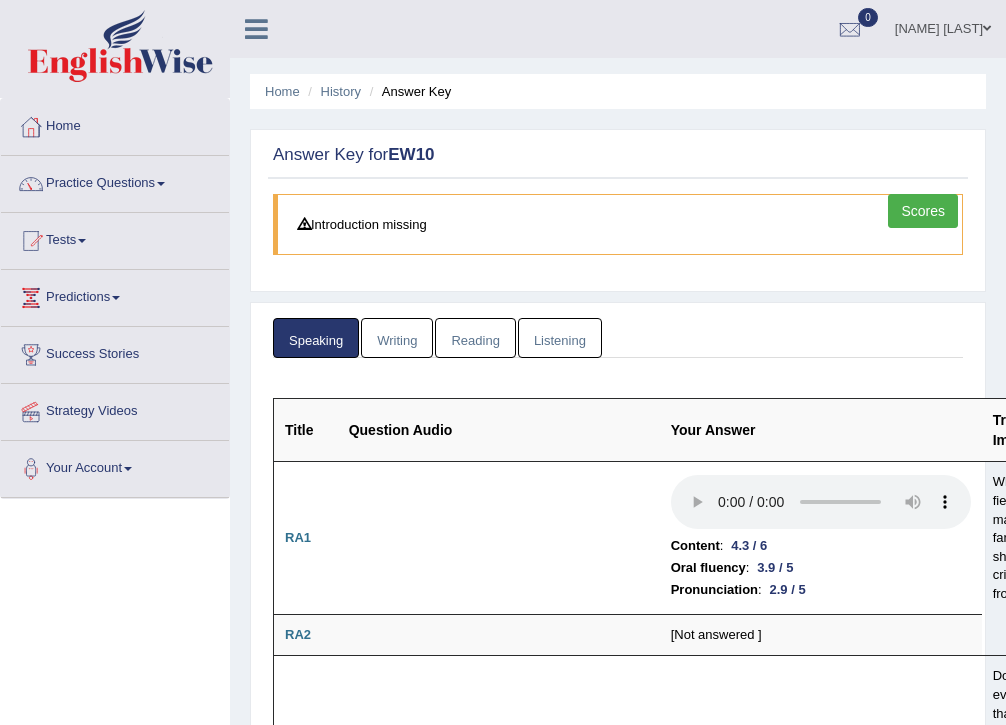 scroll, scrollTop: 0, scrollLeft: 0, axis: both 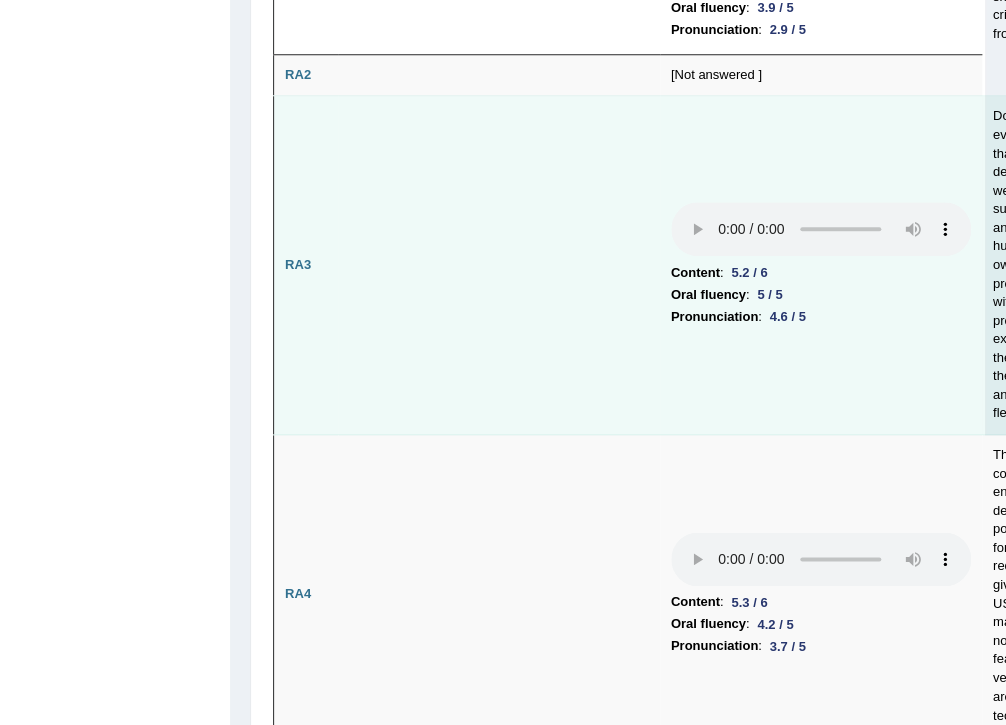 drag, startPoint x: 956, startPoint y: 174, endPoint x: 627, endPoint y: 153, distance: 329.66953 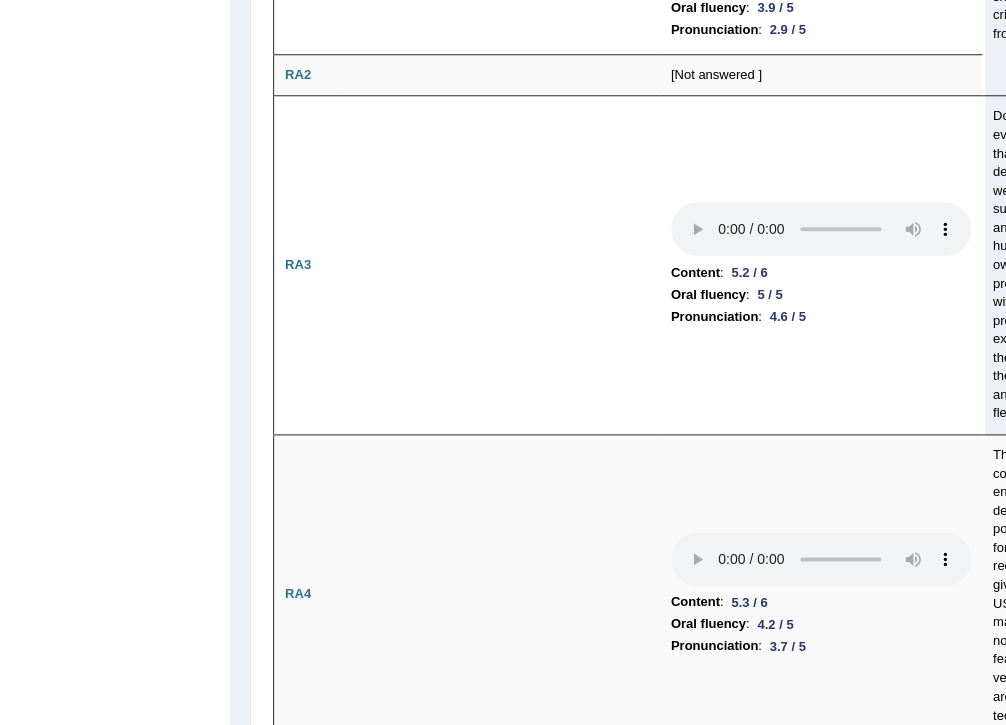 drag, startPoint x: 213, startPoint y: 109, endPoint x: 0, endPoint y: 80, distance: 214.96512 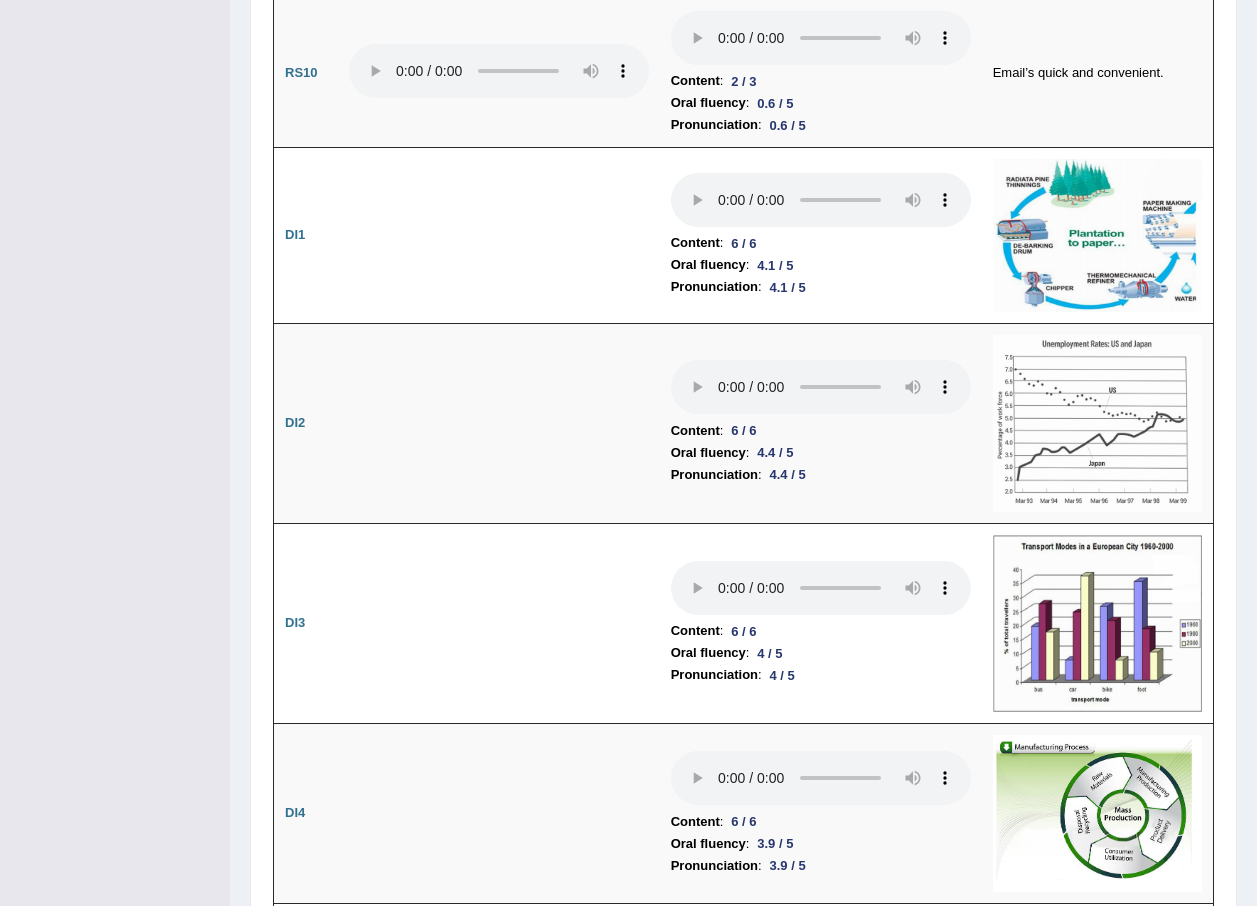 scroll, scrollTop: 2797, scrollLeft: 0, axis: vertical 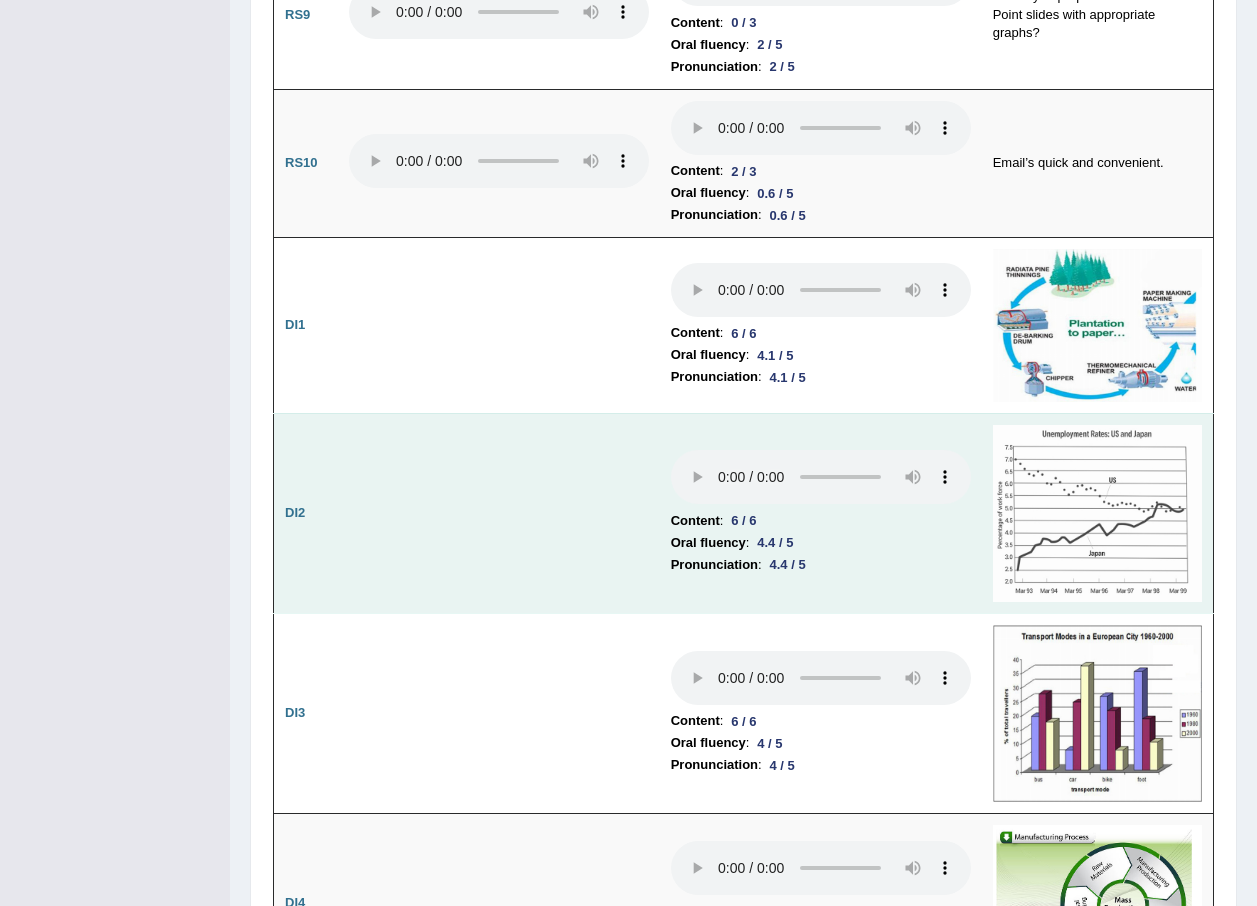 type 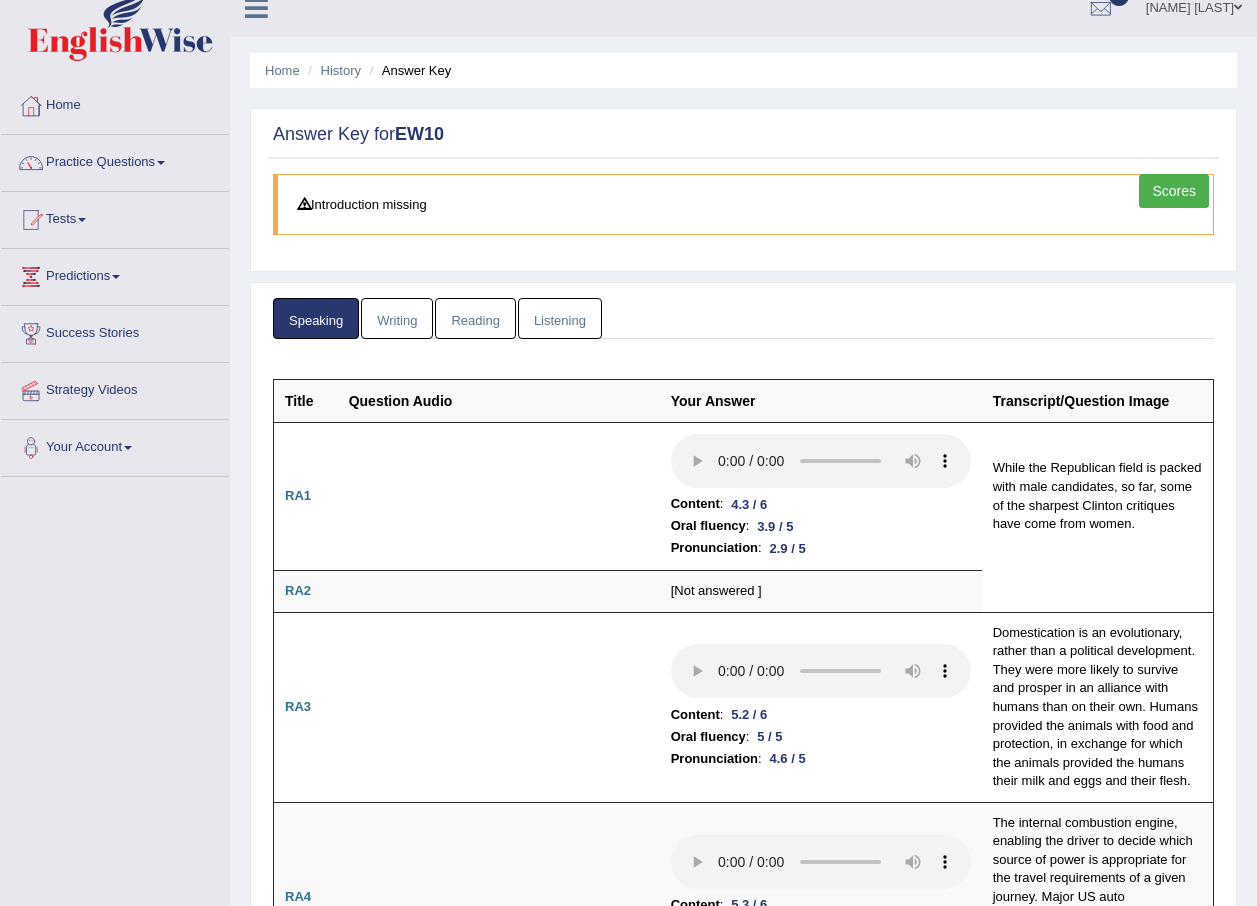 scroll, scrollTop: 0, scrollLeft: 0, axis: both 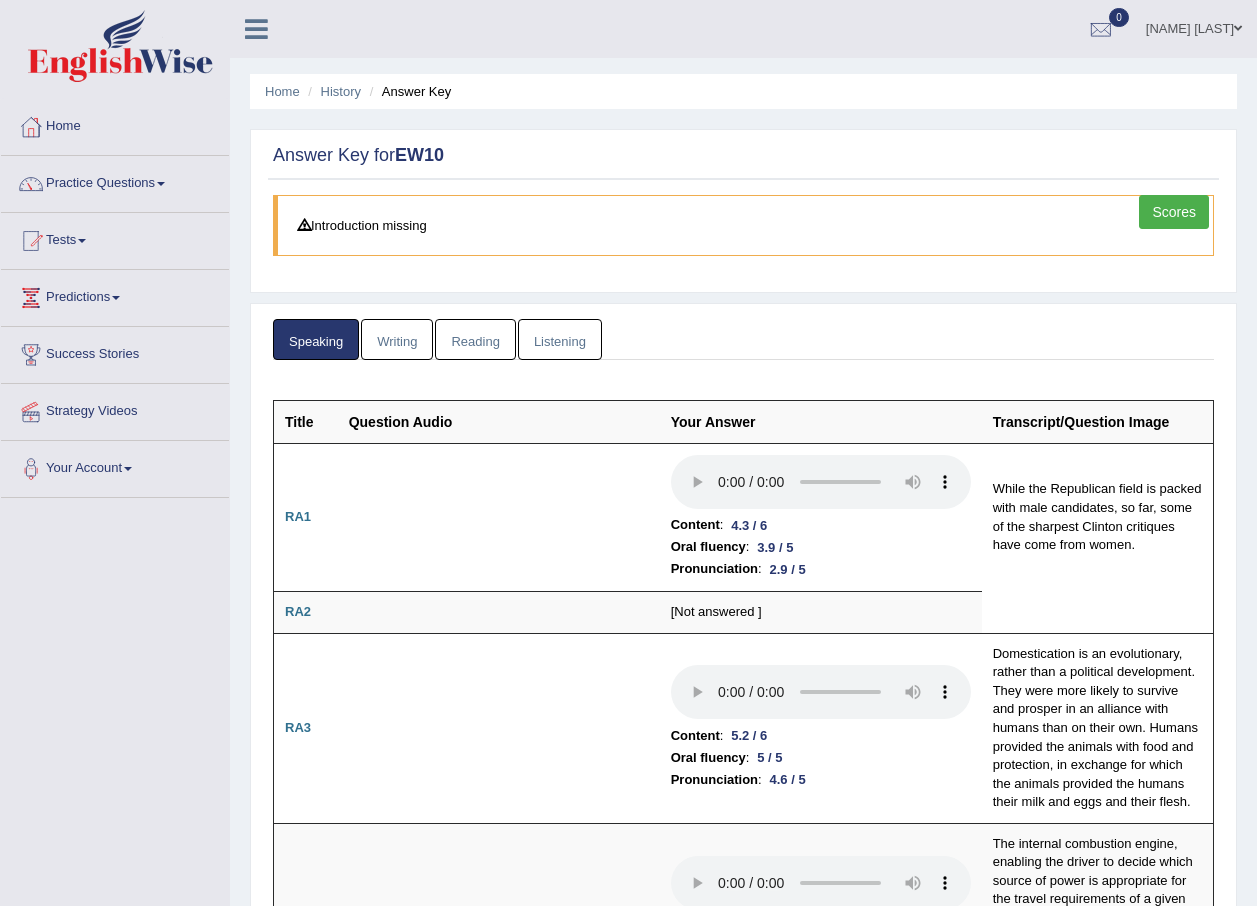 click on "Scores" at bounding box center [1174, 212] 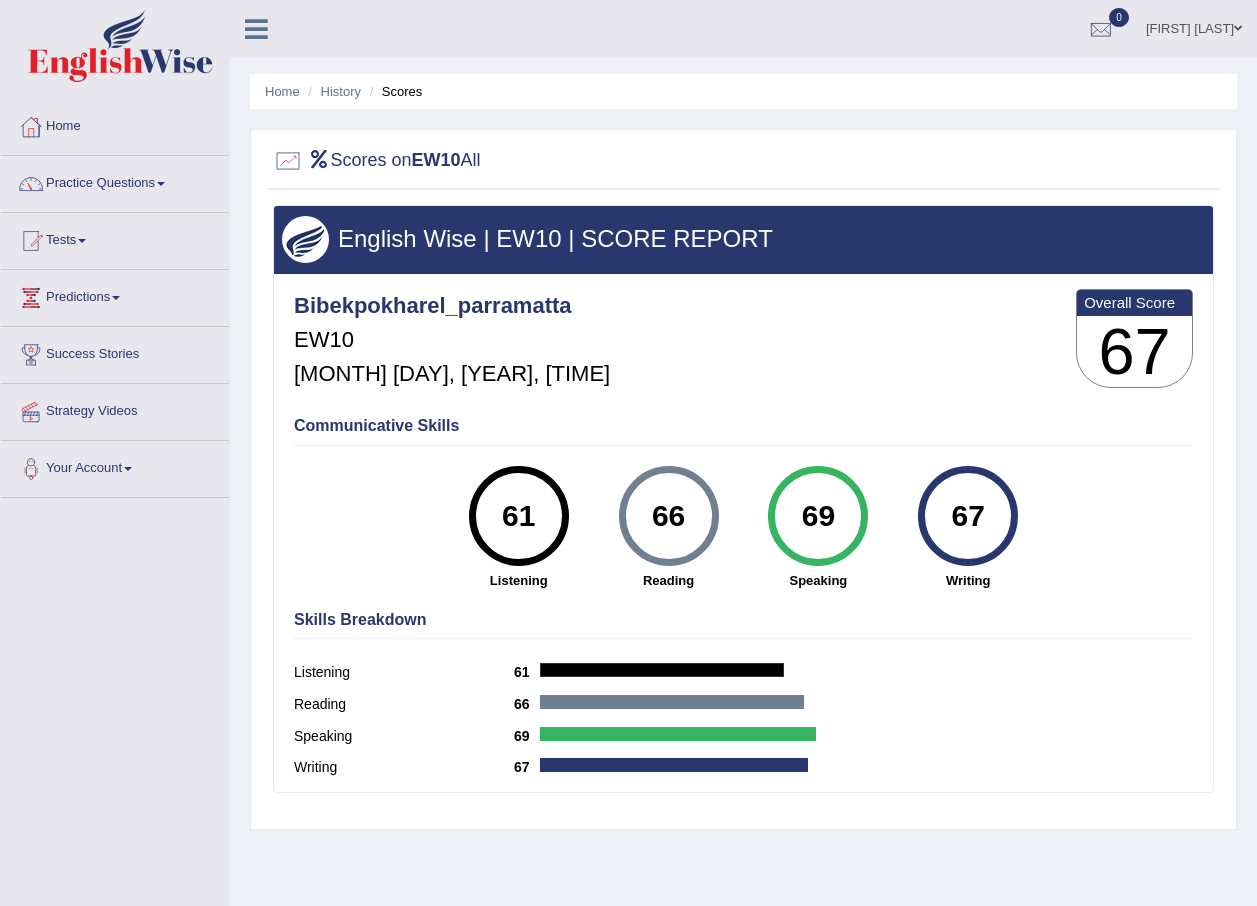 scroll, scrollTop: 0, scrollLeft: 0, axis: both 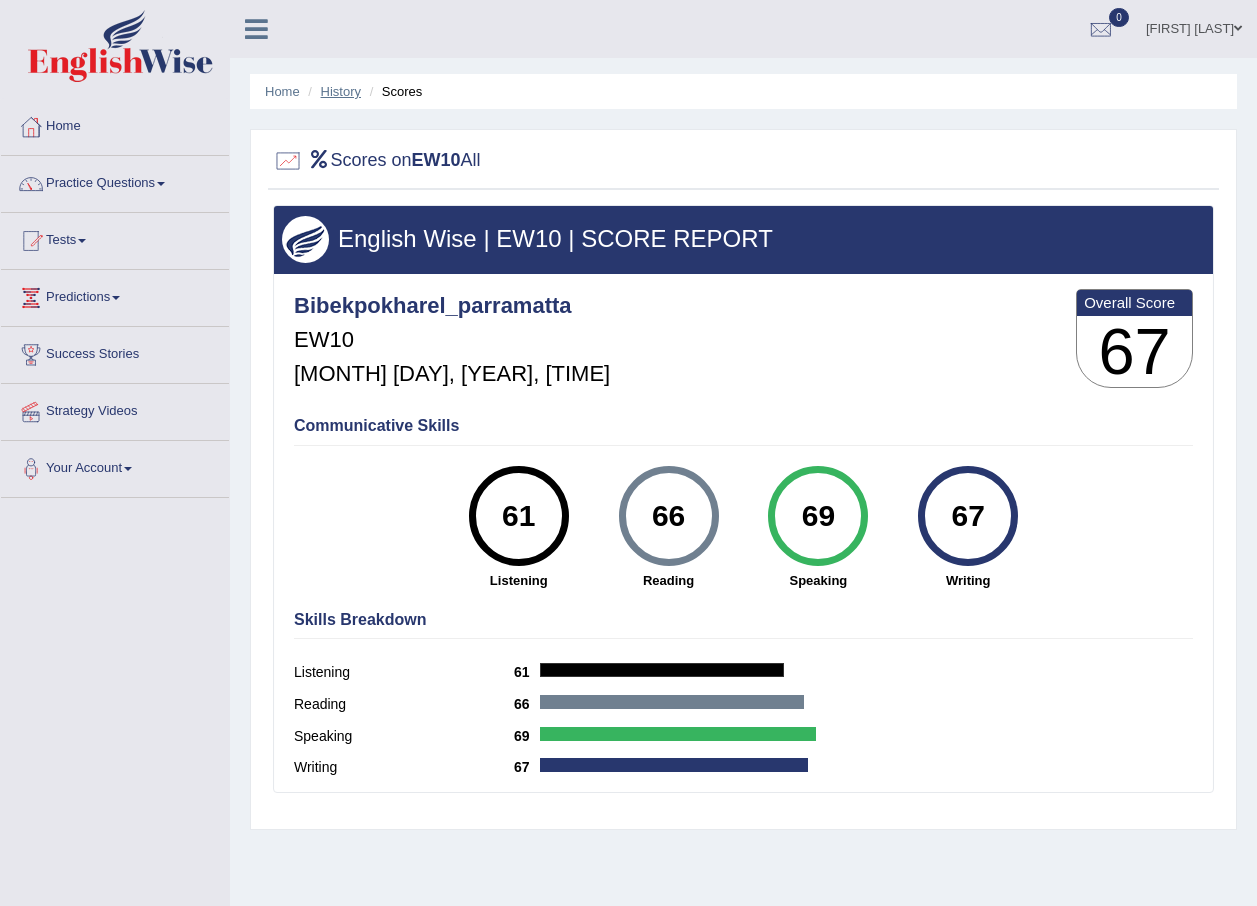click on "History" at bounding box center [341, 91] 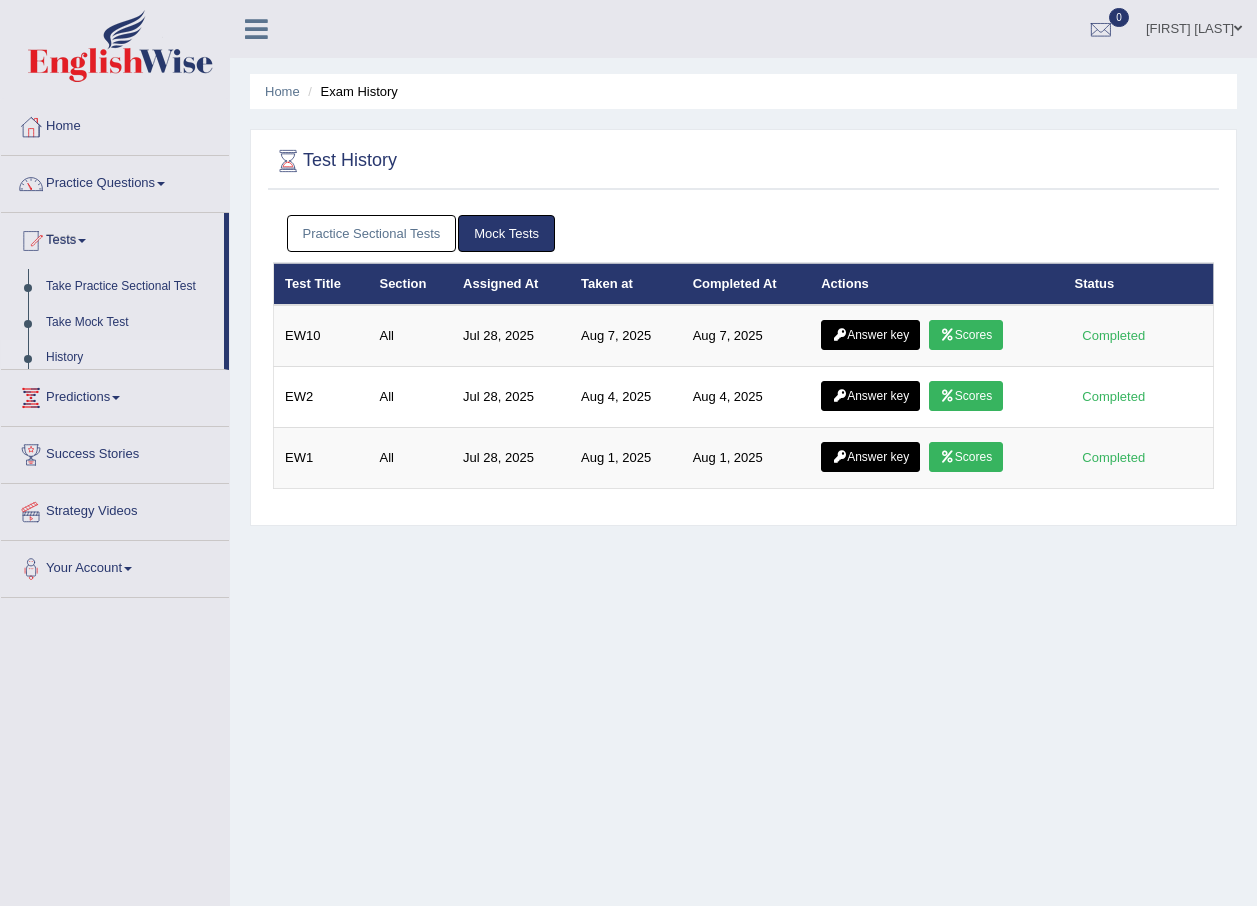scroll, scrollTop: 0, scrollLeft: 0, axis: both 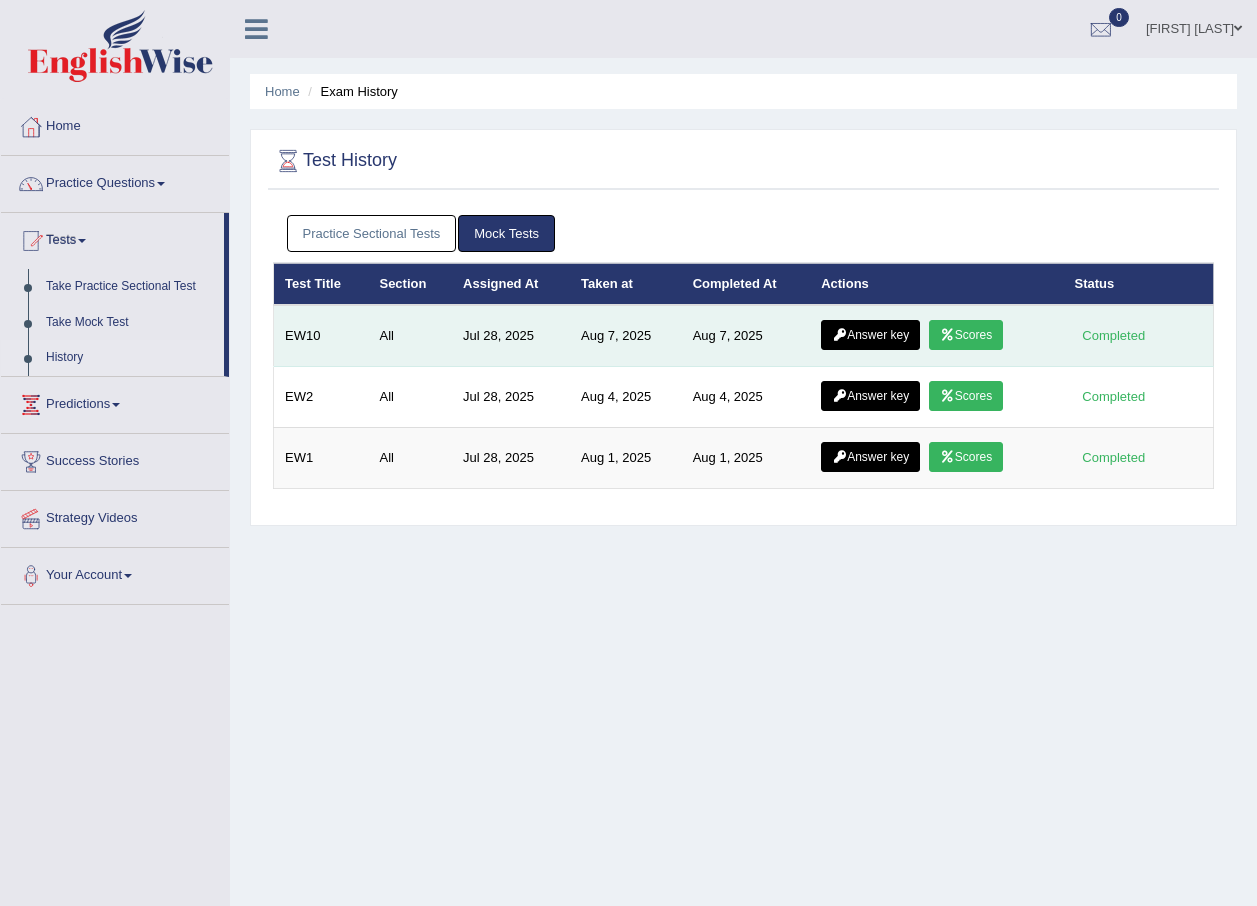 click on "Answer key" at bounding box center (870, 335) 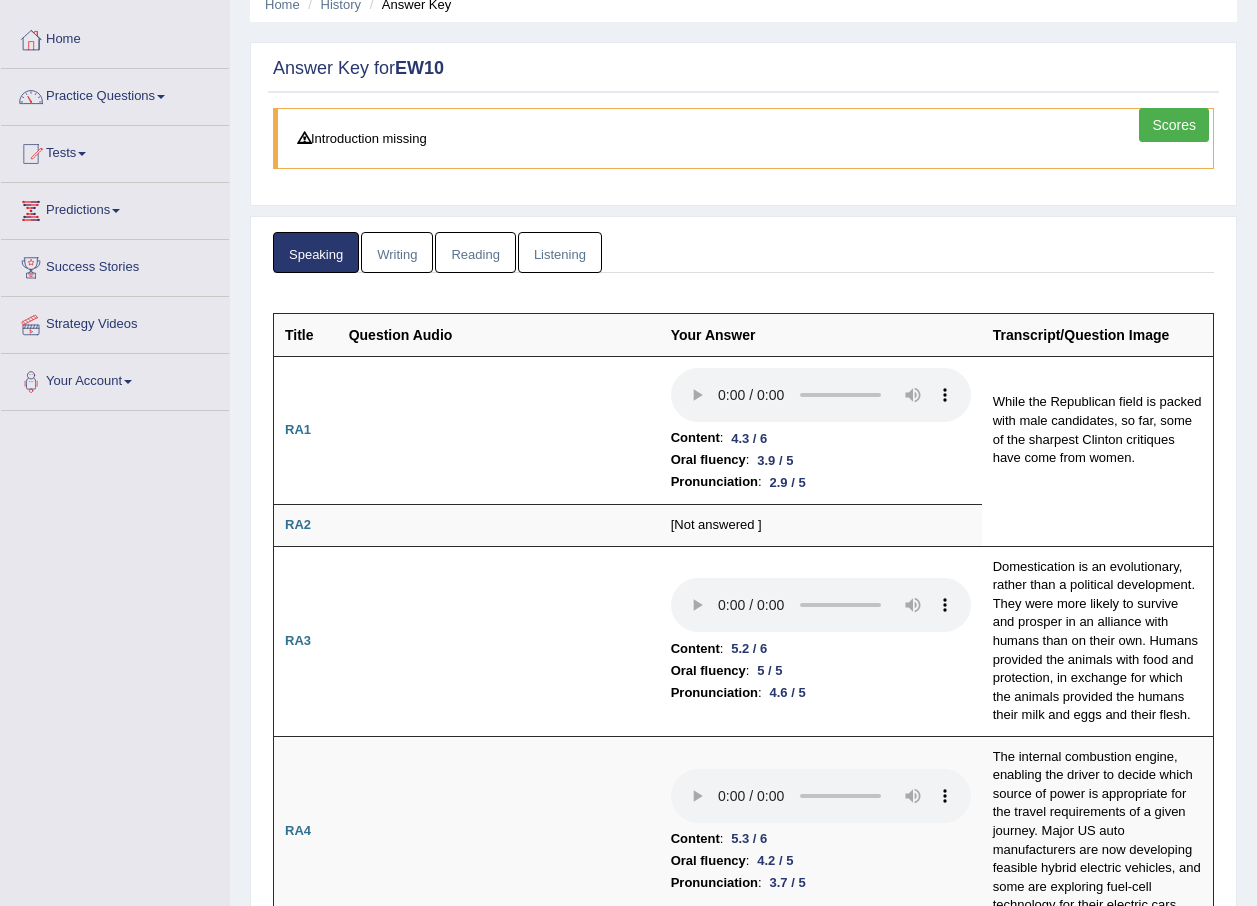 scroll, scrollTop: 0, scrollLeft: 0, axis: both 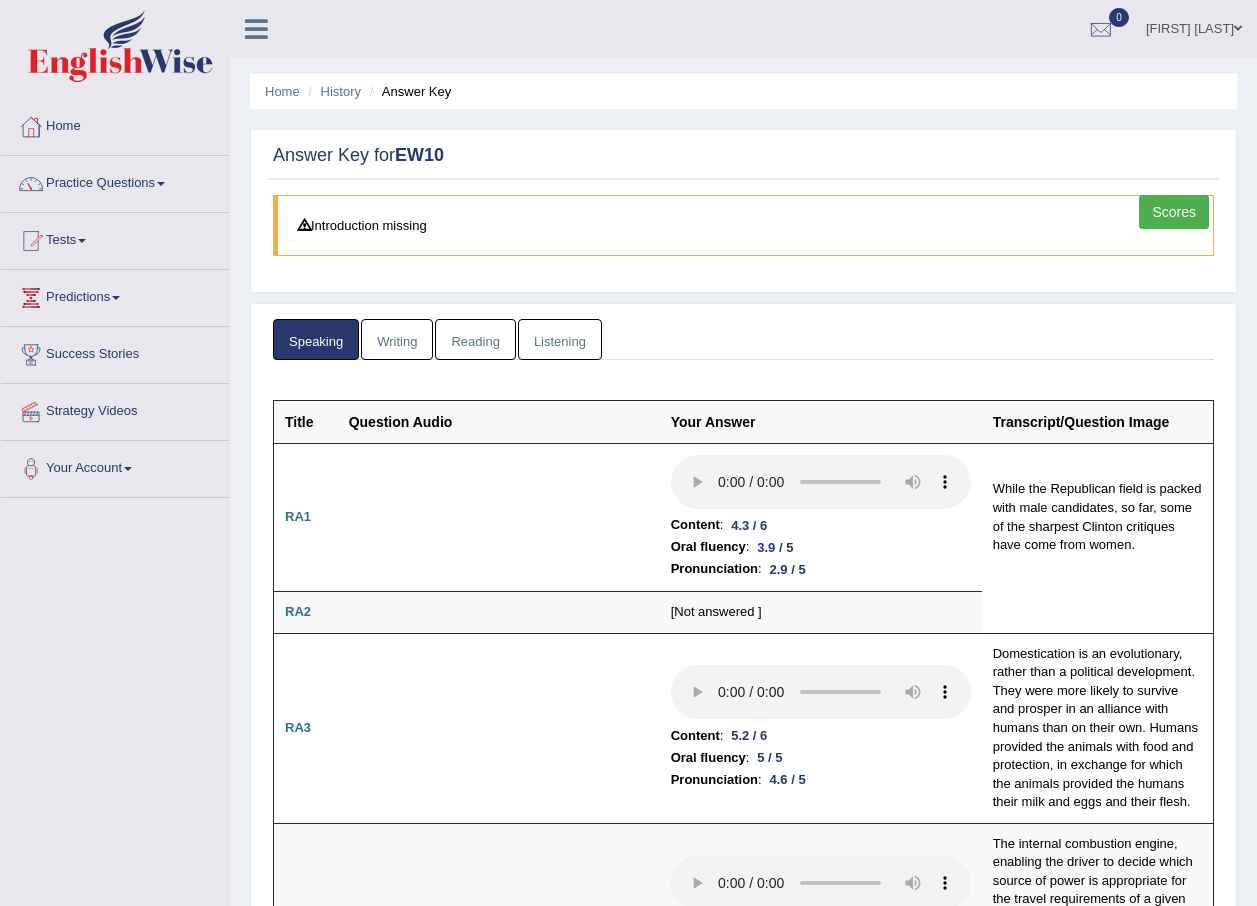 click on "Writing" at bounding box center [397, 339] 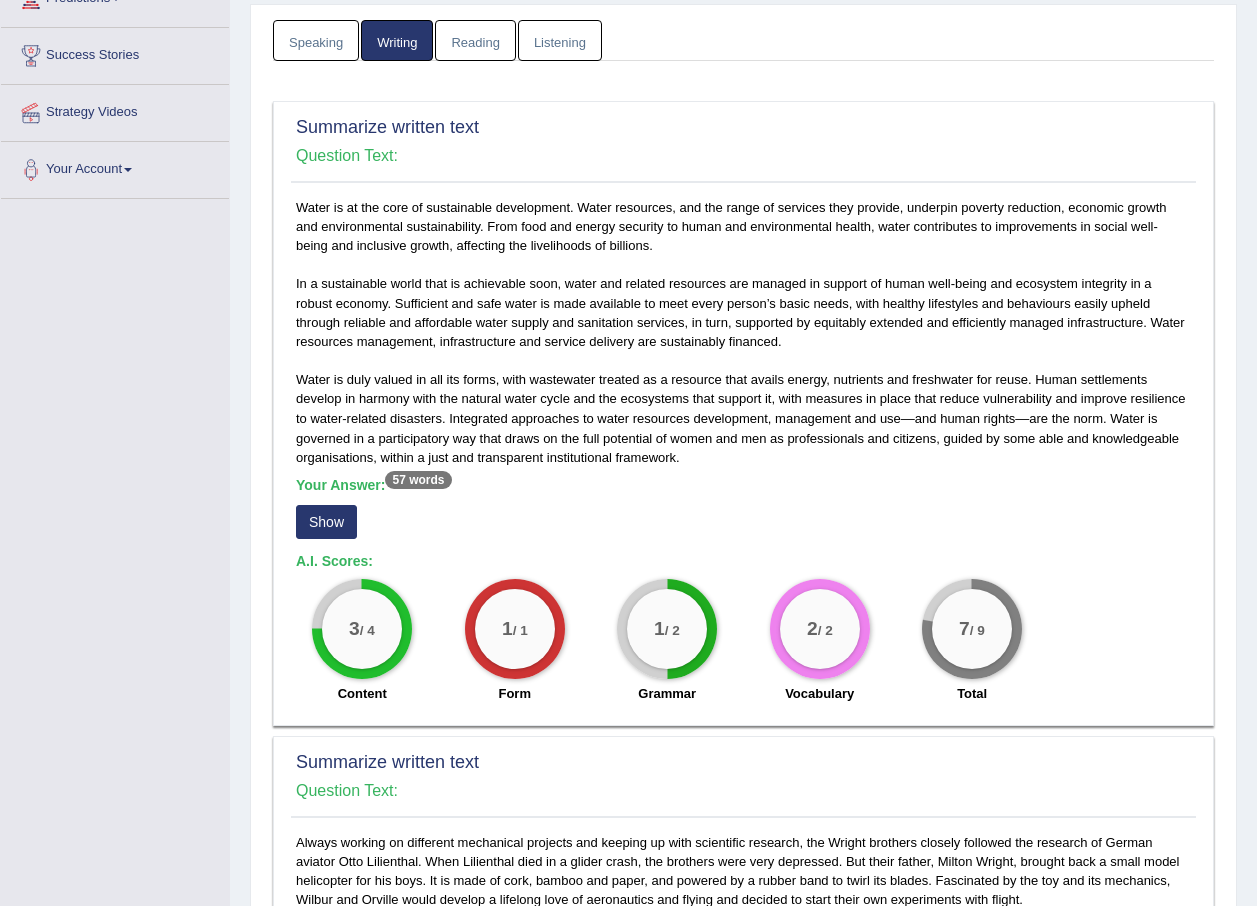 scroll, scrollTop: 300, scrollLeft: 0, axis: vertical 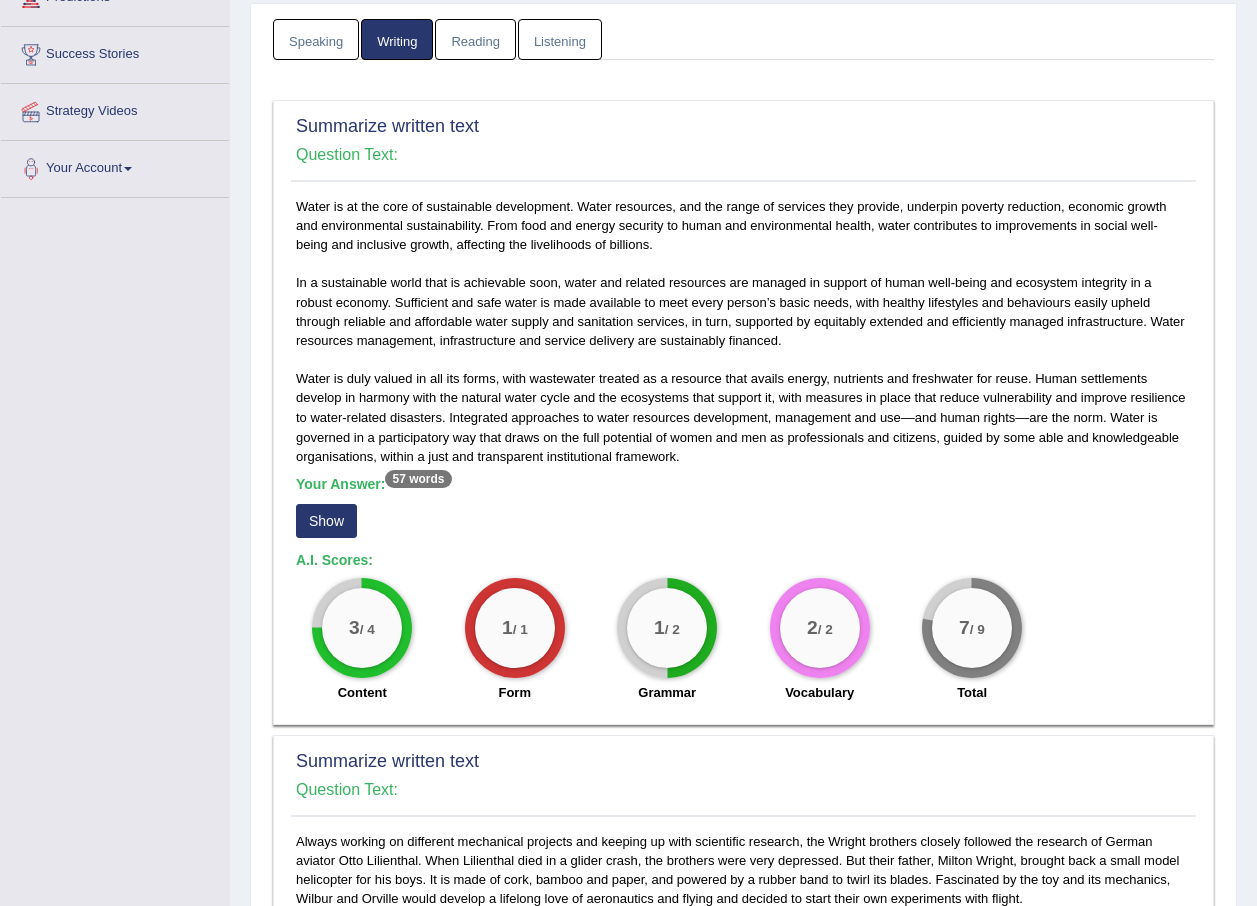 click on "Show" at bounding box center (326, 521) 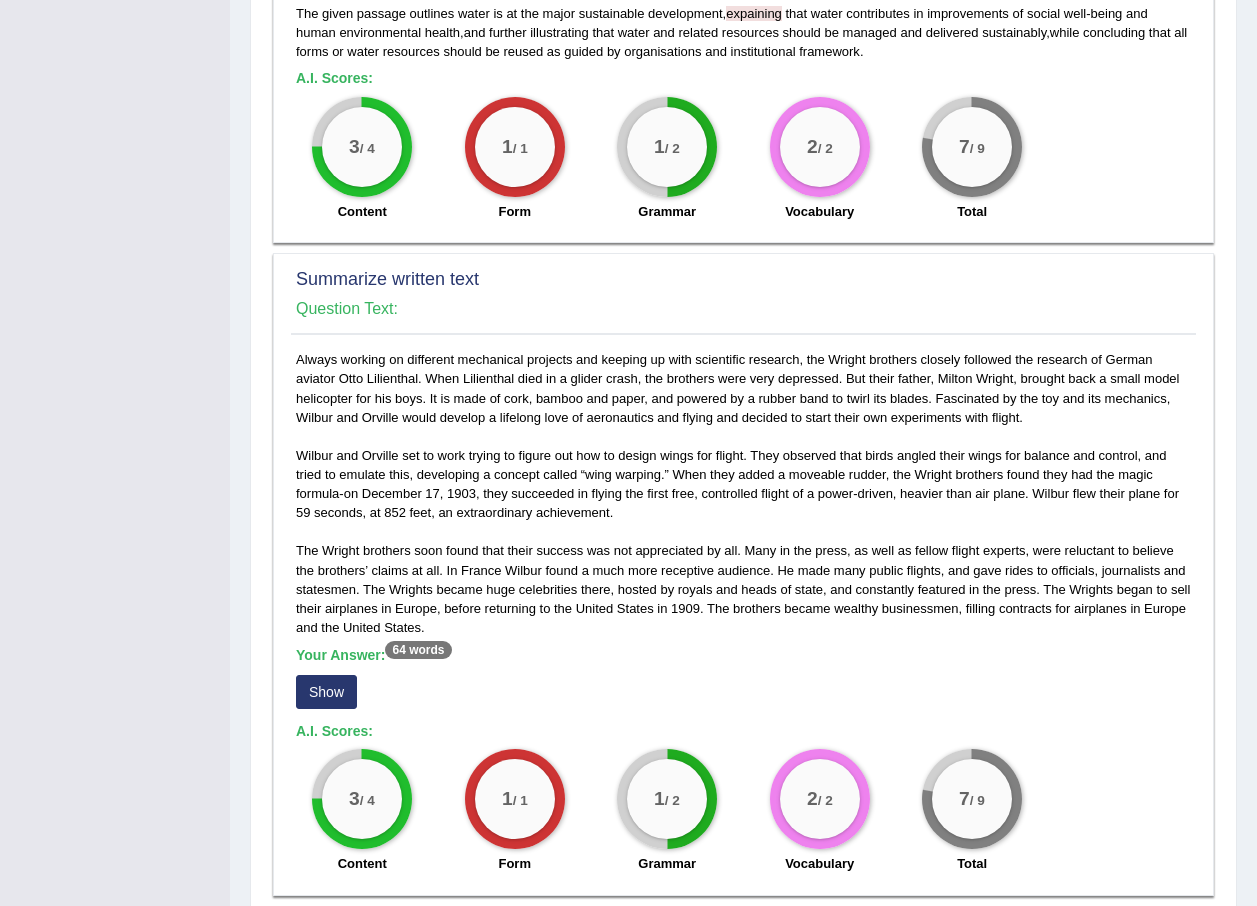 scroll, scrollTop: 900, scrollLeft: 0, axis: vertical 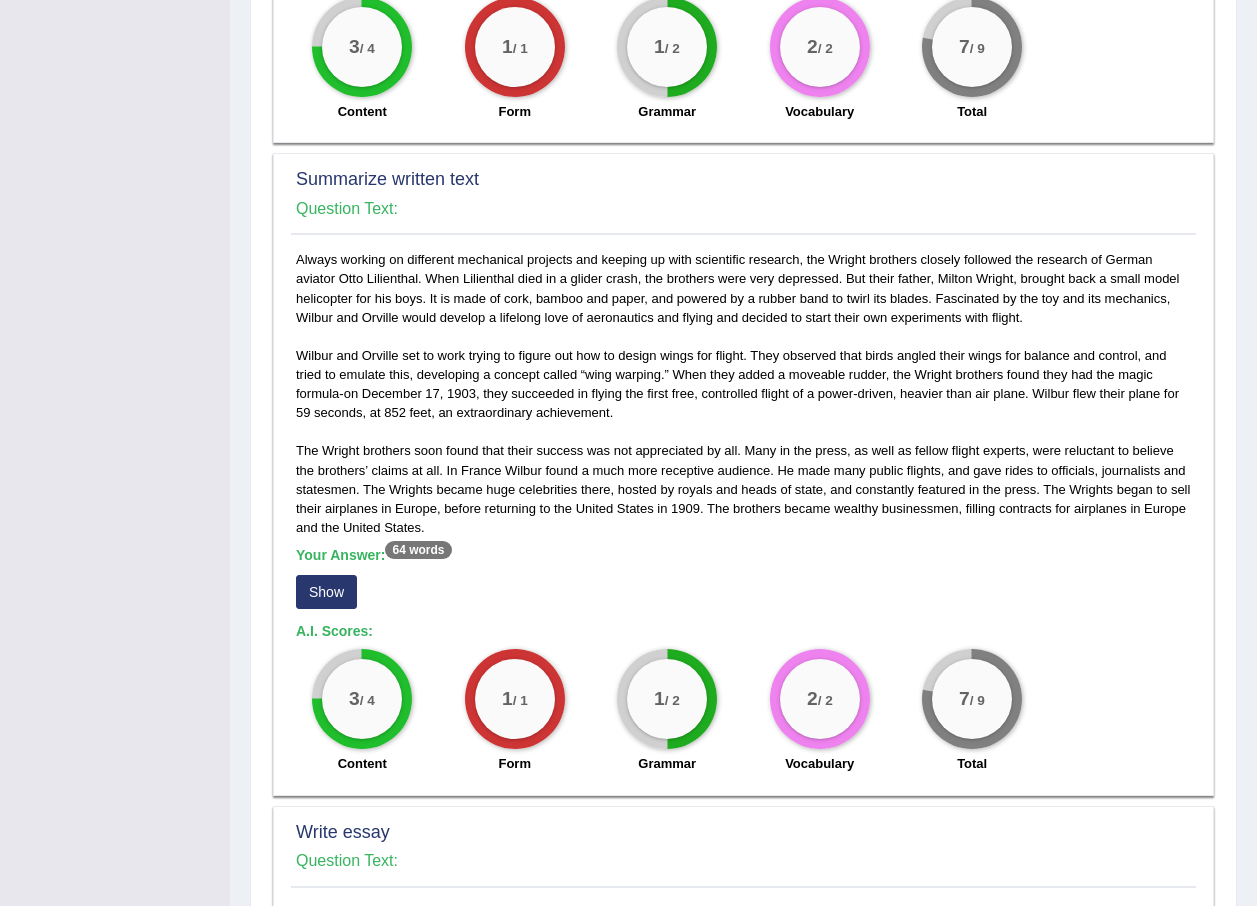 click on "Toggle navigation
Home
Practice Questions   Speaking Practice Read Aloud
Repeat Sentence
Describe Image
Re-tell Lecture
Answer Short Question
Summarize Group Discussion
Respond To A Situation
Writing Practice  Summarize Written Text
Write Essay
Reading Practice  Reading & Writing: Fill In The Blanks
Choose Multiple Answers
Re-order Paragraphs
Fill In The Blanks
Choose Single Answer
Listening Practice  Summarize Spoken Text
Highlight Incorrect Words
Highlight Correct Summary
Select Missing Word
Choose Single Answer
Choose Multiple Answers
Fill In The Blanks
Write From Dictation
Pronunciation
Tests  Take Practice Sectional Test
Take Mock Test" at bounding box center [628, 246] 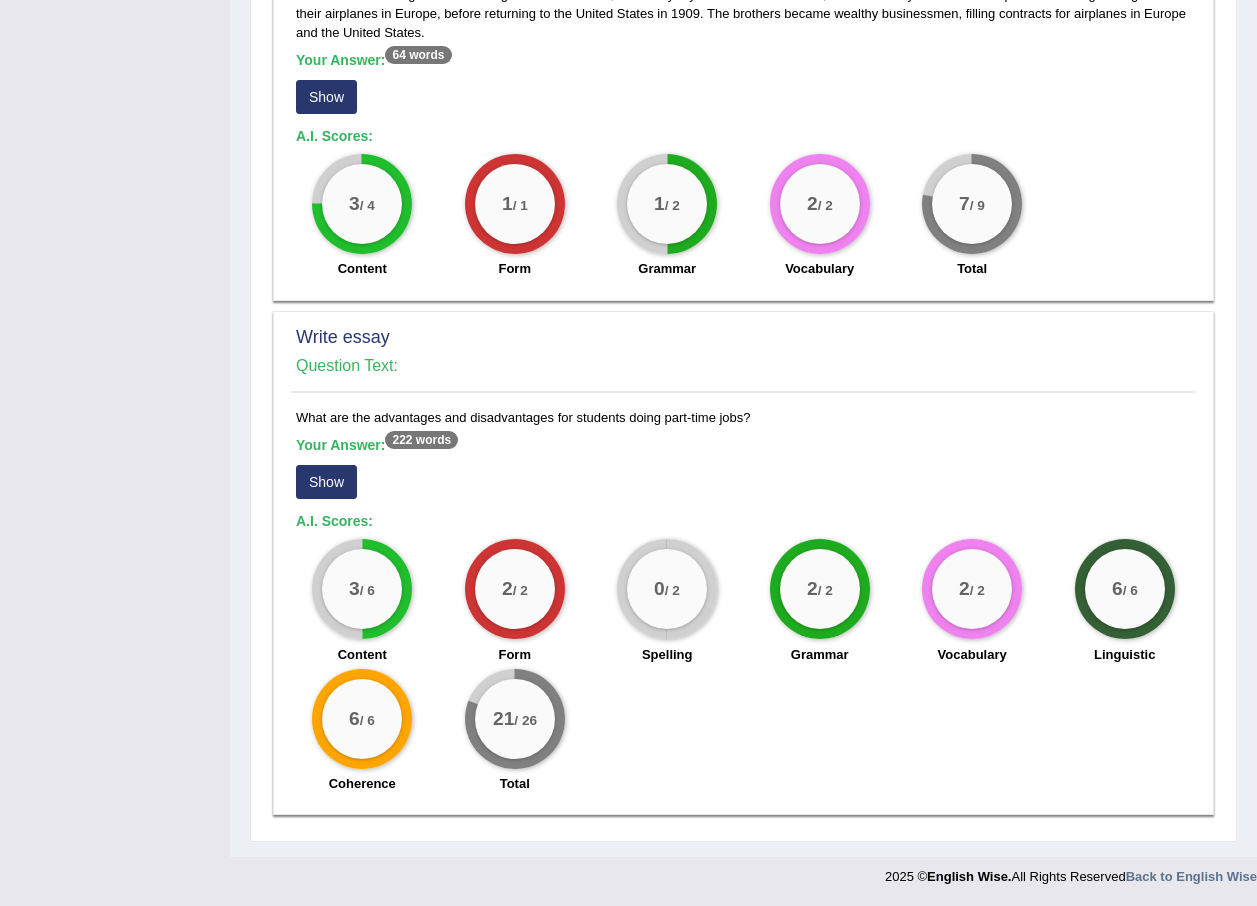 scroll, scrollTop: 1396, scrollLeft: 0, axis: vertical 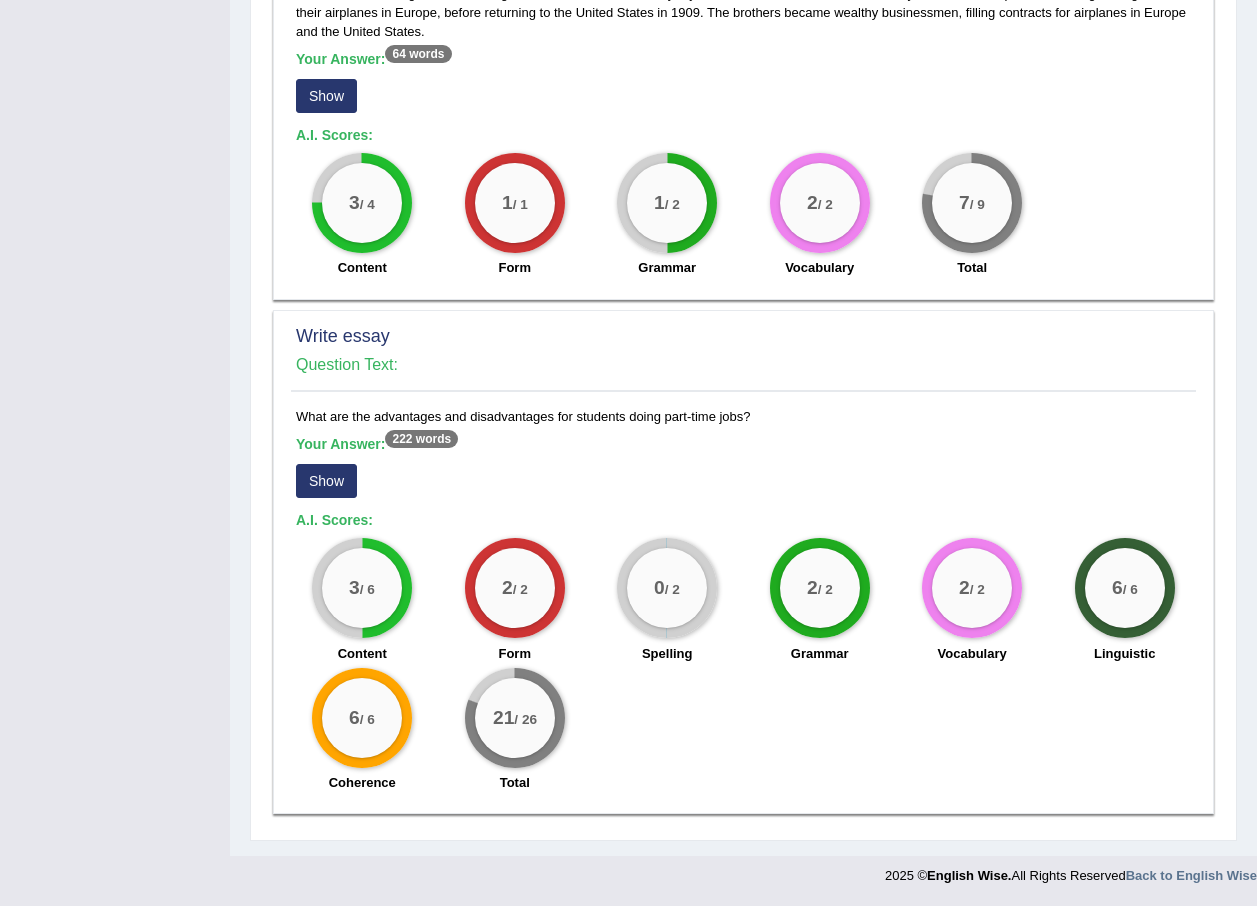 click on "Show" at bounding box center (326, 481) 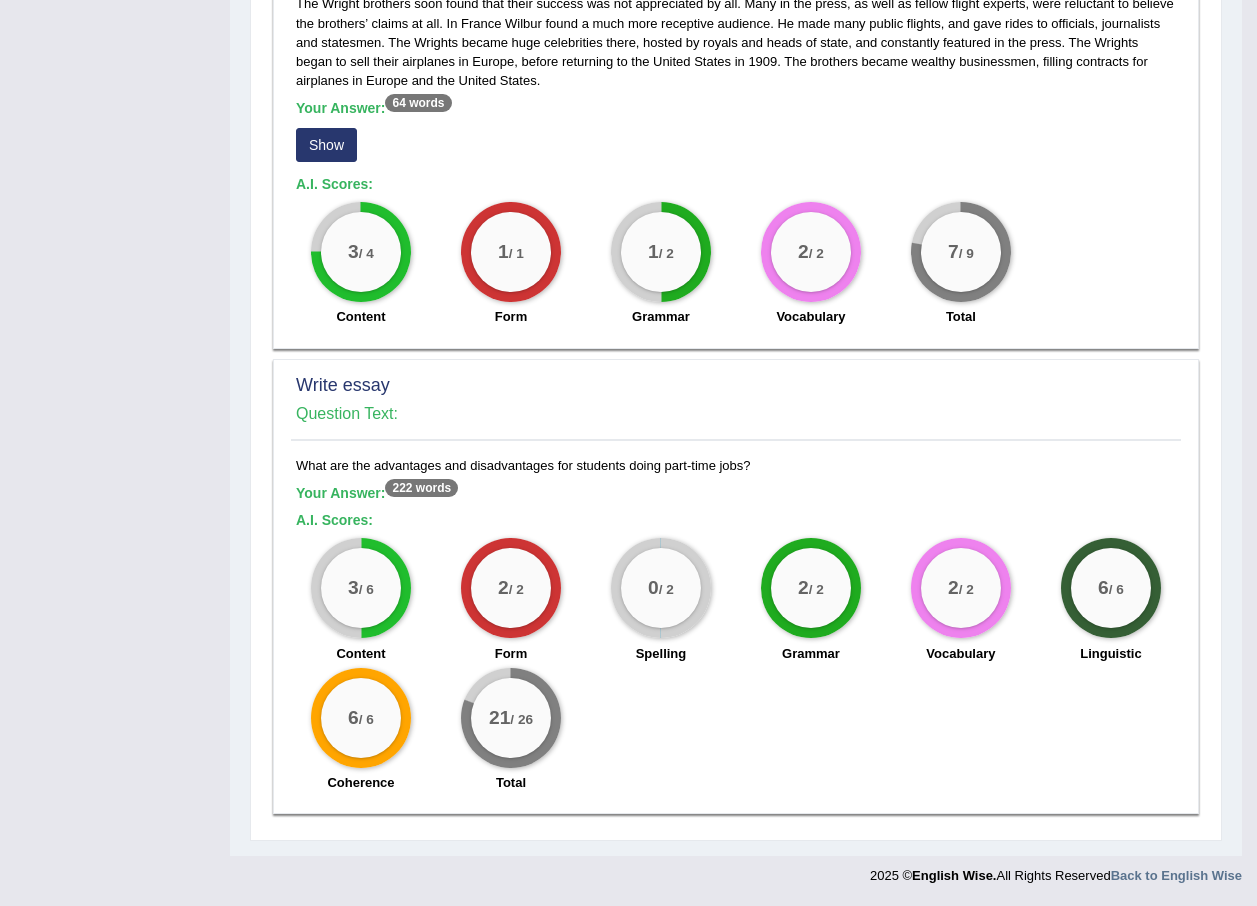 scroll, scrollTop: 1347, scrollLeft: 0, axis: vertical 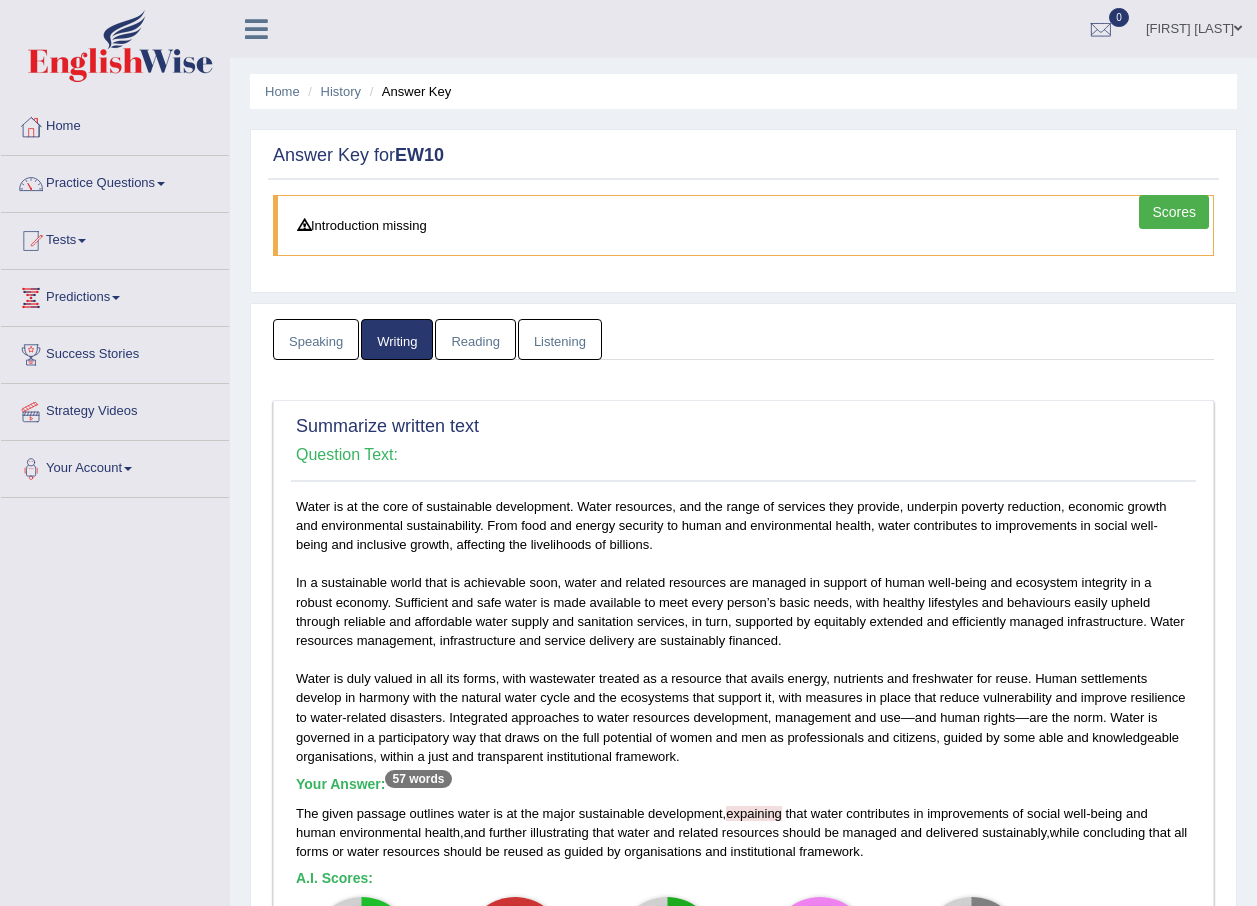 click on "Scores" at bounding box center [1174, 212] 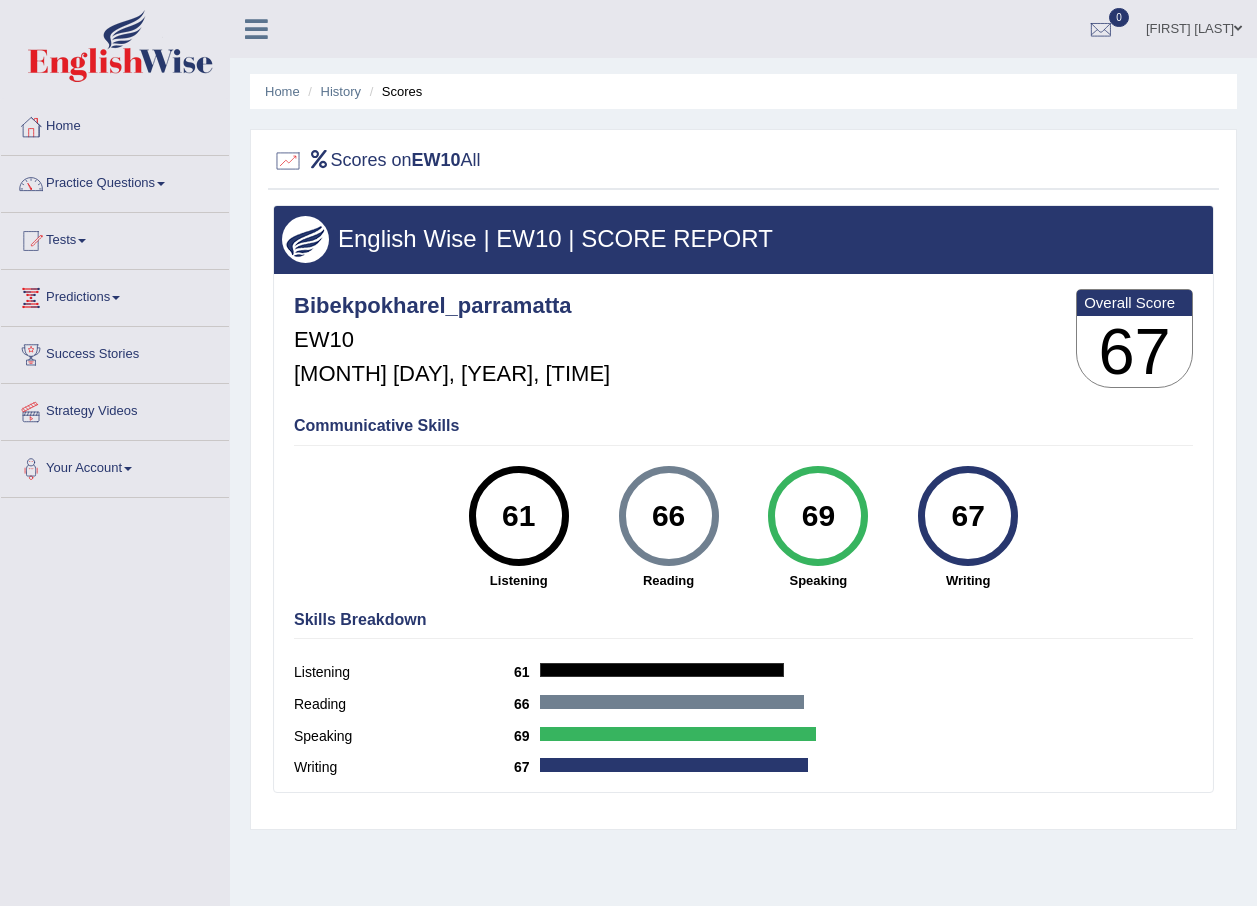 scroll, scrollTop: 0, scrollLeft: 0, axis: both 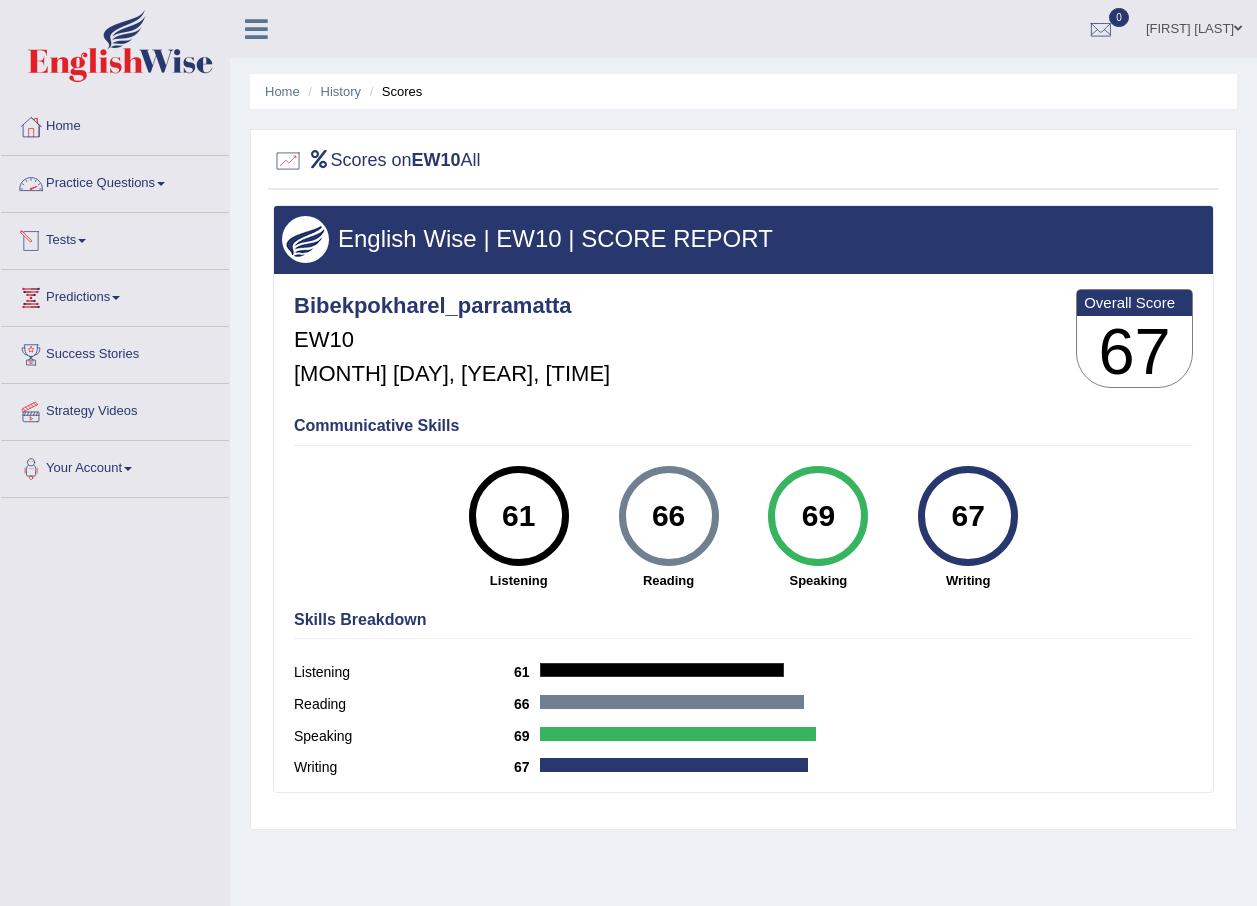click on "Practice Questions" at bounding box center (115, 181) 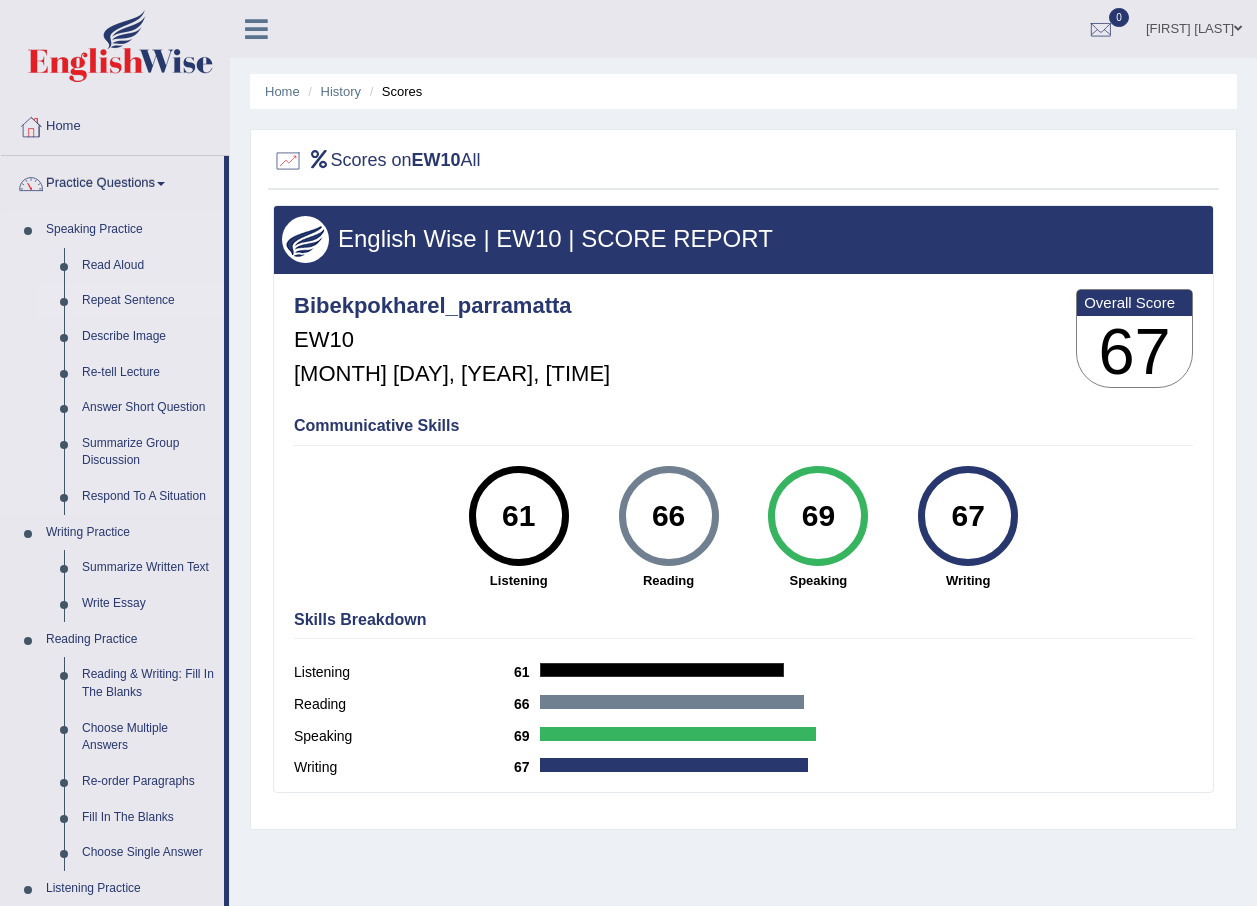 click on "Repeat Sentence" at bounding box center [148, 301] 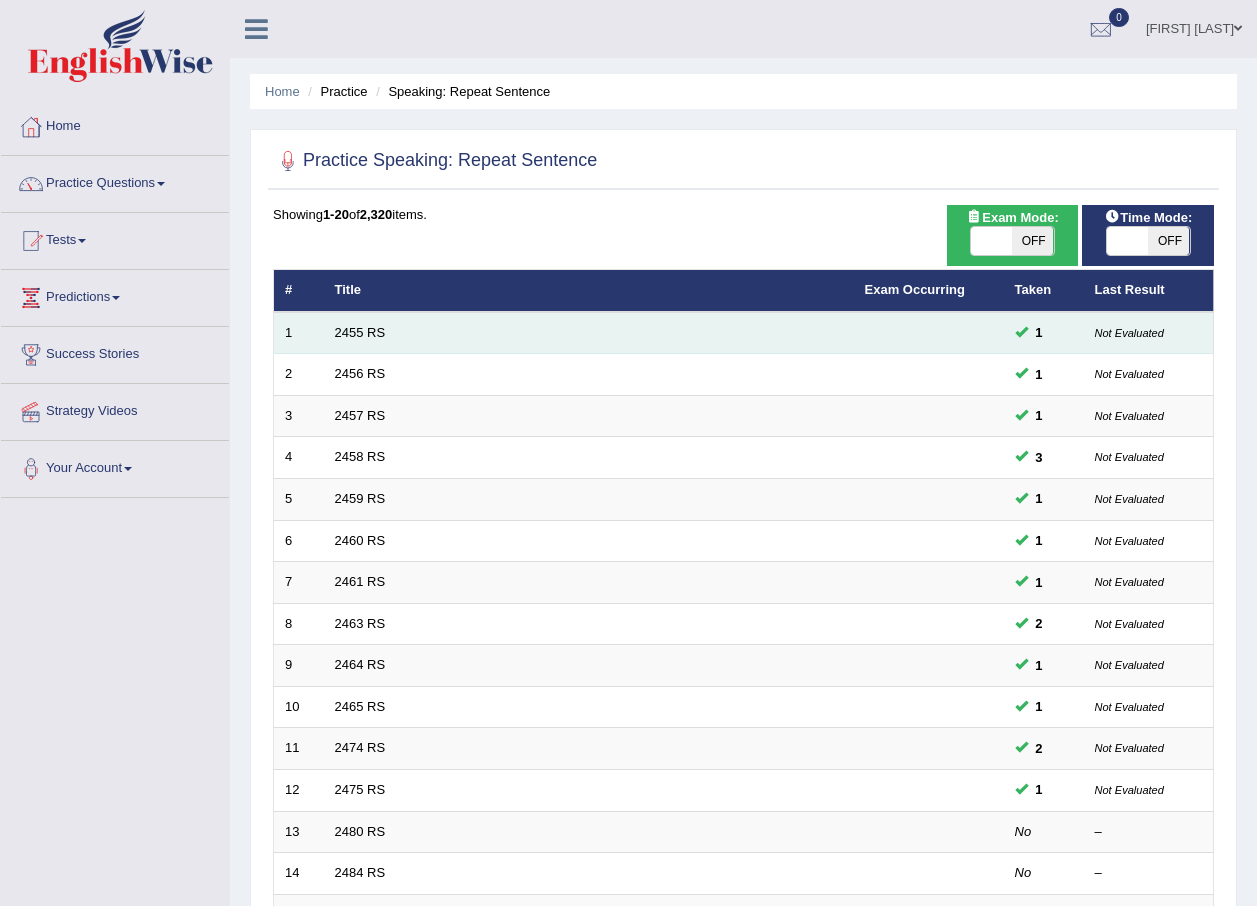 scroll, scrollTop: 0, scrollLeft: 0, axis: both 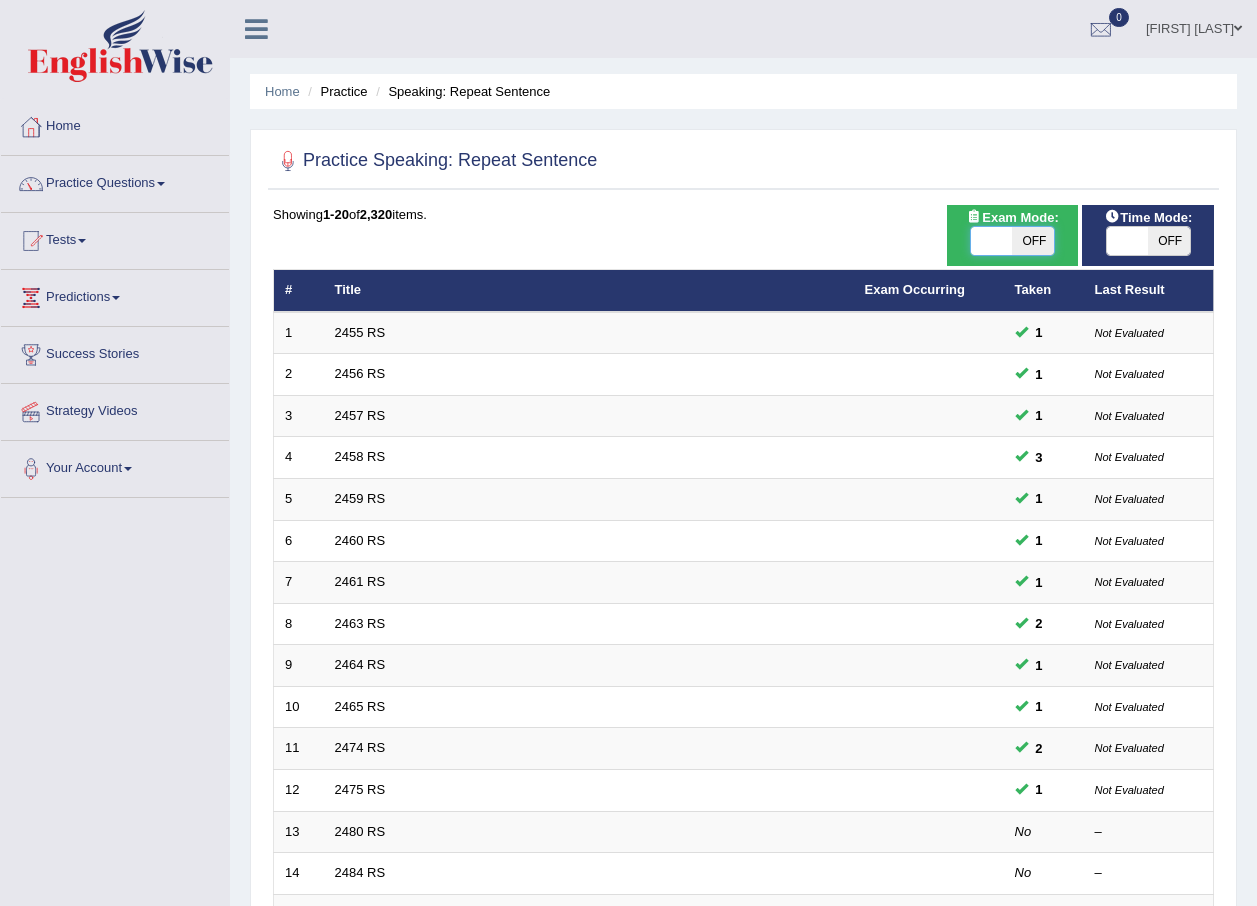 click at bounding box center (992, 241) 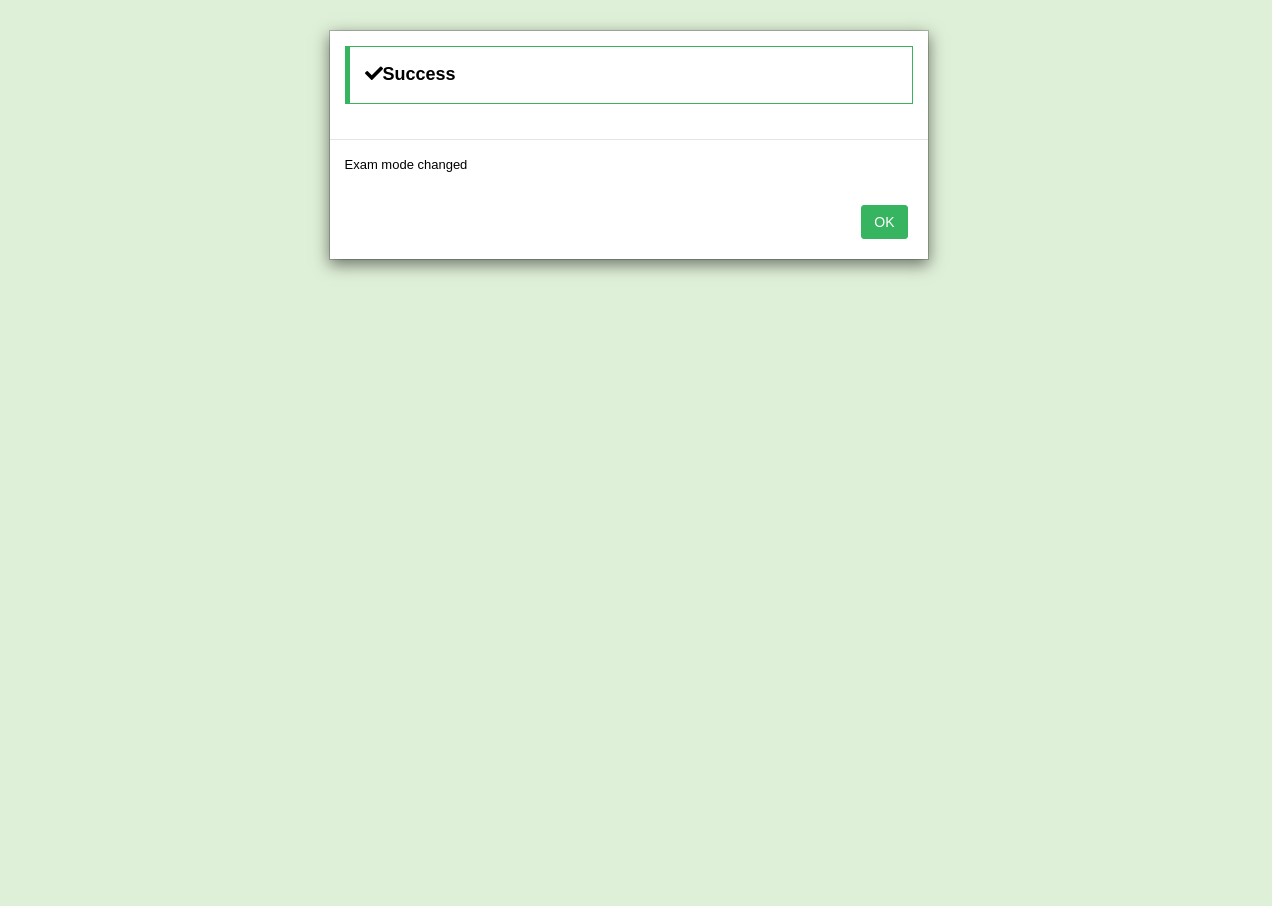 click on "OK" at bounding box center [884, 222] 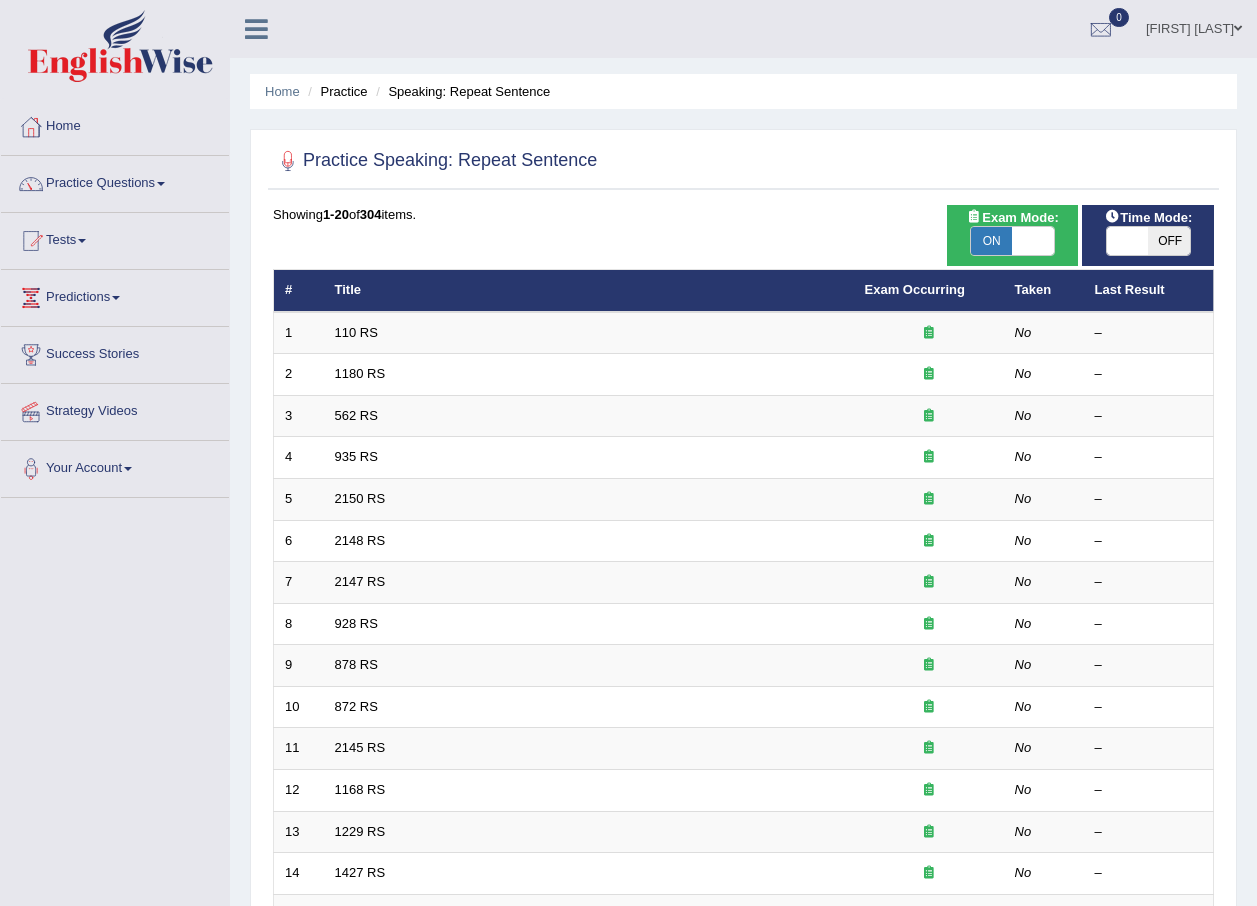 scroll, scrollTop: 0, scrollLeft: 0, axis: both 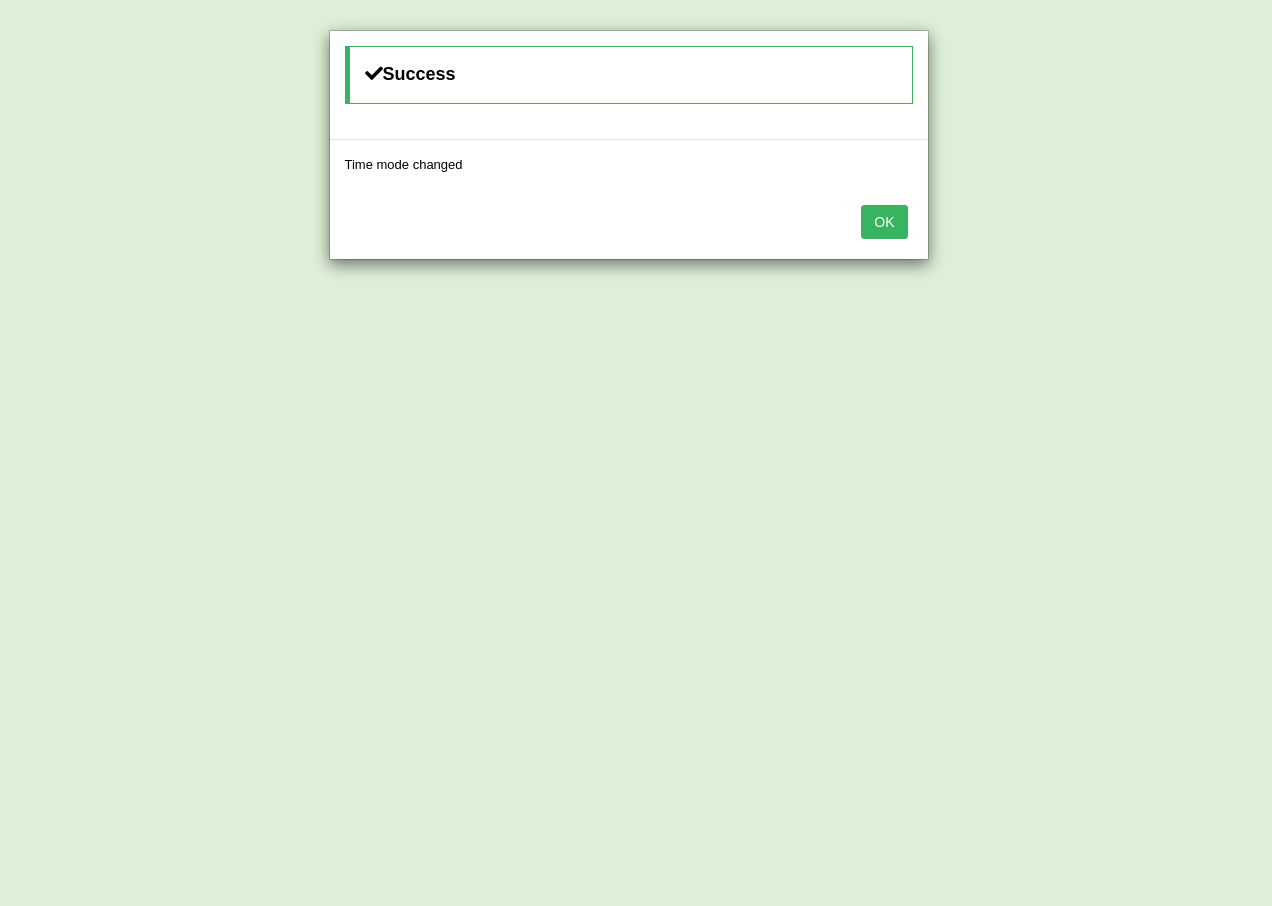 click on "OK" at bounding box center (884, 222) 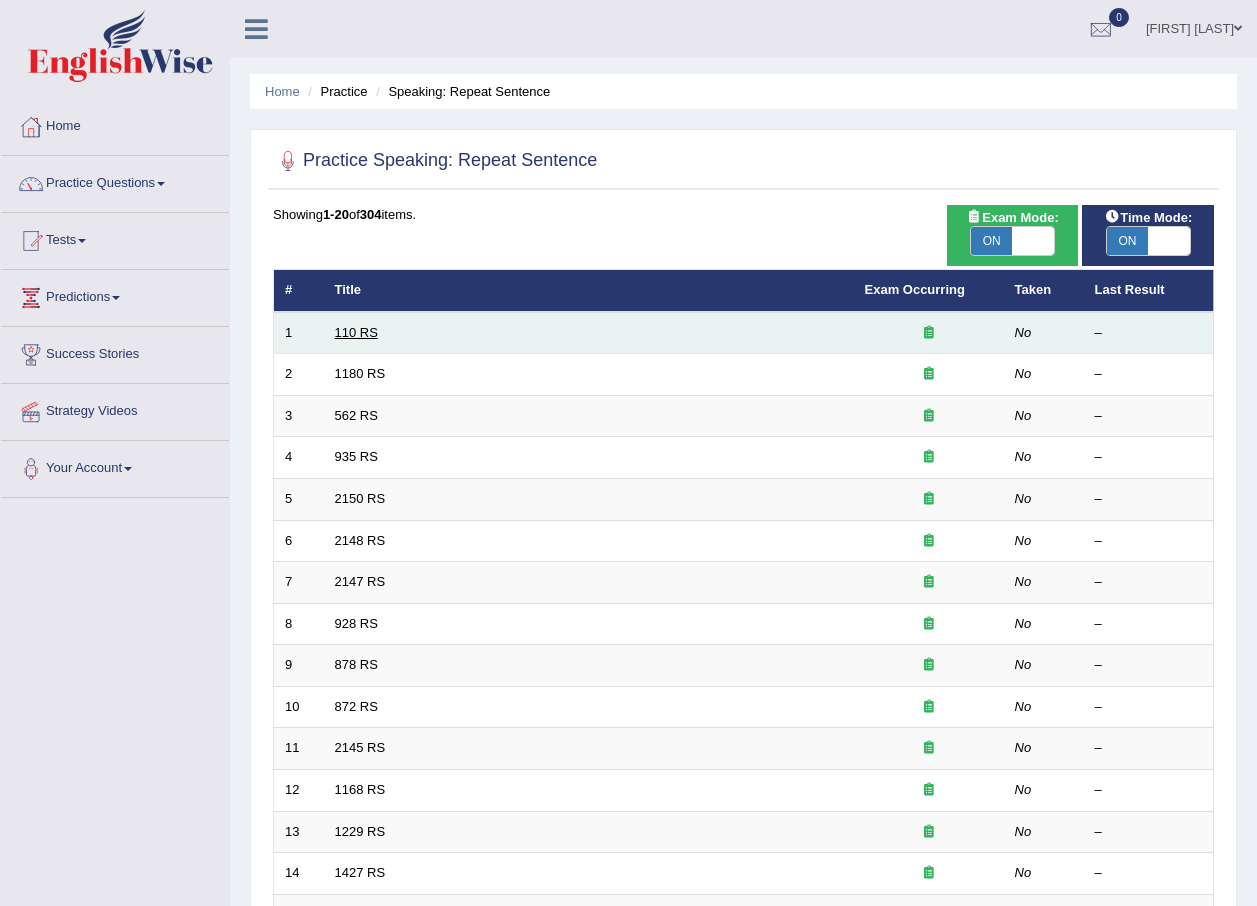click on "110 RS" at bounding box center [356, 332] 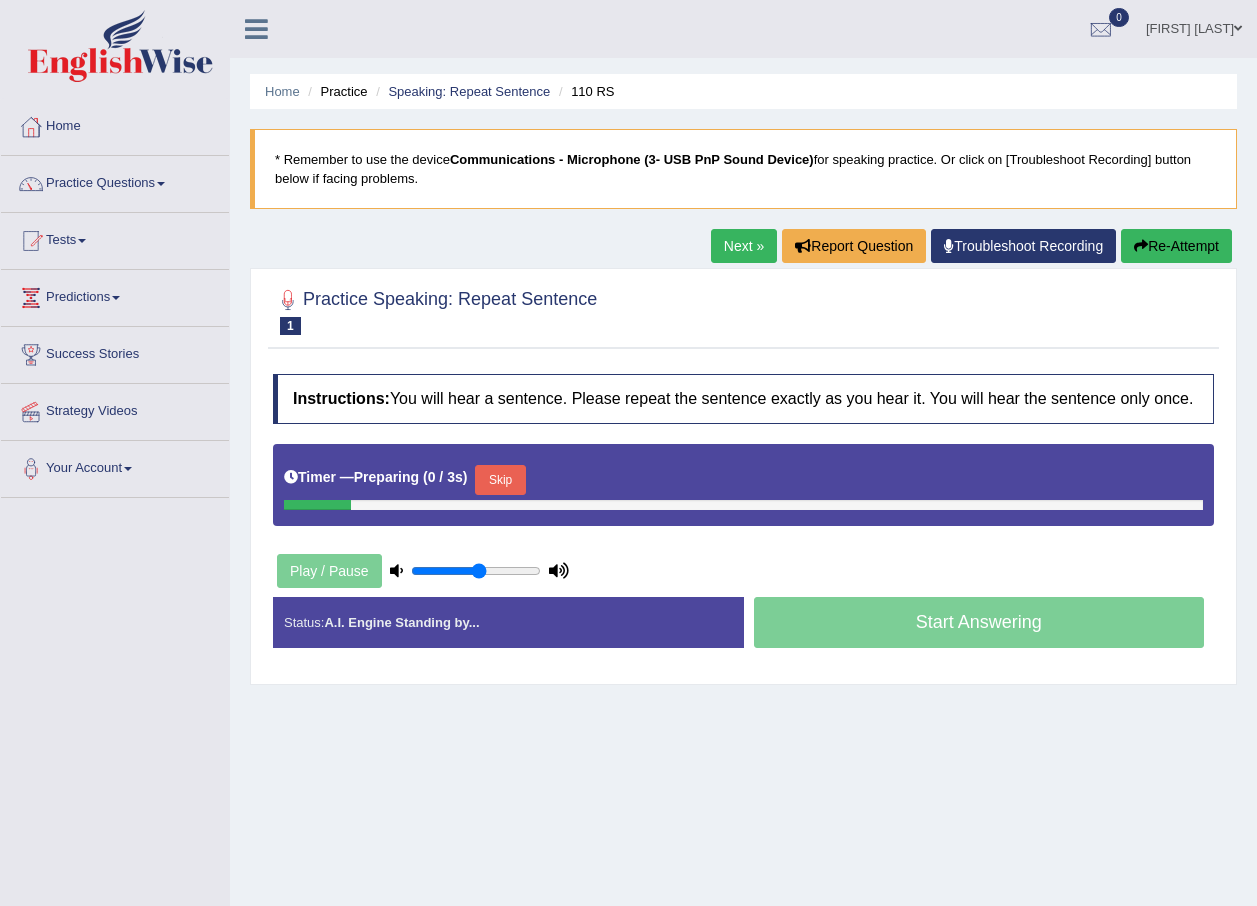 scroll, scrollTop: 0, scrollLeft: 0, axis: both 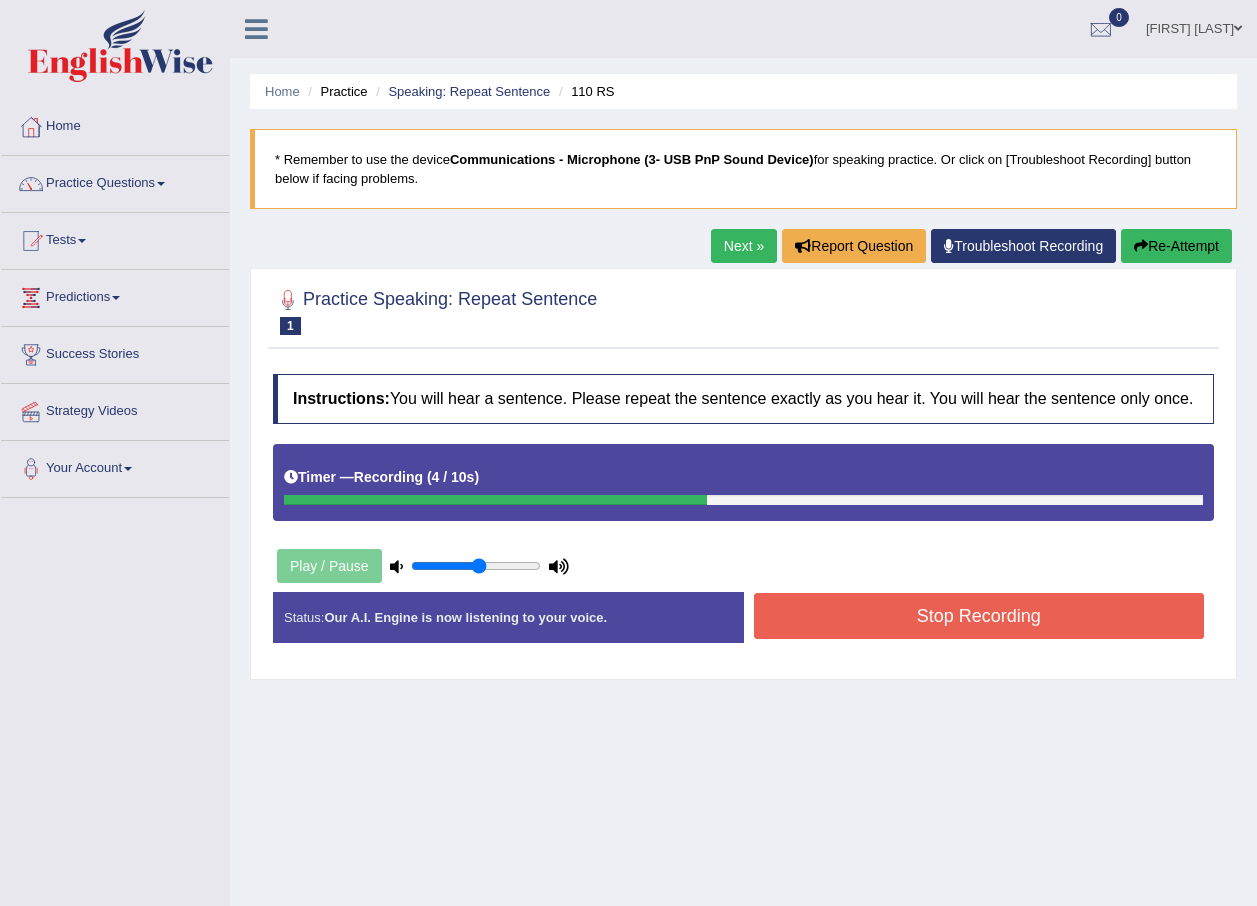click on "Stop Recording" at bounding box center (979, 616) 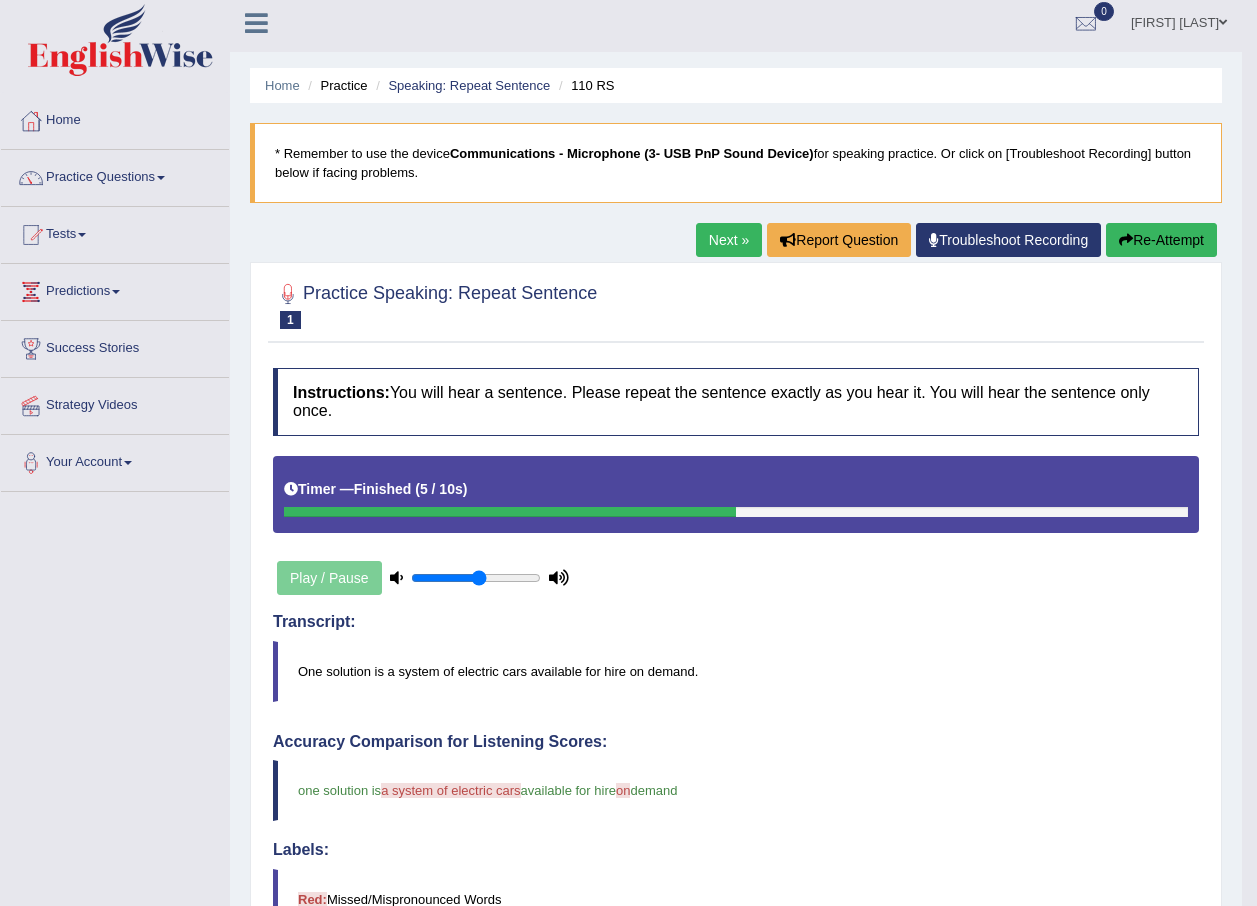 scroll, scrollTop: 0, scrollLeft: 0, axis: both 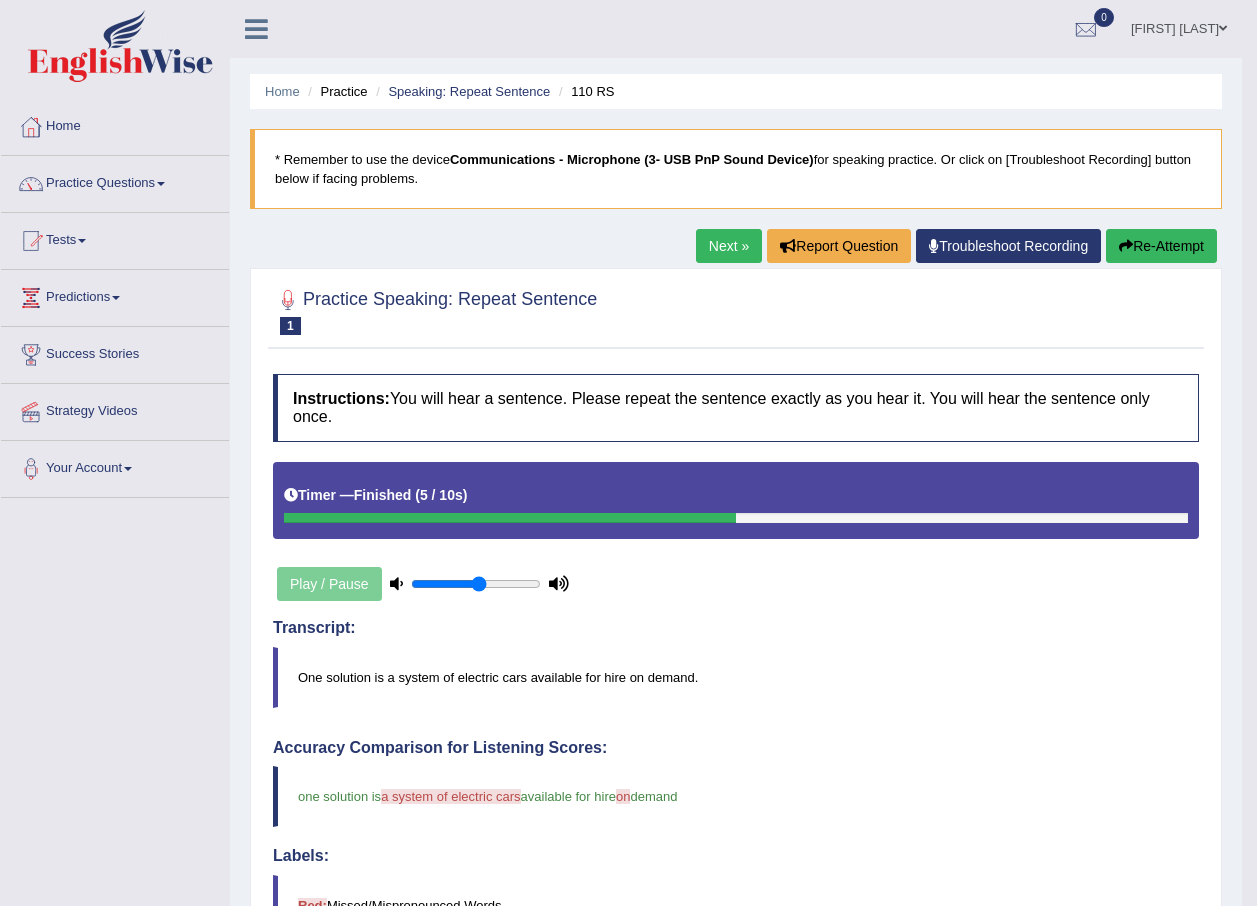 click on "Next »" at bounding box center [729, 246] 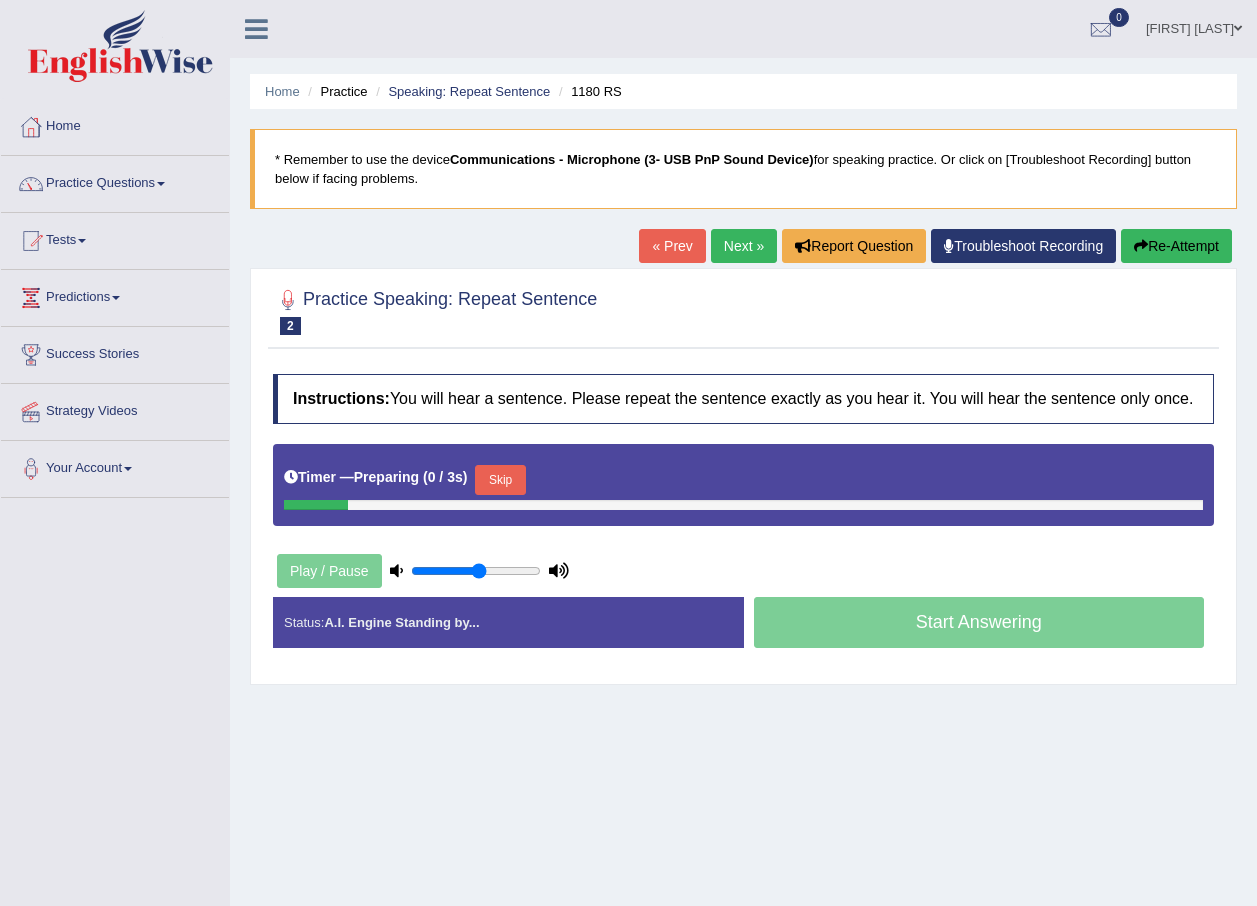 scroll, scrollTop: 0, scrollLeft: 0, axis: both 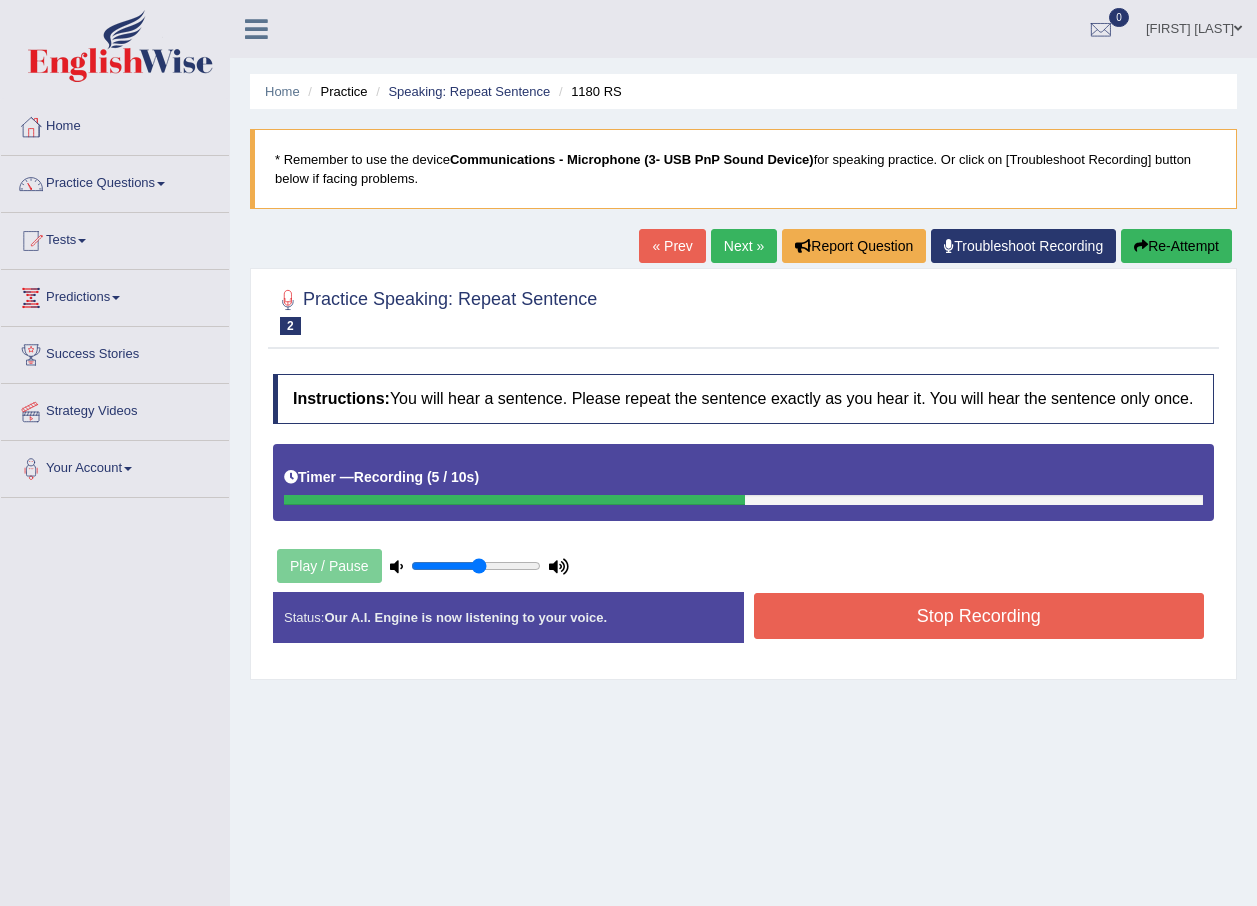 click on "Stop Recording" at bounding box center (979, 616) 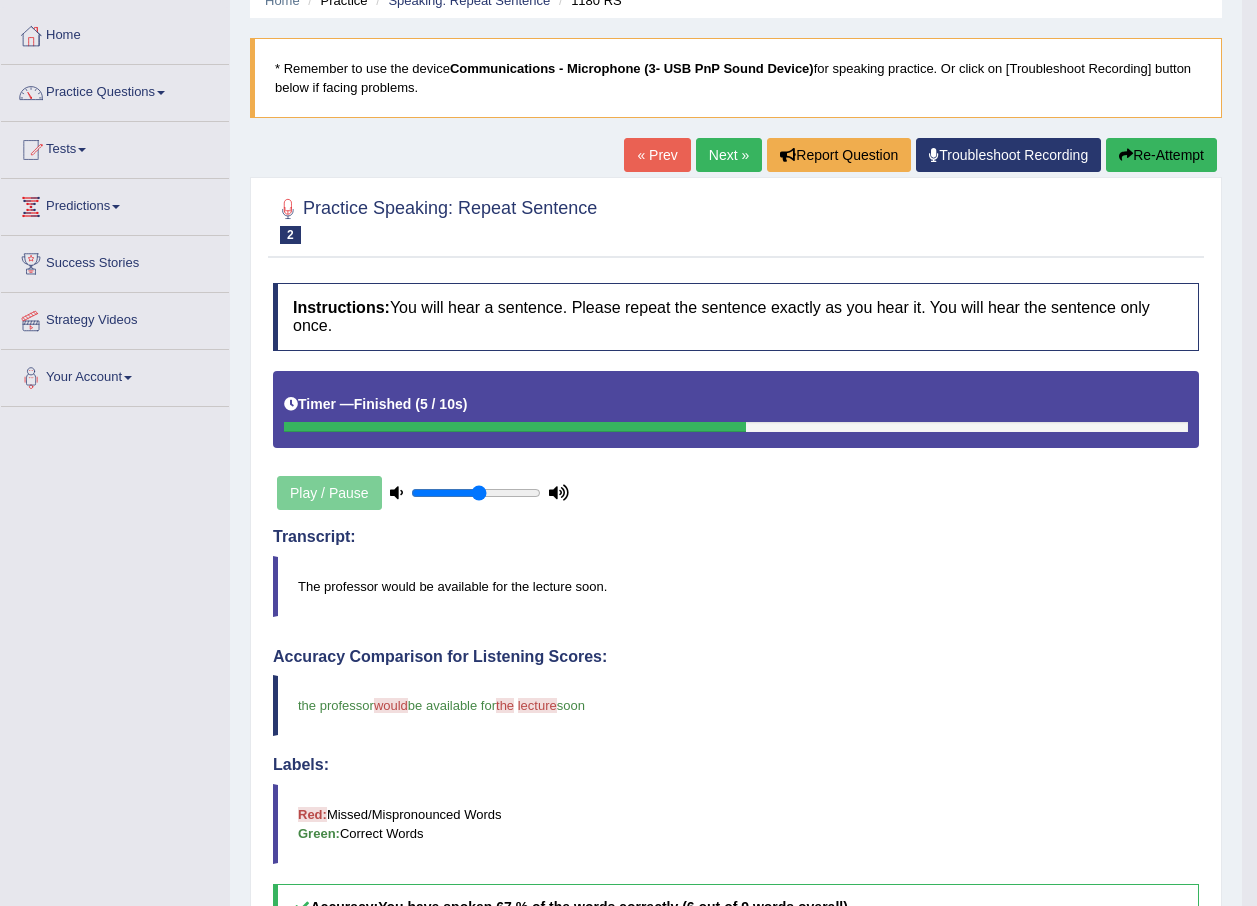 scroll, scrollTop: 0, scrollLeft: 0, axis: both 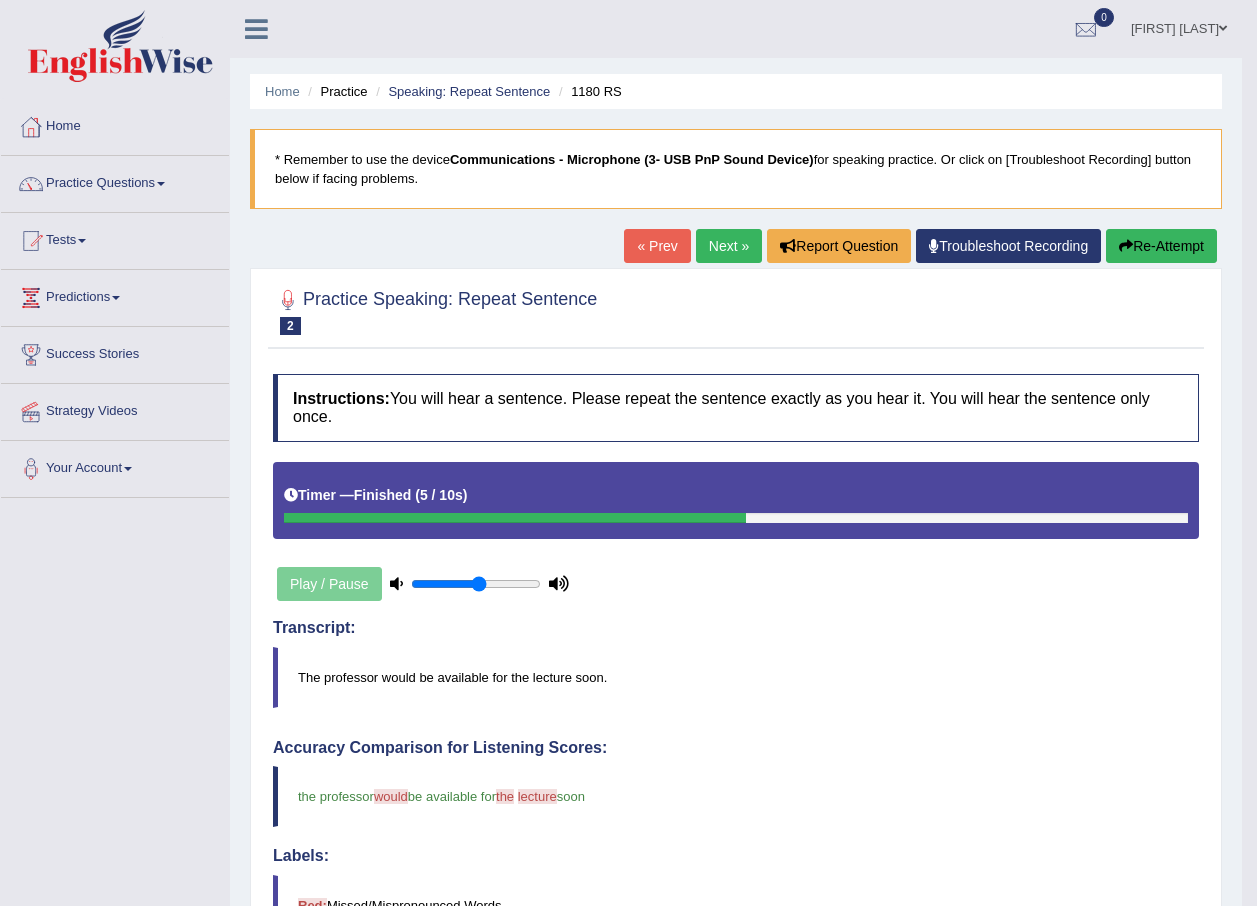 click on "Next »" at bounding box center [729, 246] 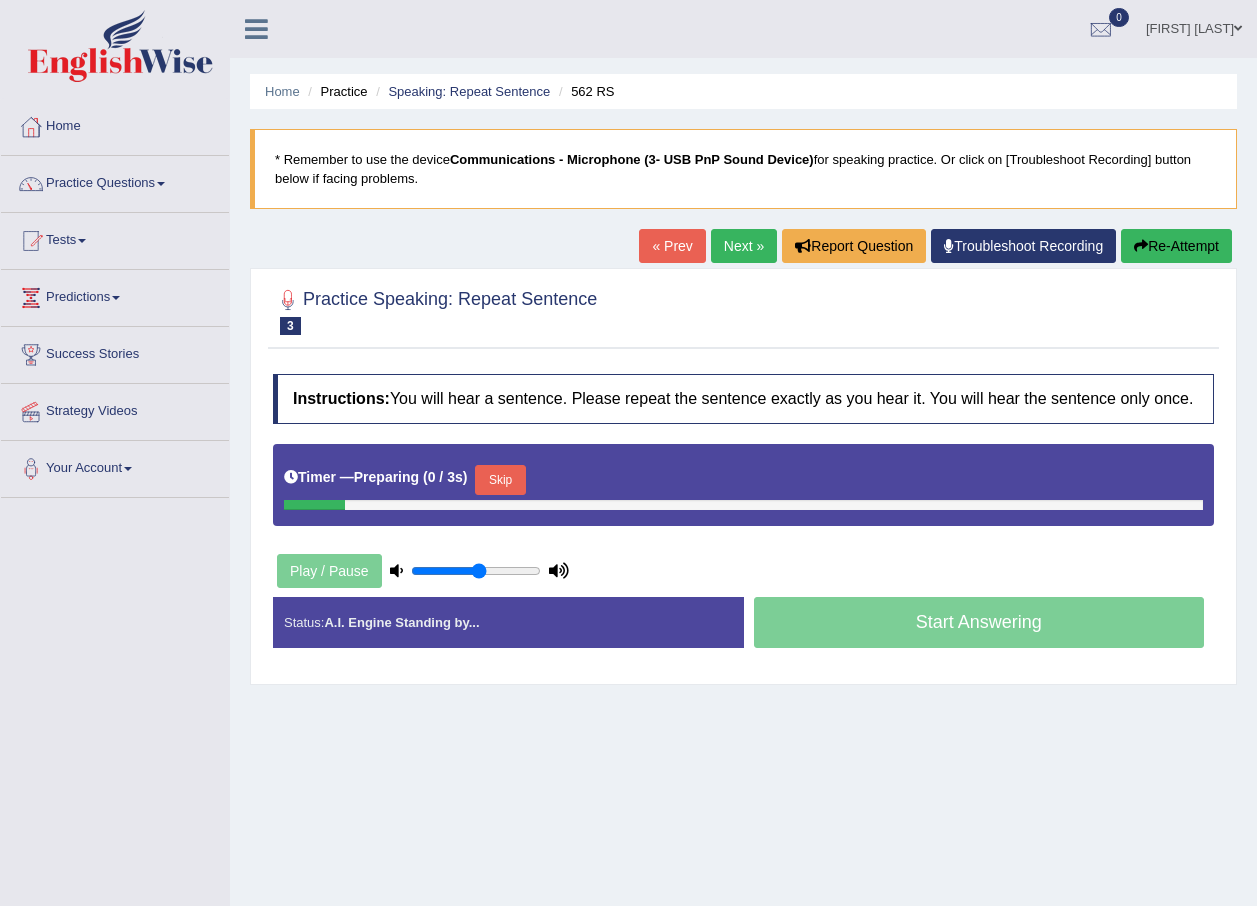 scroll, scrollTop: 0, scrollLeft: 0, axis: both 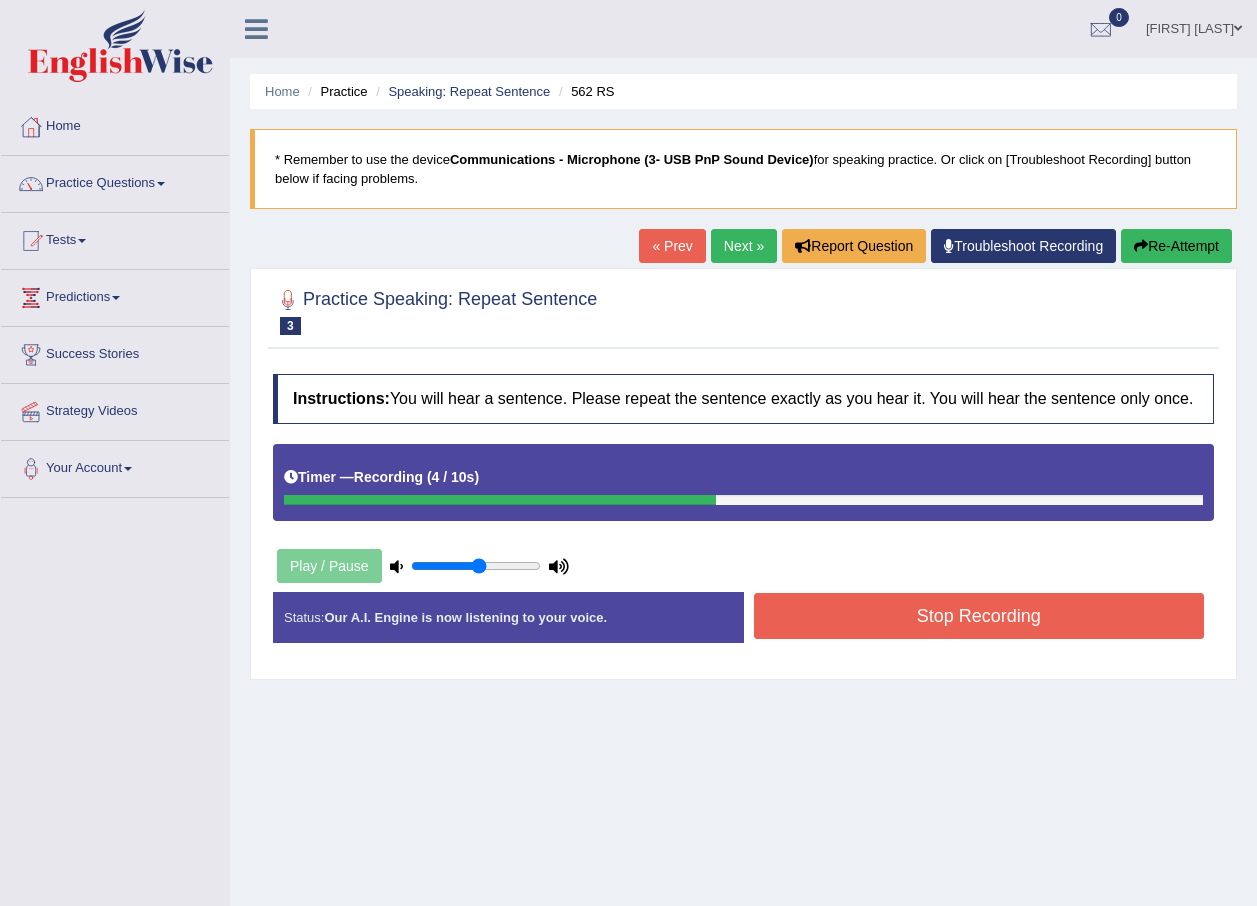 click on "Stop Recording" at bounding box center [979, 616] 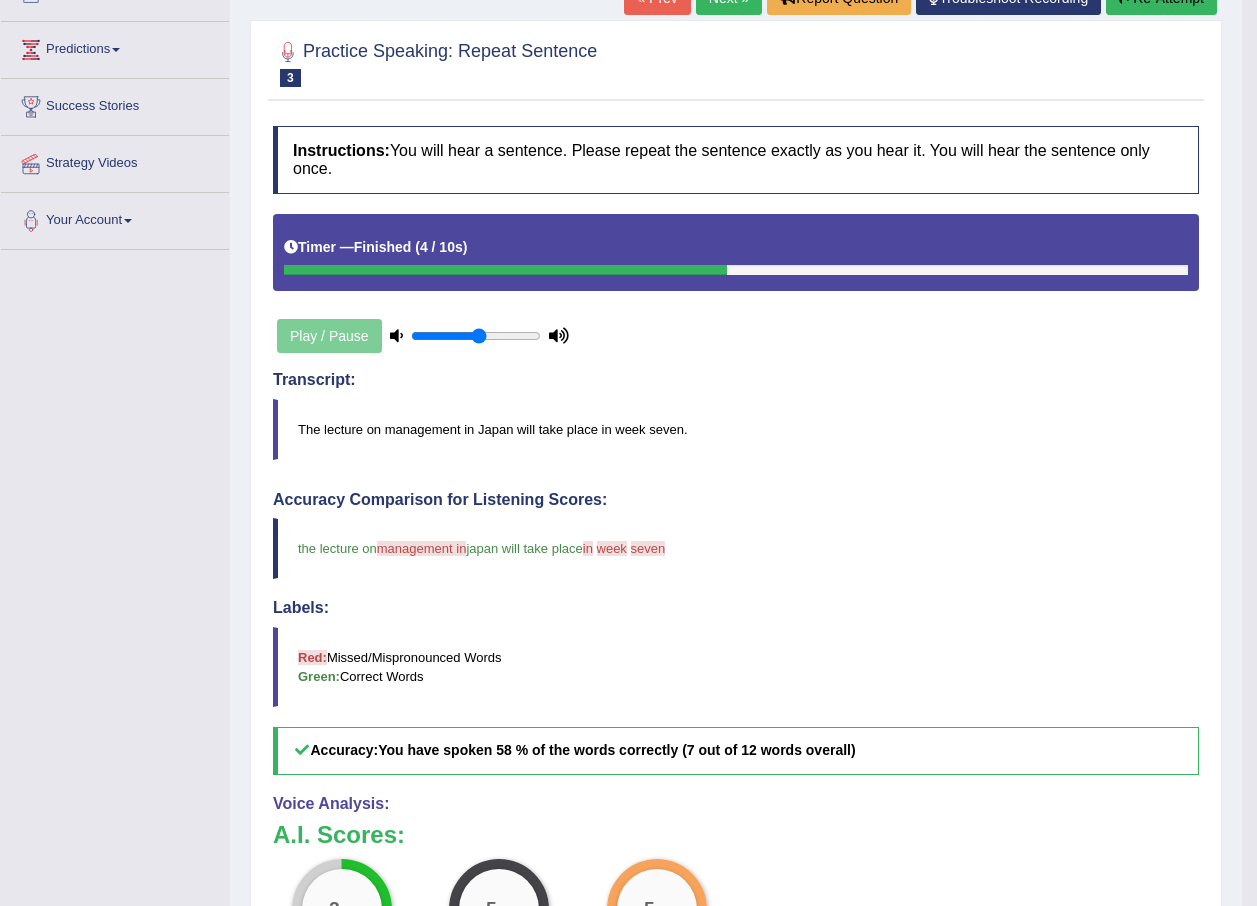 scroll, scrollTop: 0, scrollLeft: 0, axis: both 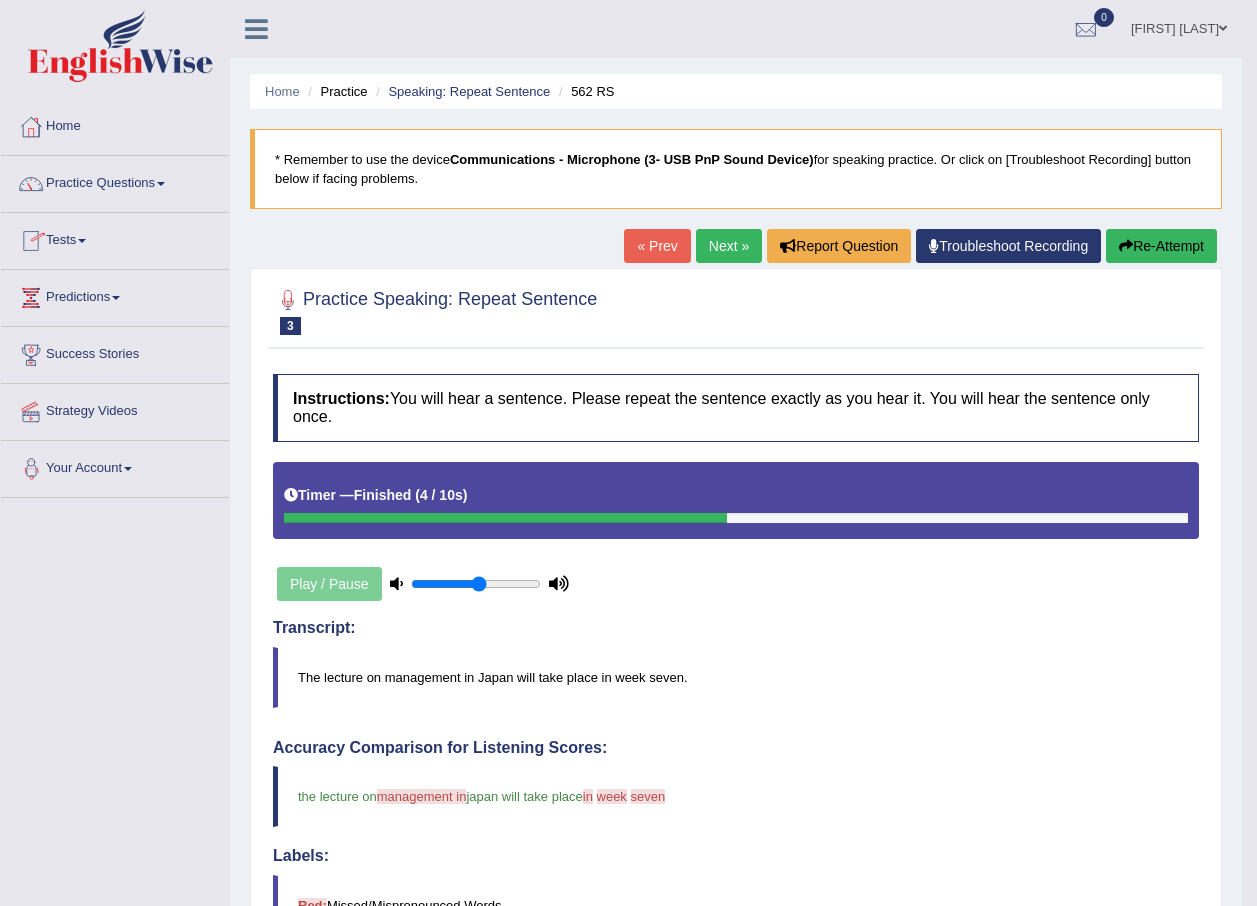 click on "Next »" at bounding box center [729, 246] 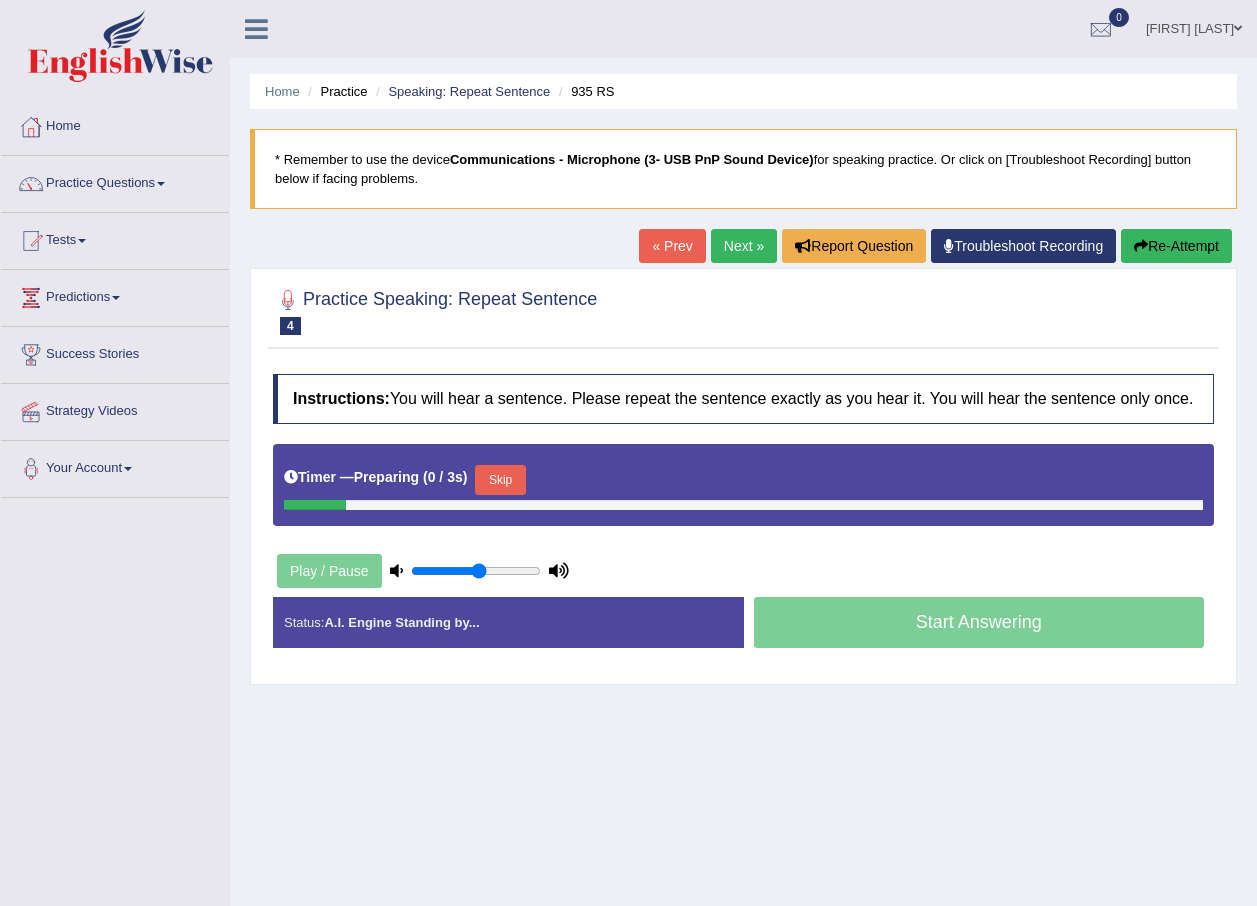 scroll, scrollTop: 0, scrollLeft: 0, axis: both 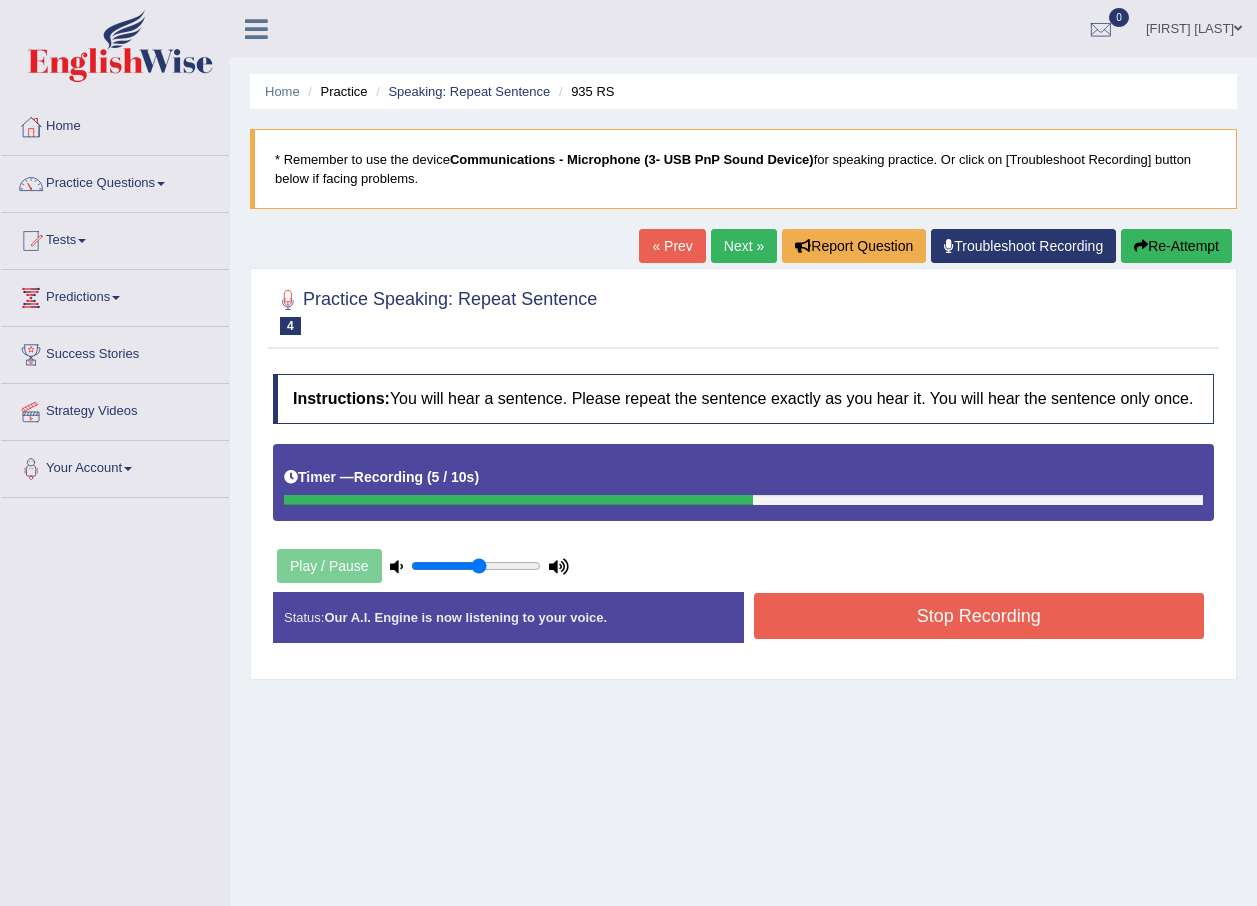 click on "Stop Recording" at bounding box center [979, 616] 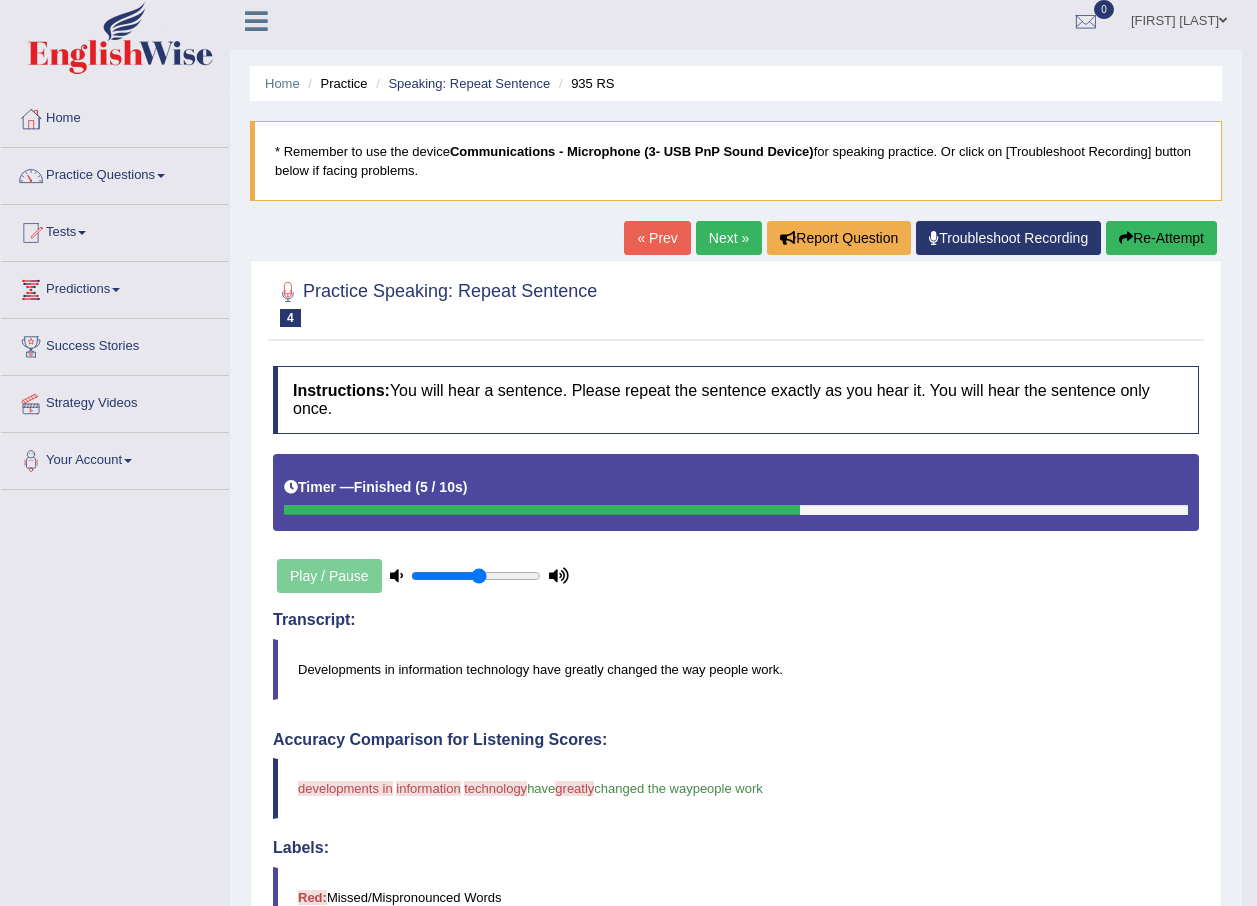 scroll, scrollTop: 0, scrollLeft: 0, axis: both 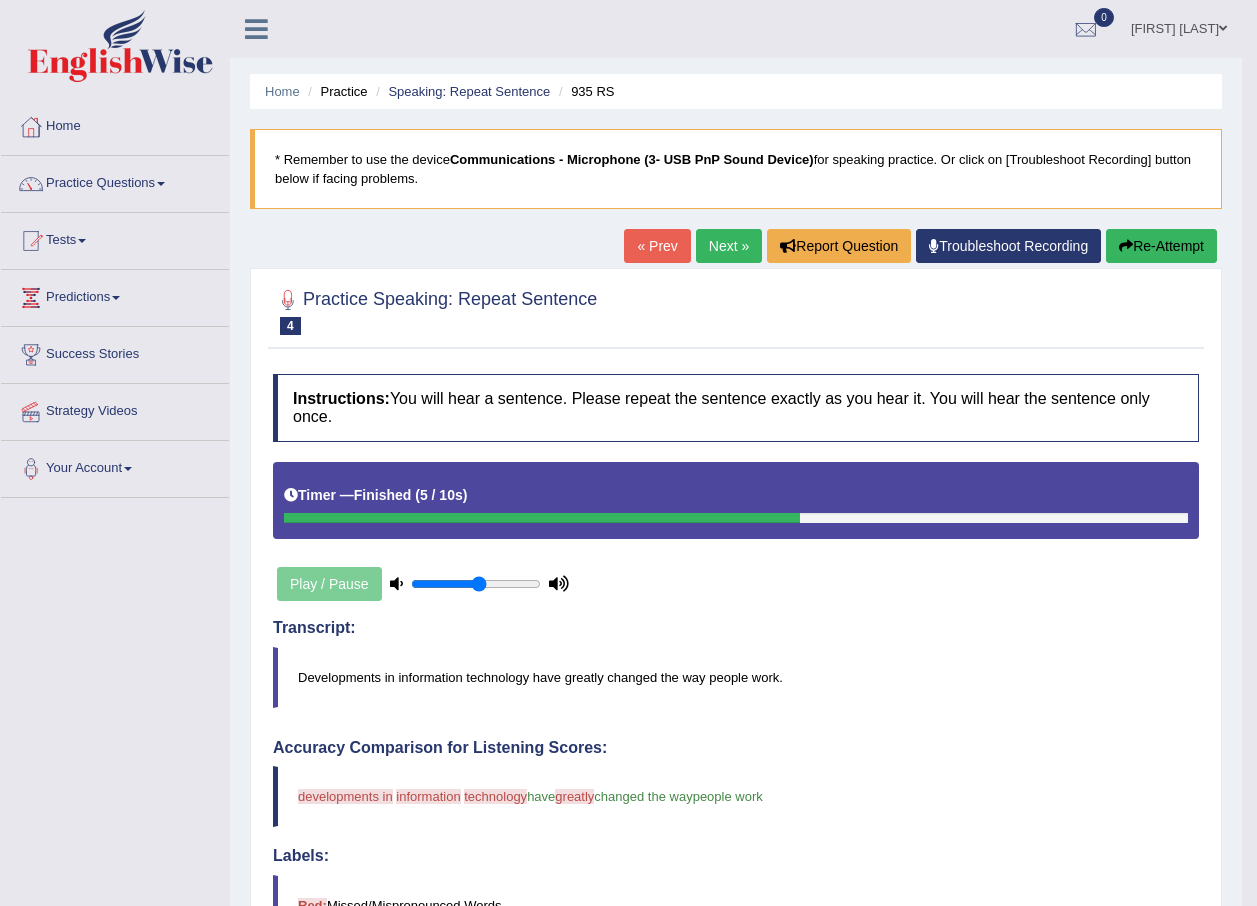 click on "Re-Attempt" at bounding box center [1161, 246] 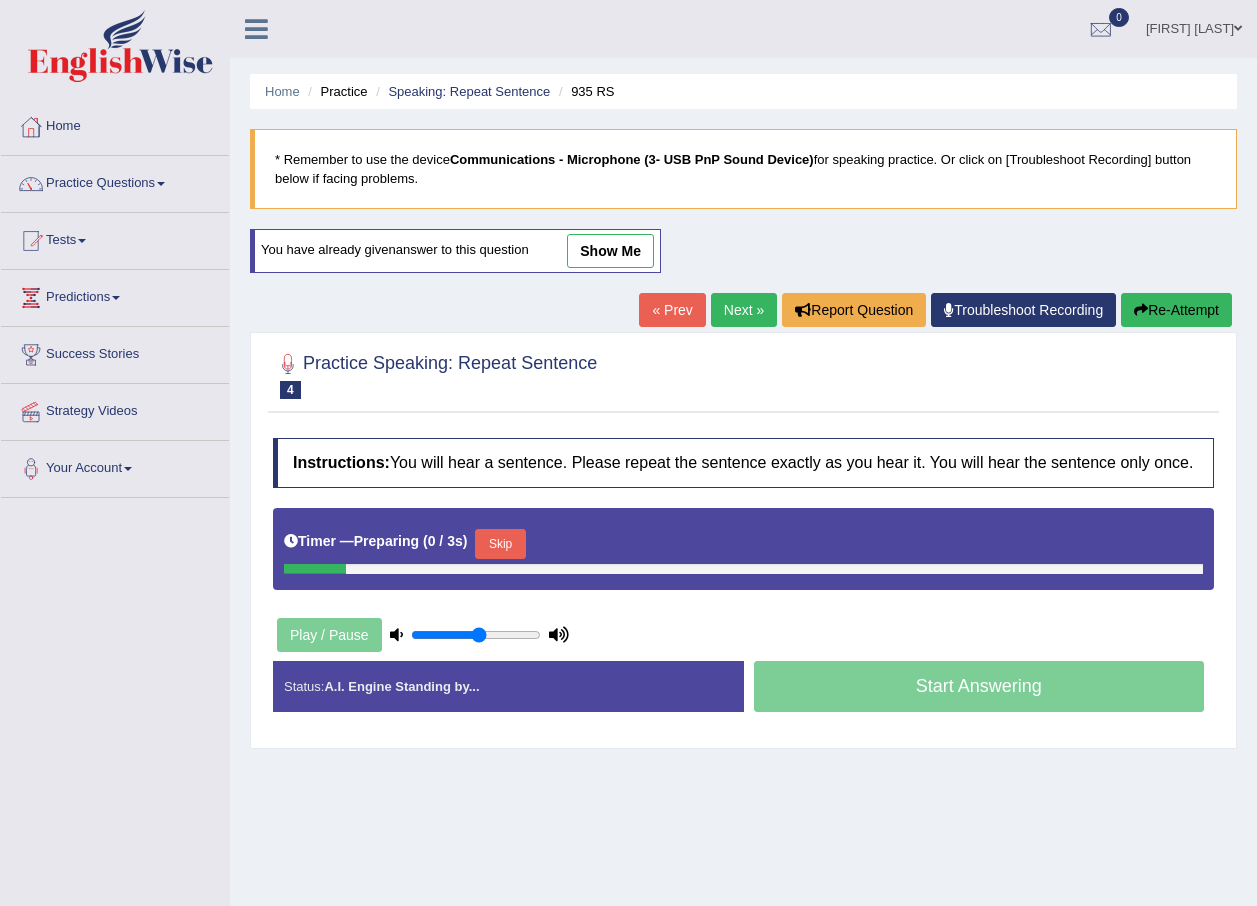 scroll, scrollTop: 0, scrollLeft: 0, axis: both 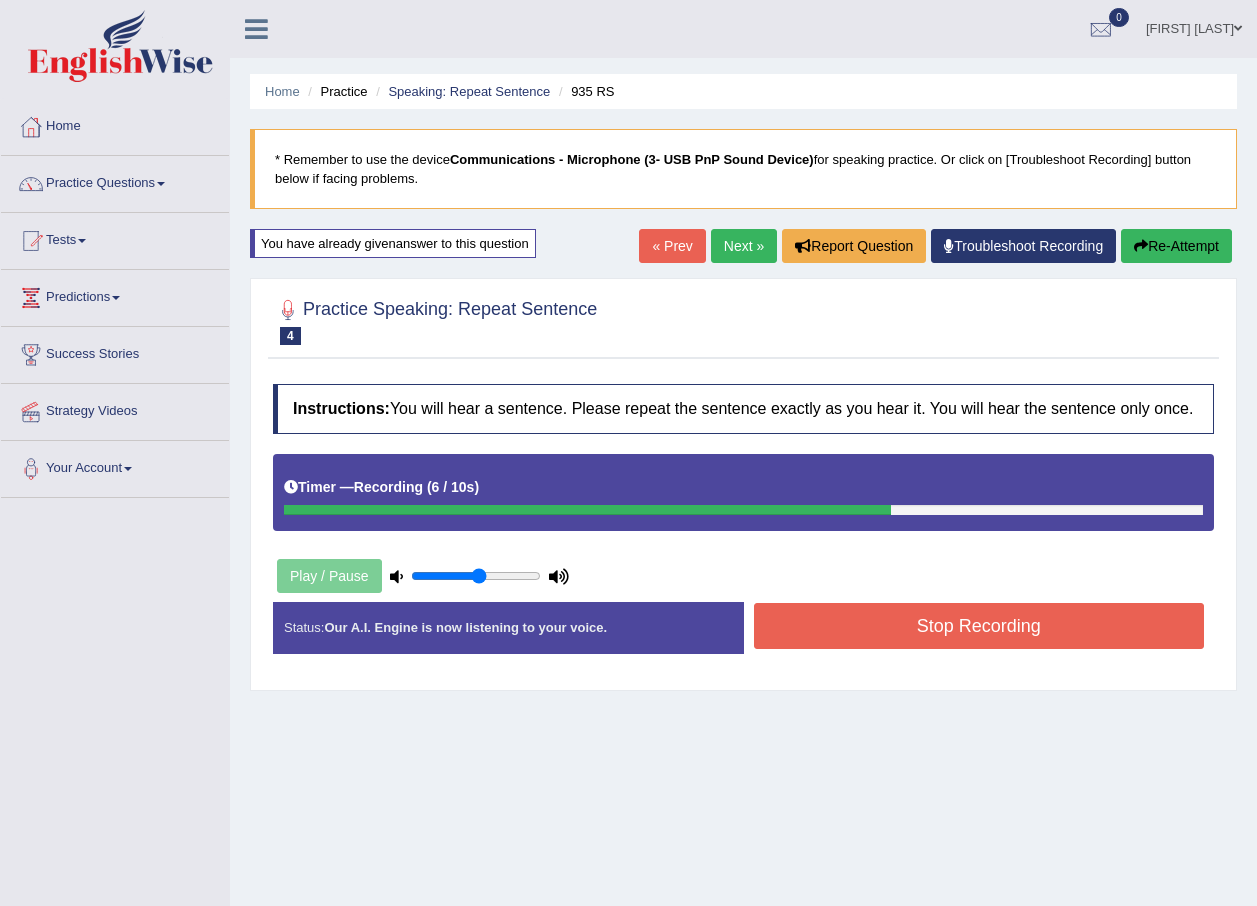 click on "Stop Recording" at bounding box center [979, 626] 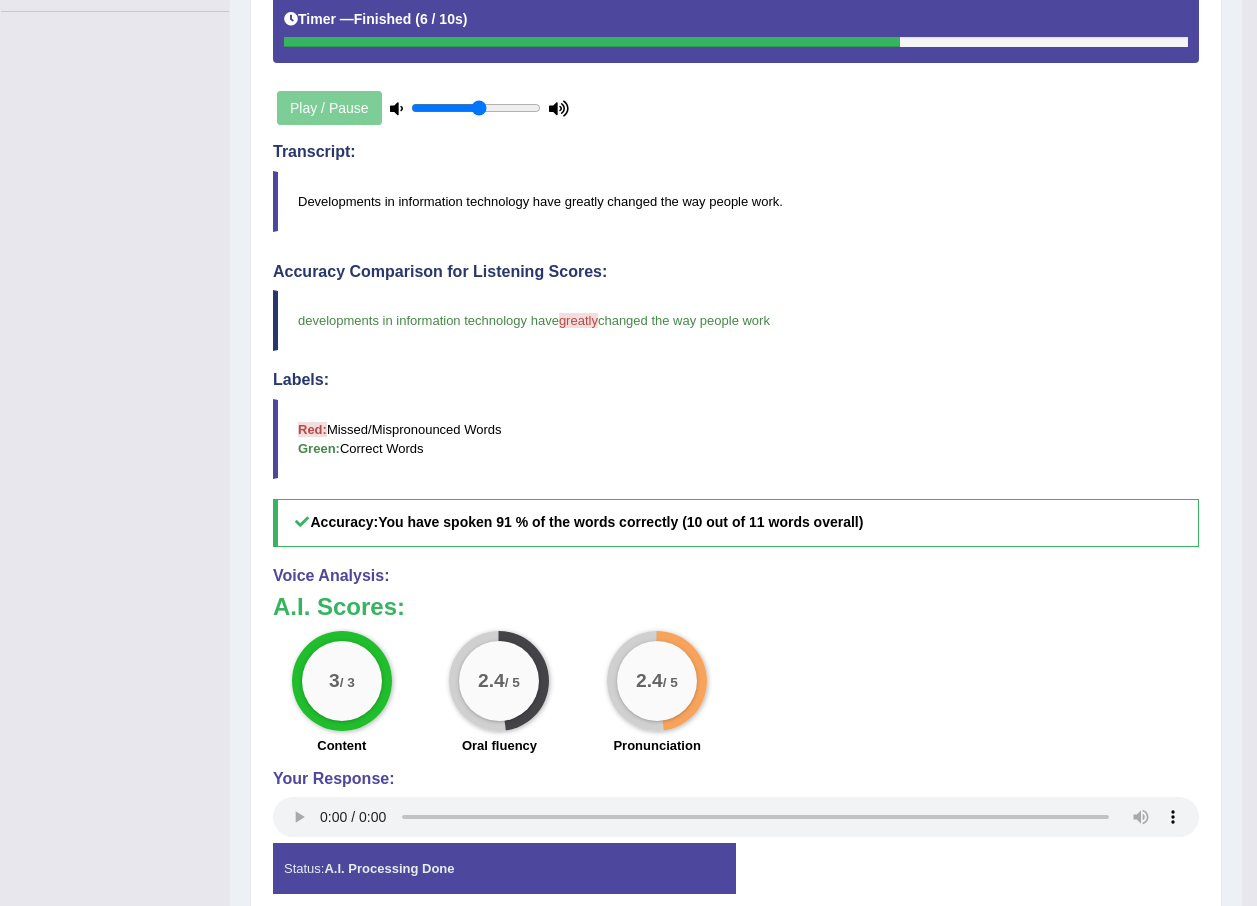 scroll, scrollTop: 500, scrollLeft: 0, axis: vertical 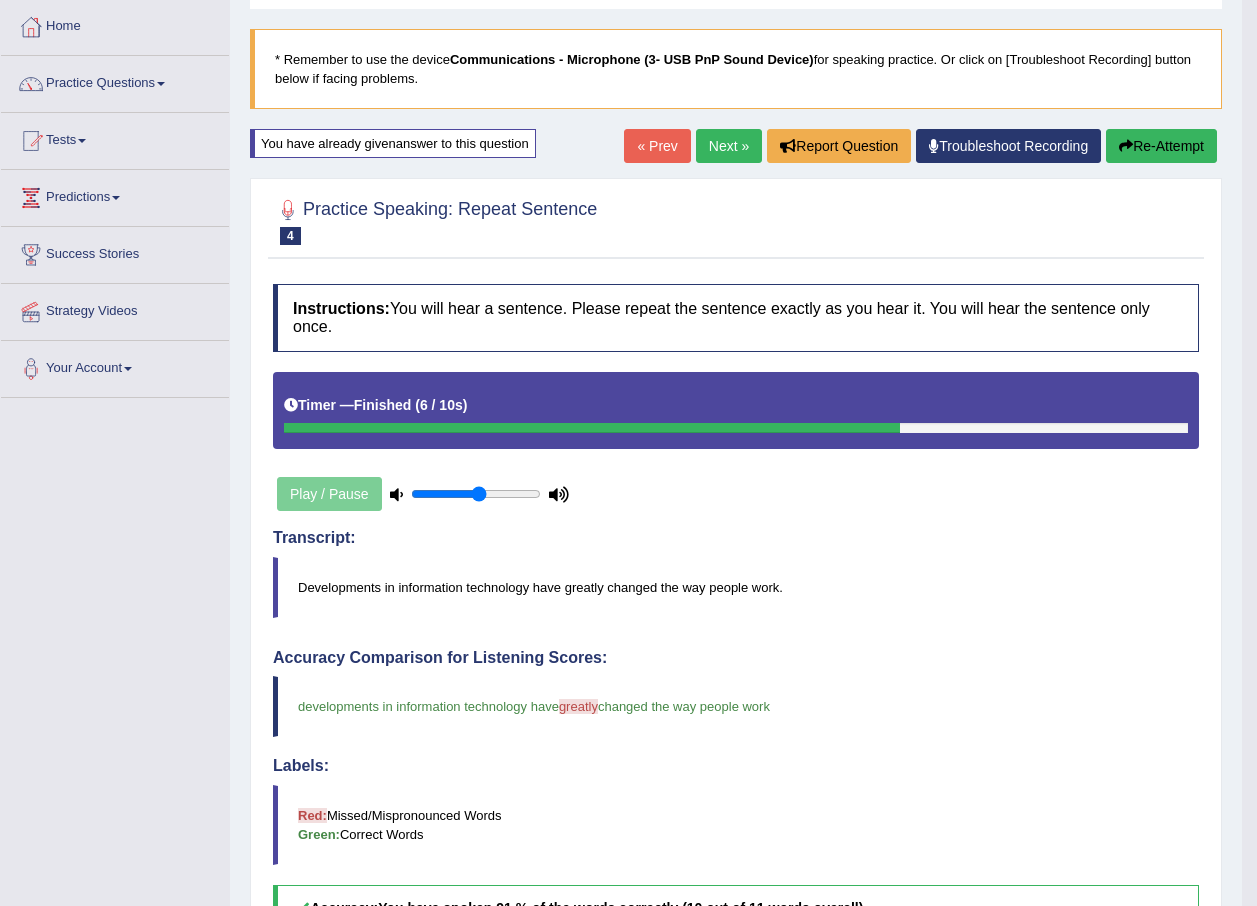 click on "Re-Attempt" at bounding box center (1161, 146) 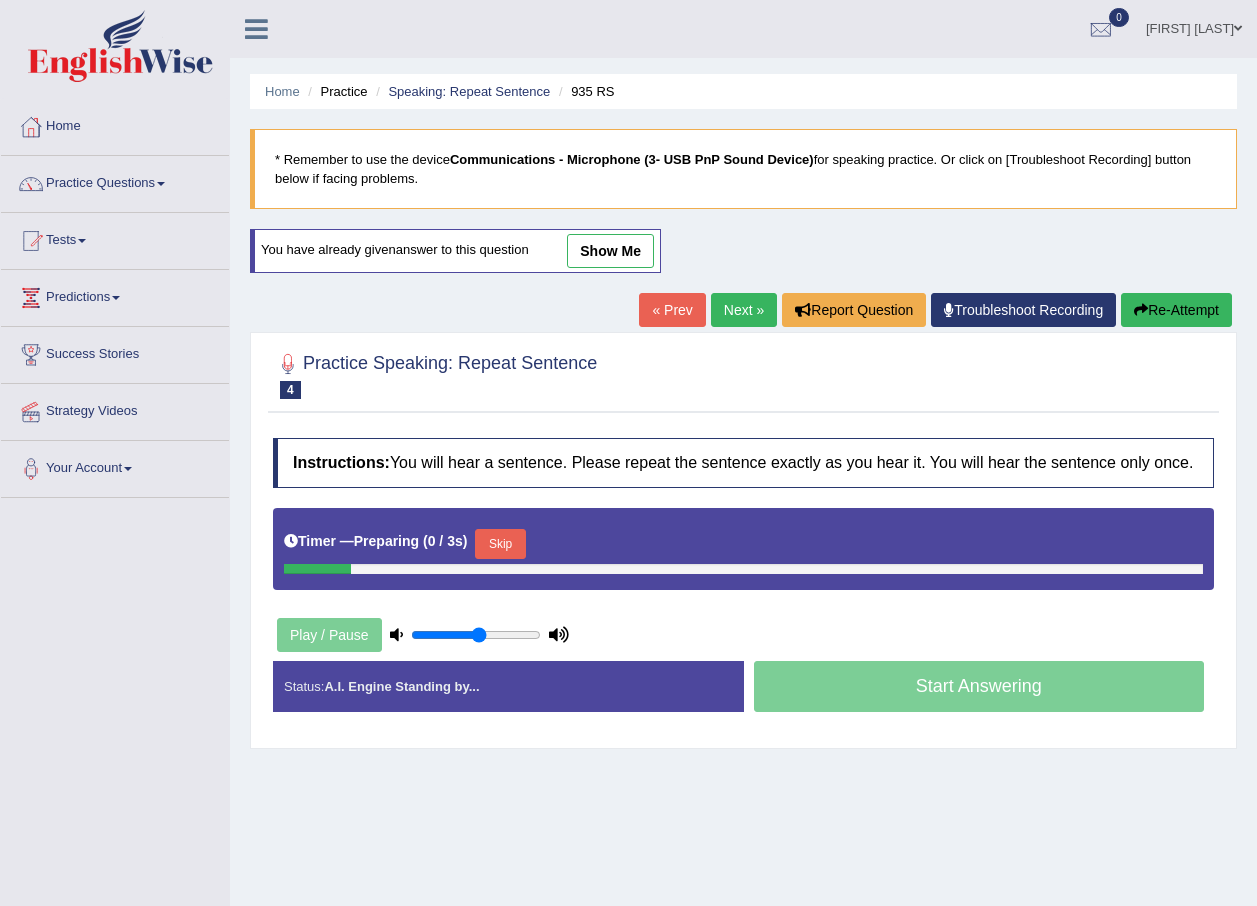 scroll, scrollTop: 100, scrollLeft: 0, axis: vertical 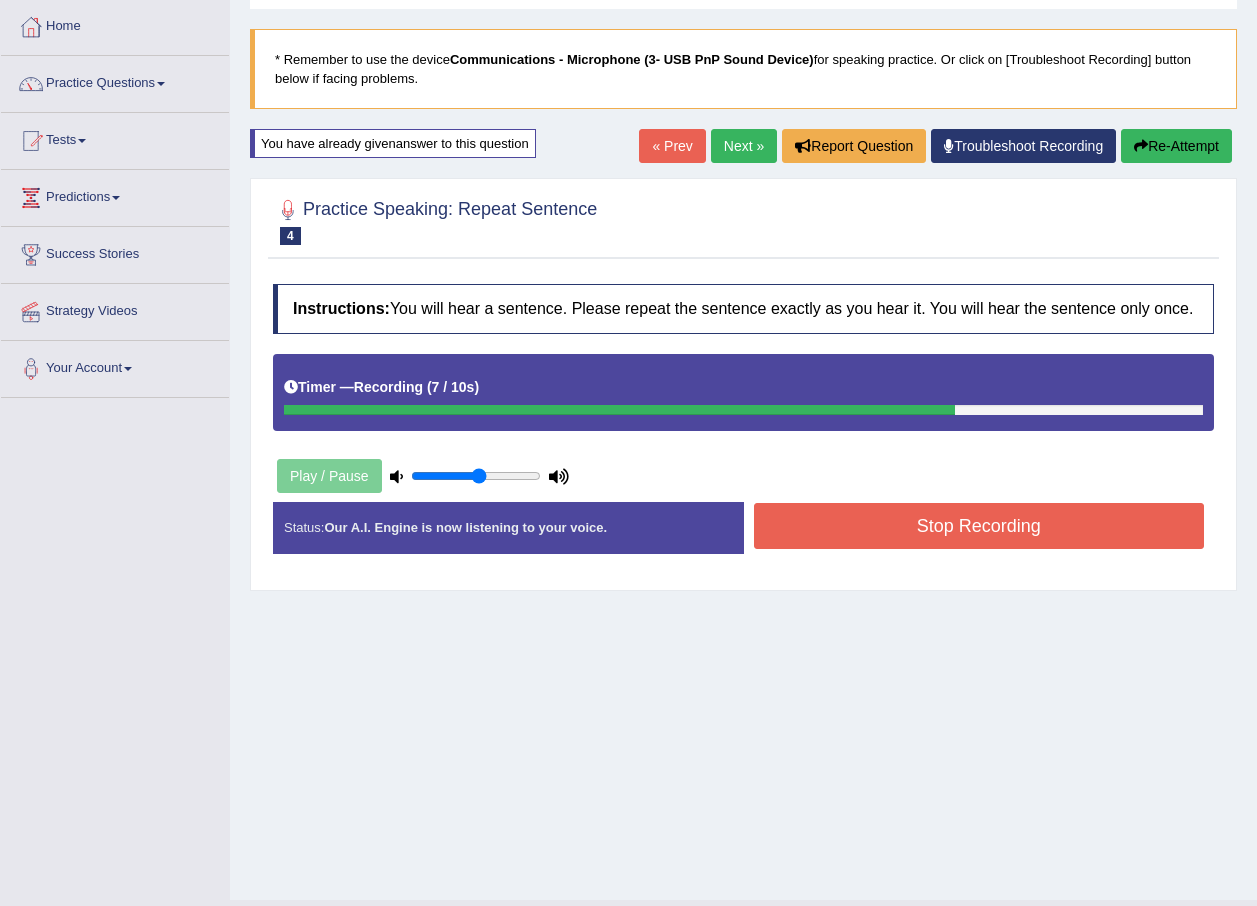click on "Stop Recording" at bounding box center (979, 526) 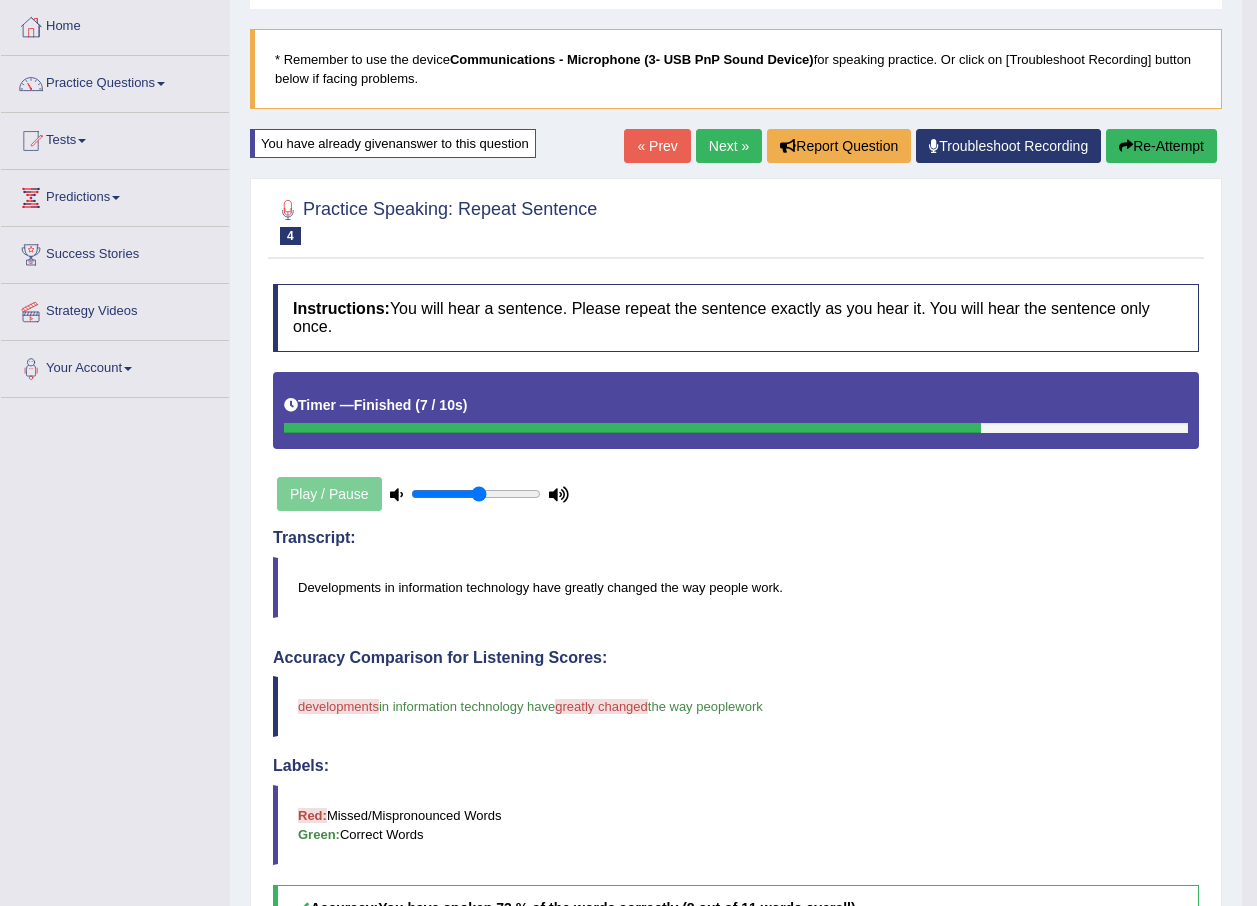 scroll, scrollTop: 0, scrollLeft: 0, axis: both 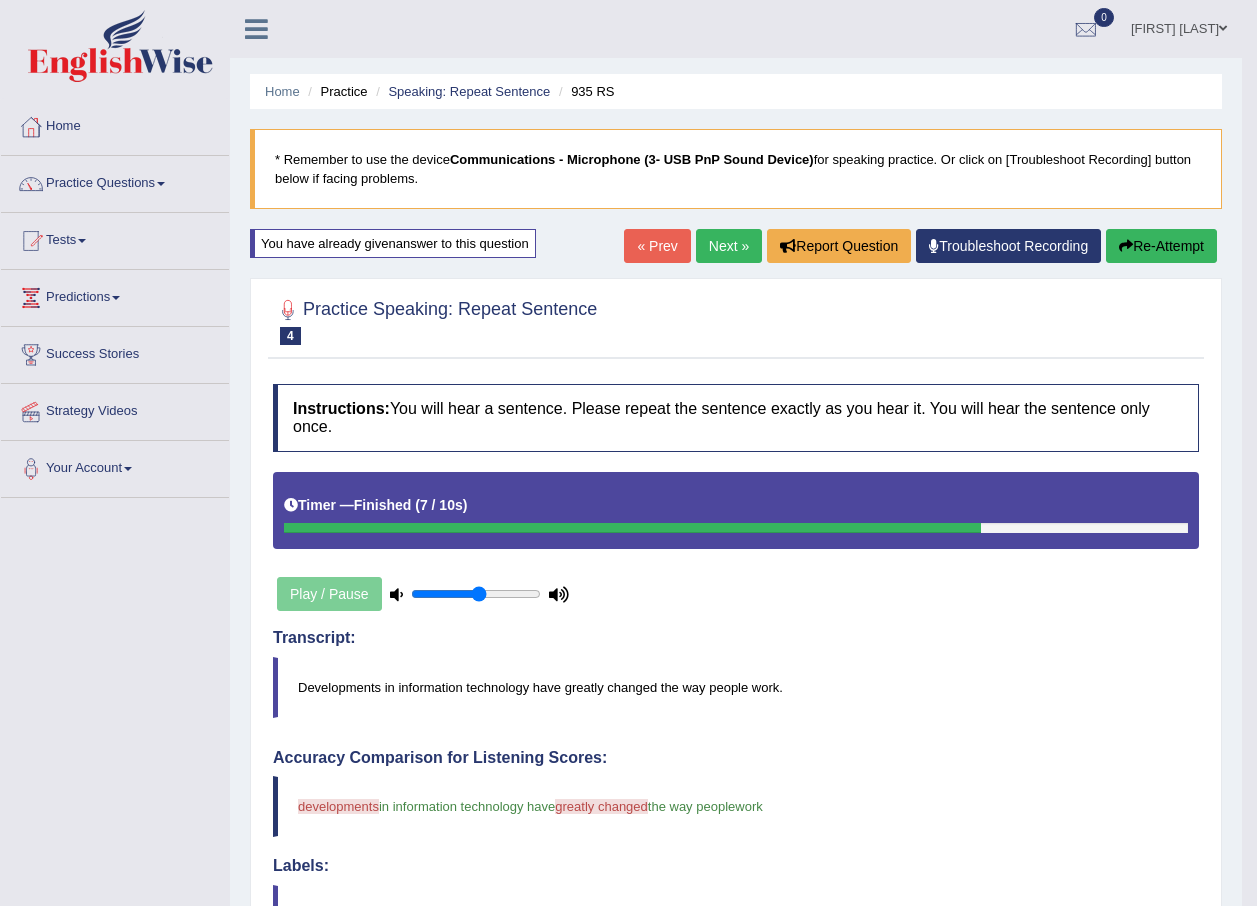 click on "Re-Attempt" at bounding box center [1161, 246] 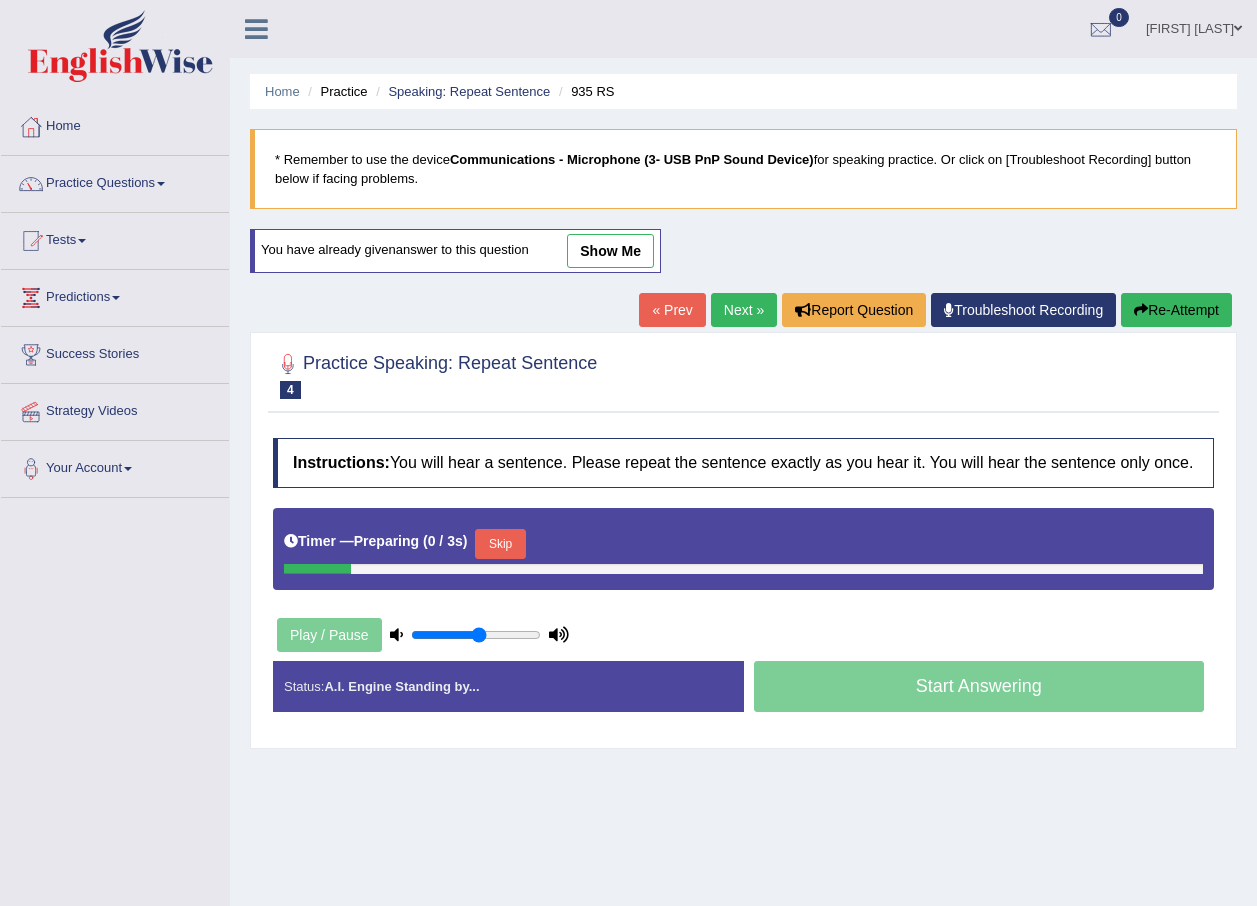 scroll, scrollTop: 0, scrollLeft: 0, axis: both 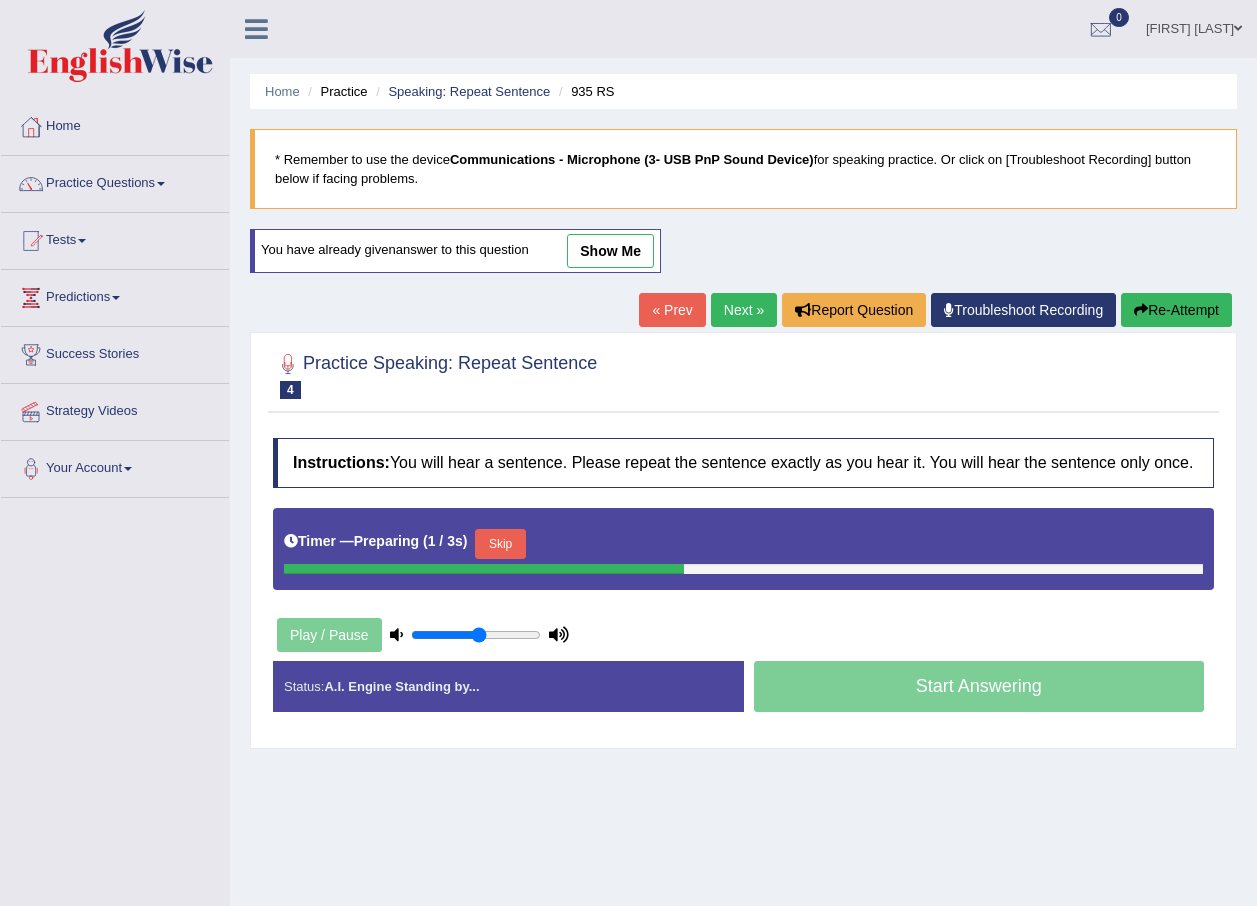 click on "Skip" at bounding box center (500, 544) 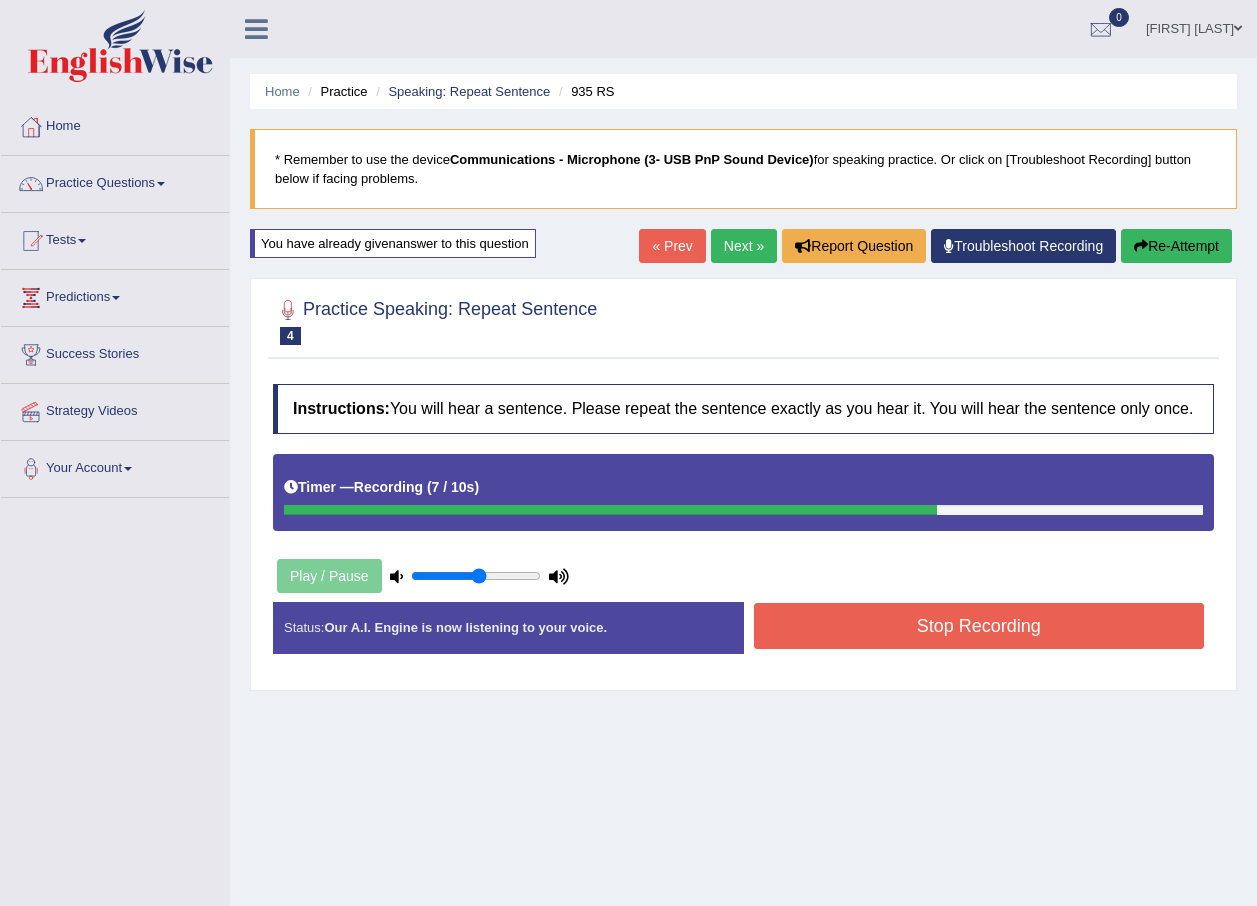 click on "Stop Recording" at bounding box center [979, 626] 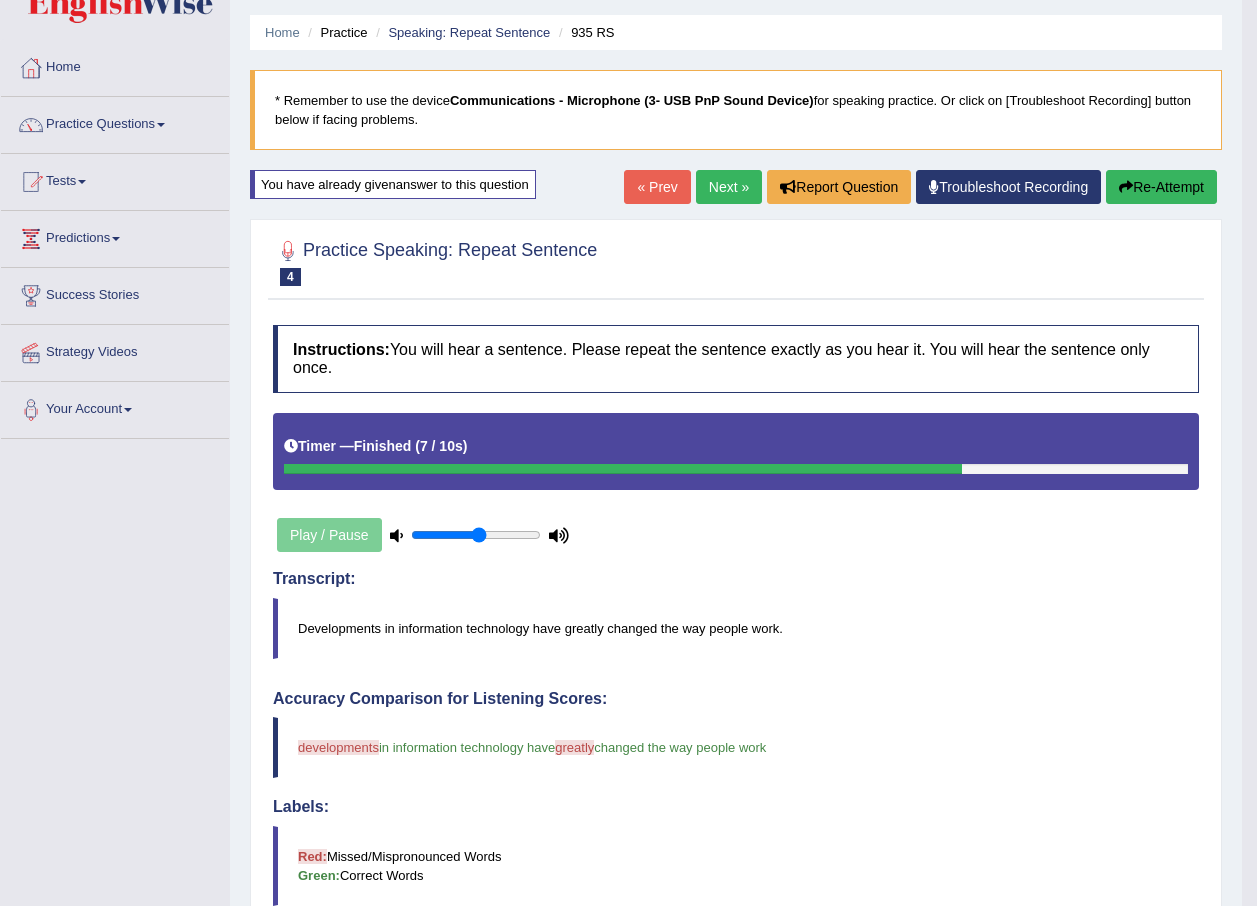 scroll, scrollTop: 0, scrollLeft: 0, axis: both 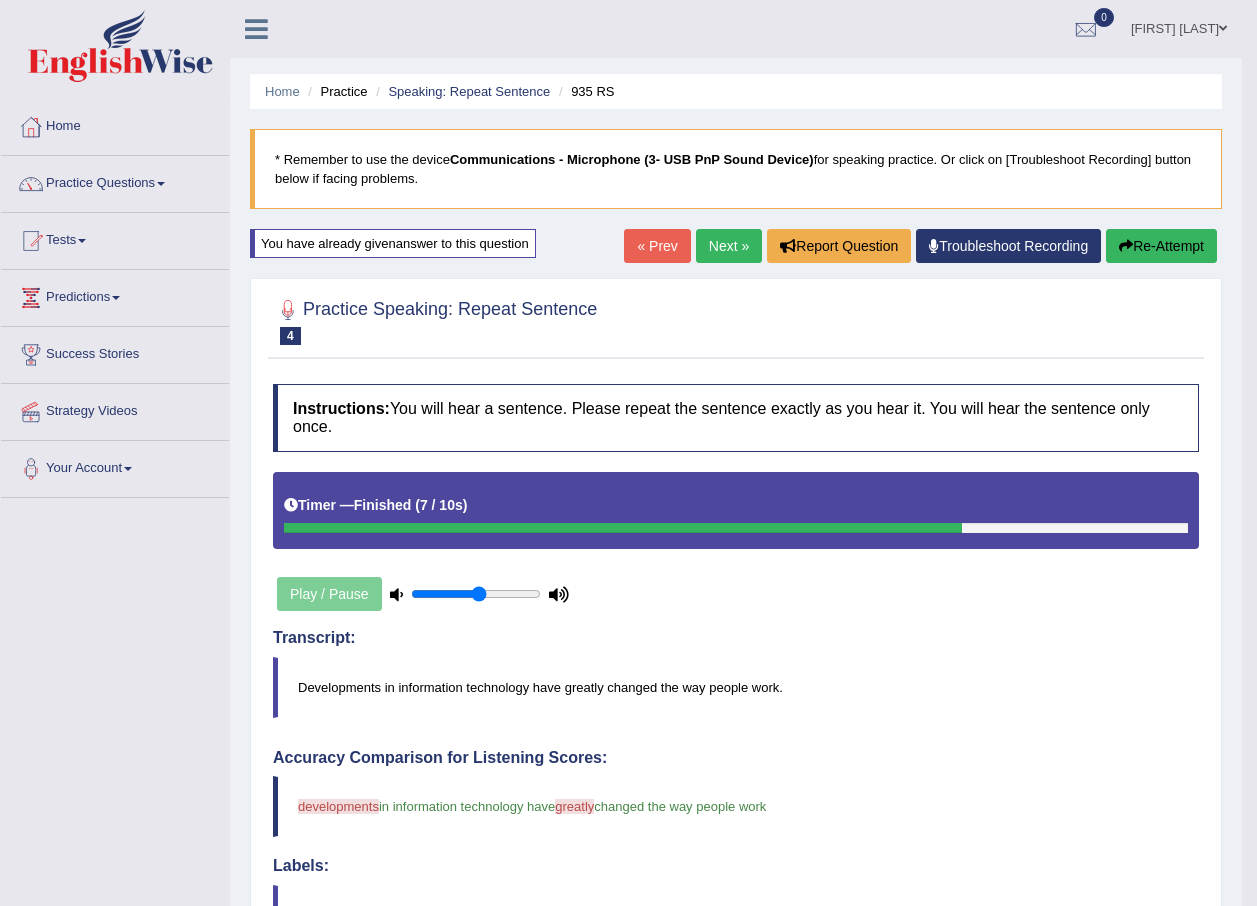 click on "Re-Attempt" at bounding box center (1161, 246) 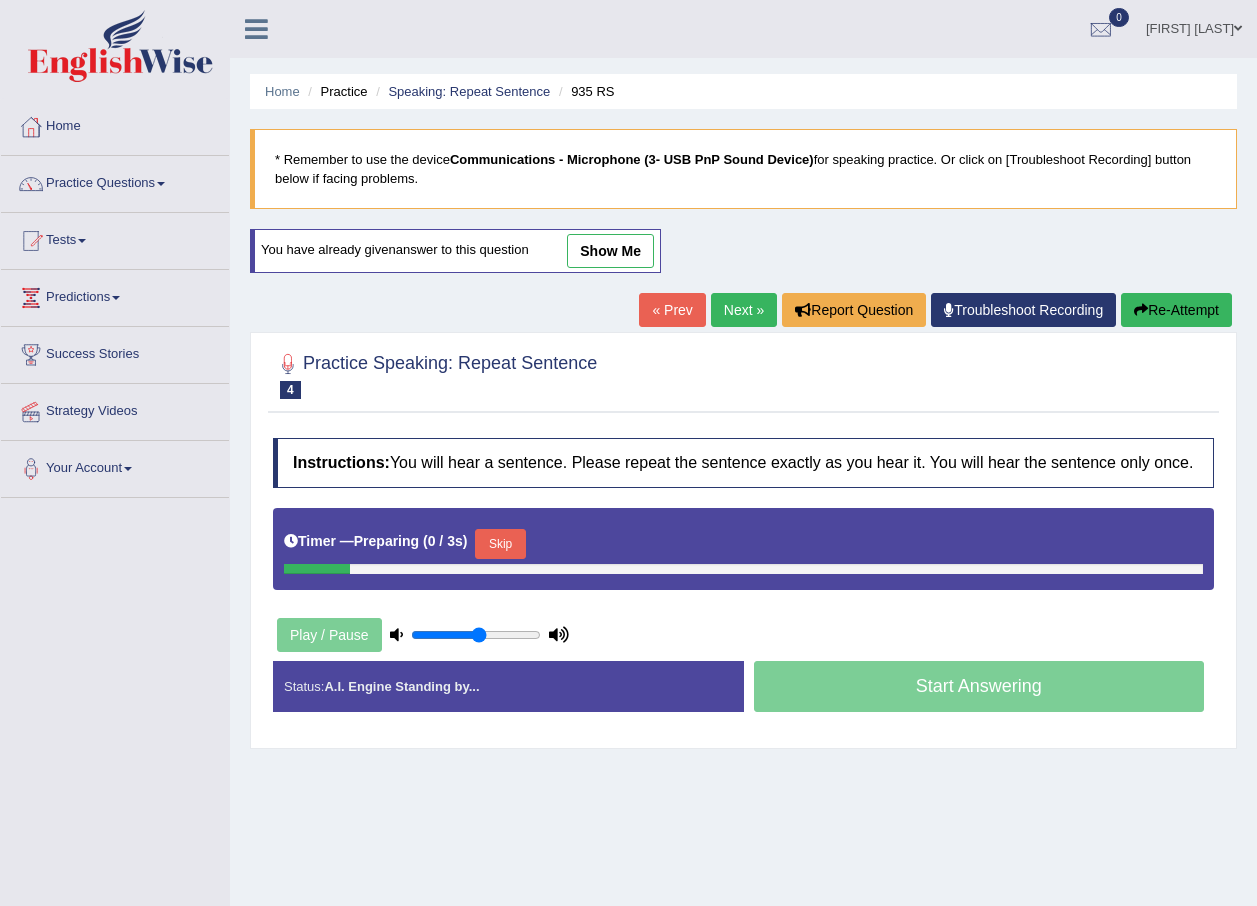 scroll, scrollTop: 0, scrollLeft: 0, axis: both 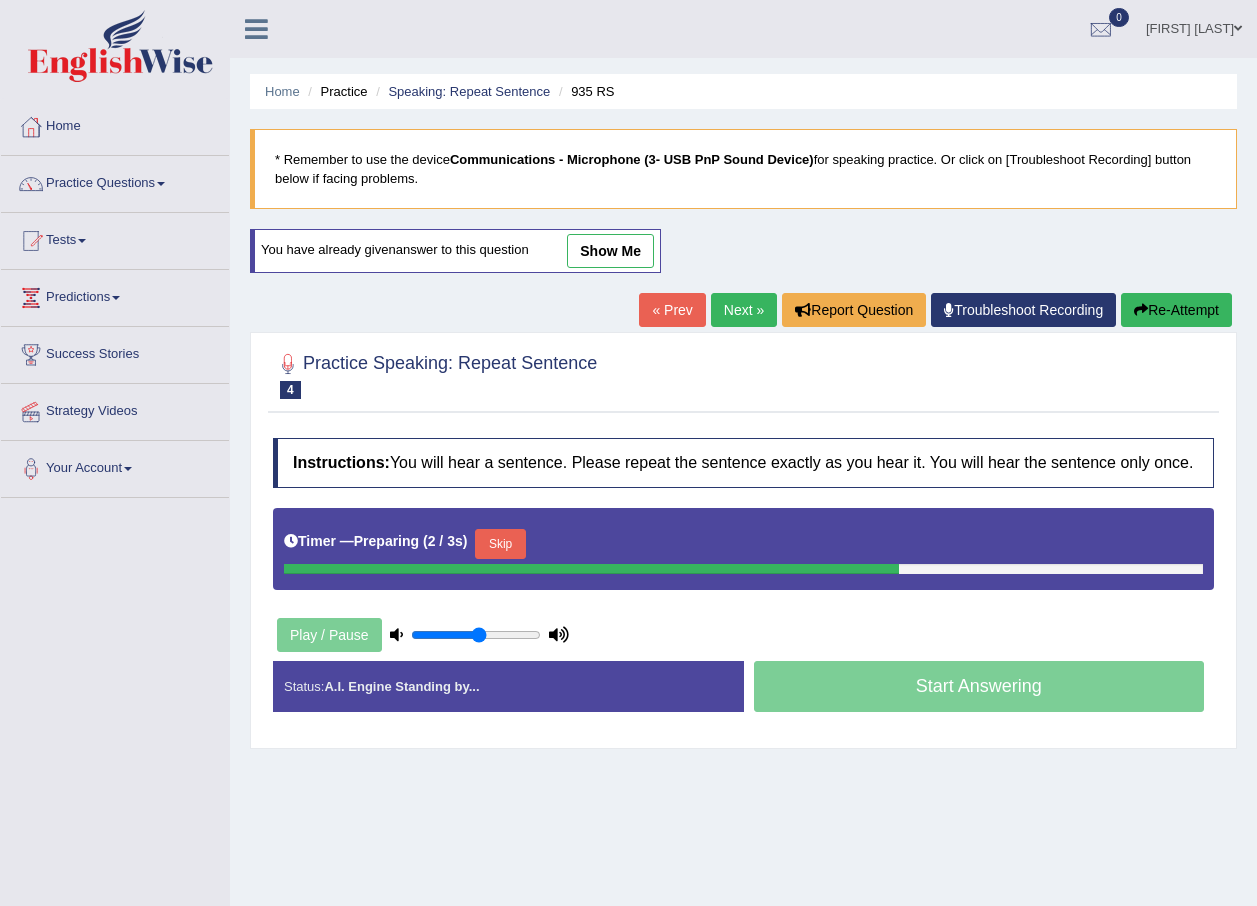 click on "Skip" at bounding box center (500, 544) 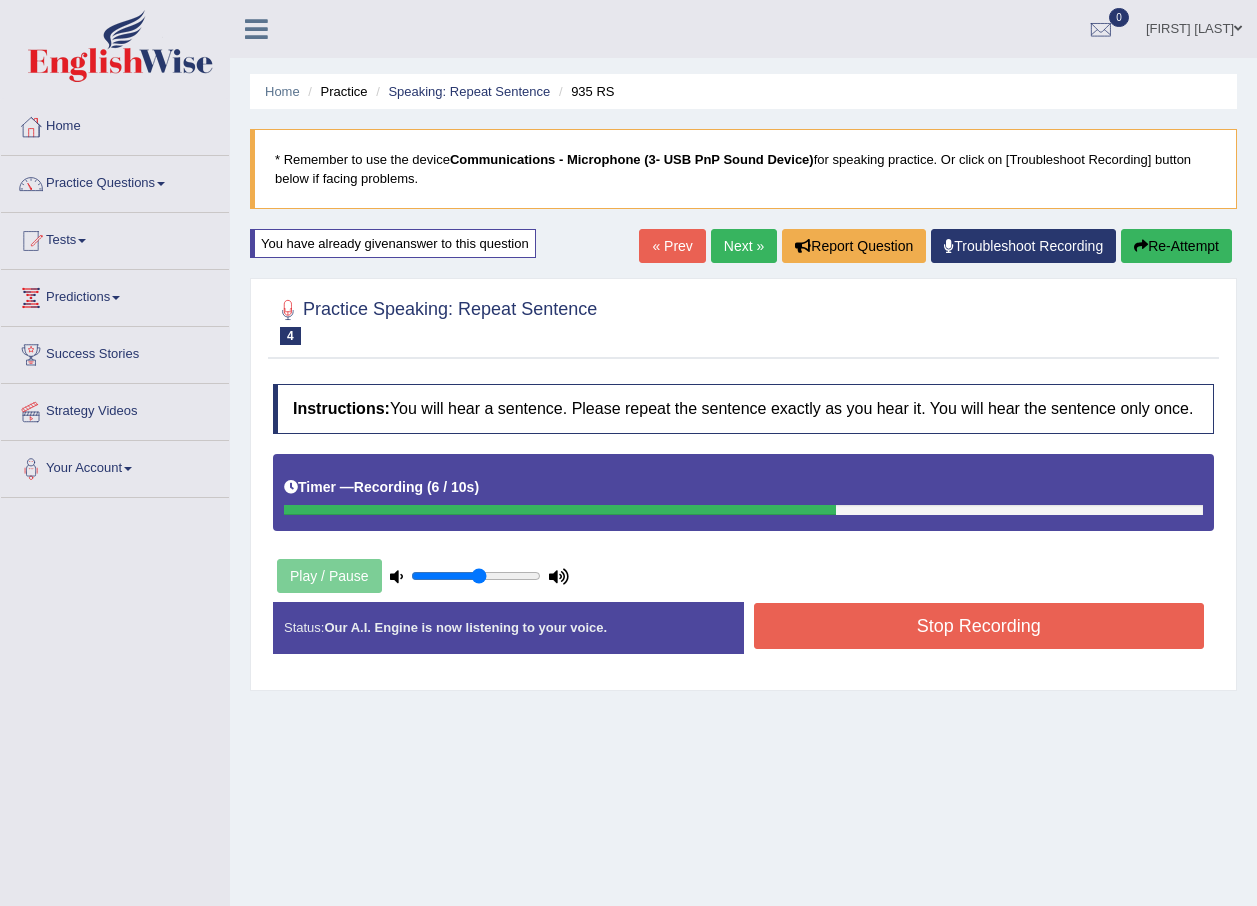click on "Stop Recording" at bounding box center [979, 626] 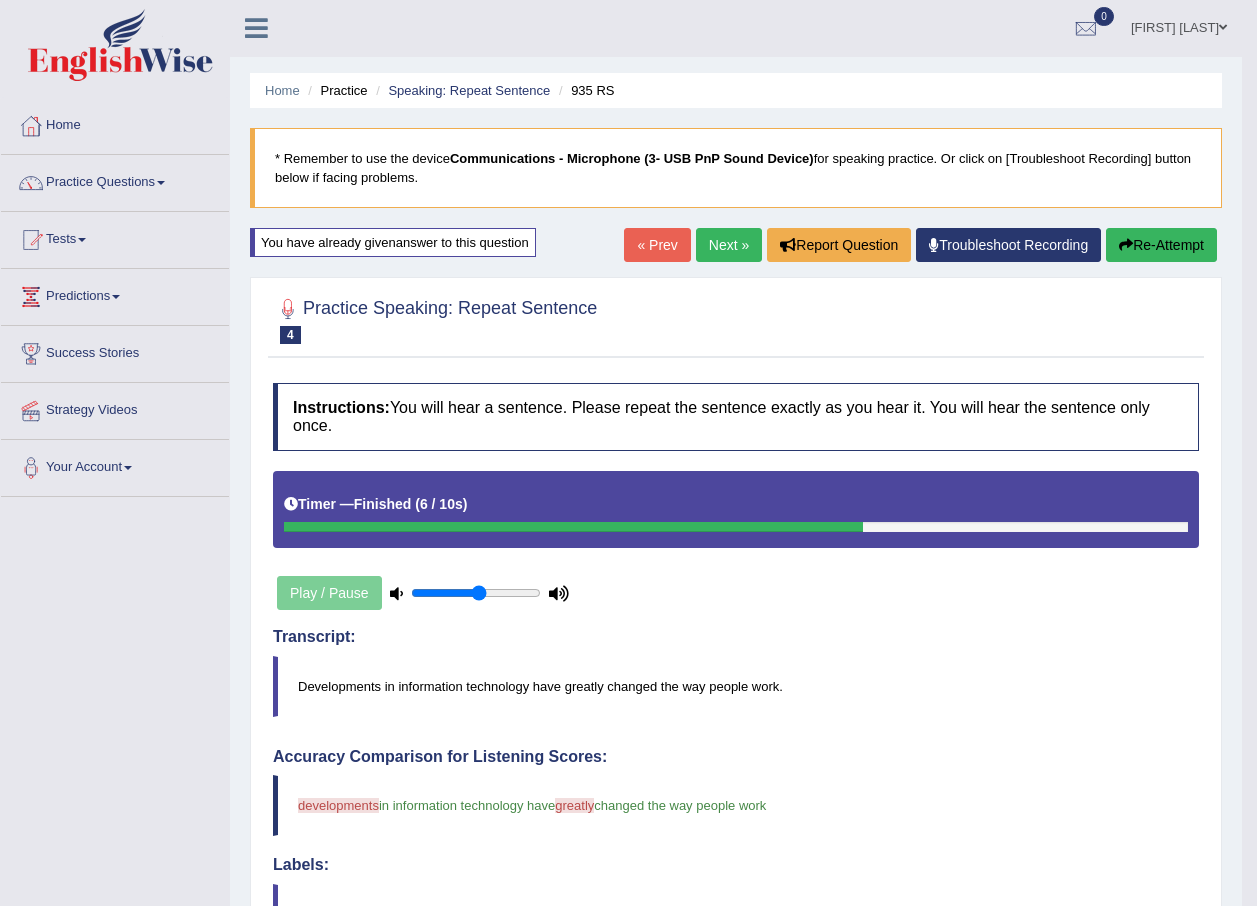 scroll, scrollTop: 0, scrollLeft: 0, axis: both 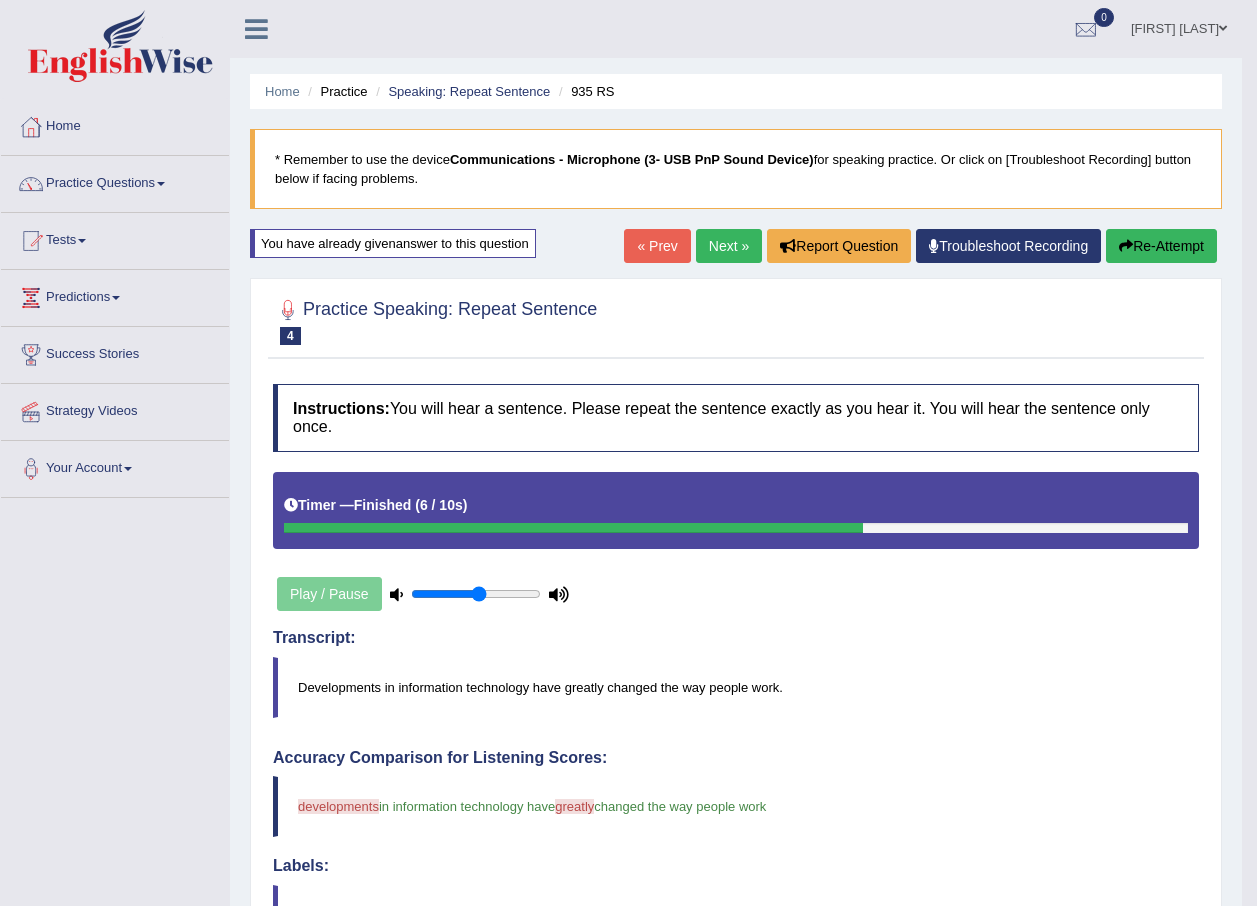 click on "Next »" at bounding box center (729, 246) 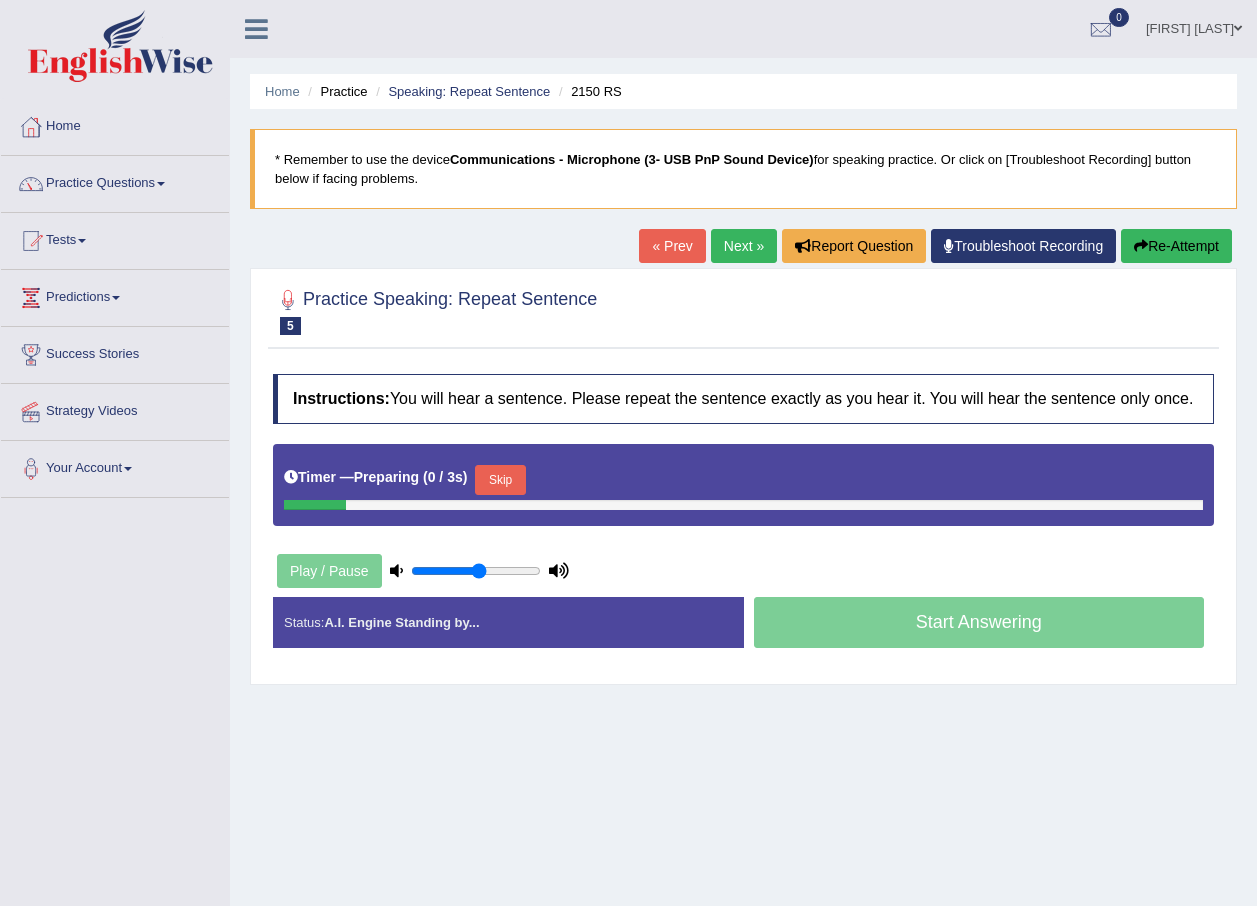 scroll, scrollTop: 0, scrollLeft: 0, axis: both 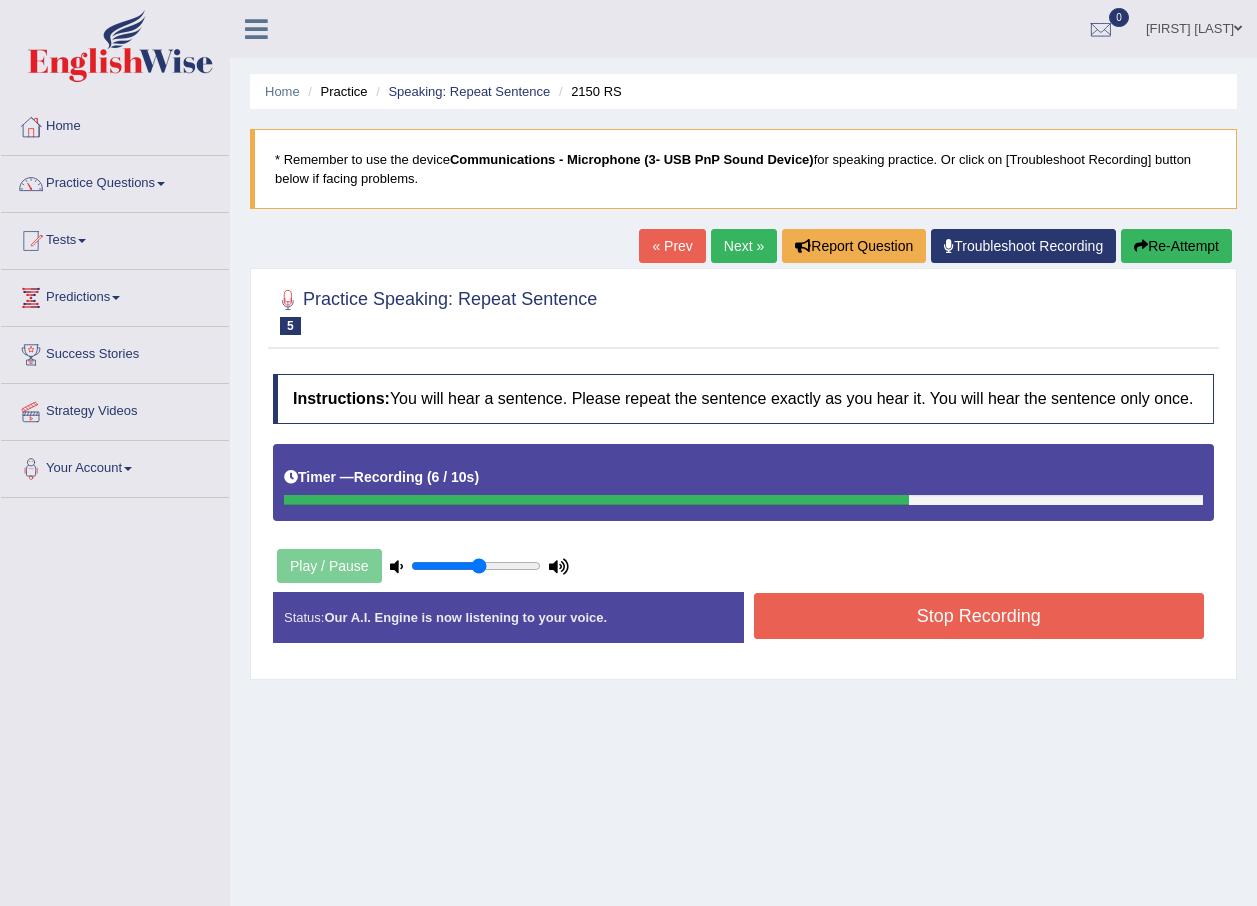 click on "Stop Recording" at bounding box center (979, 616) 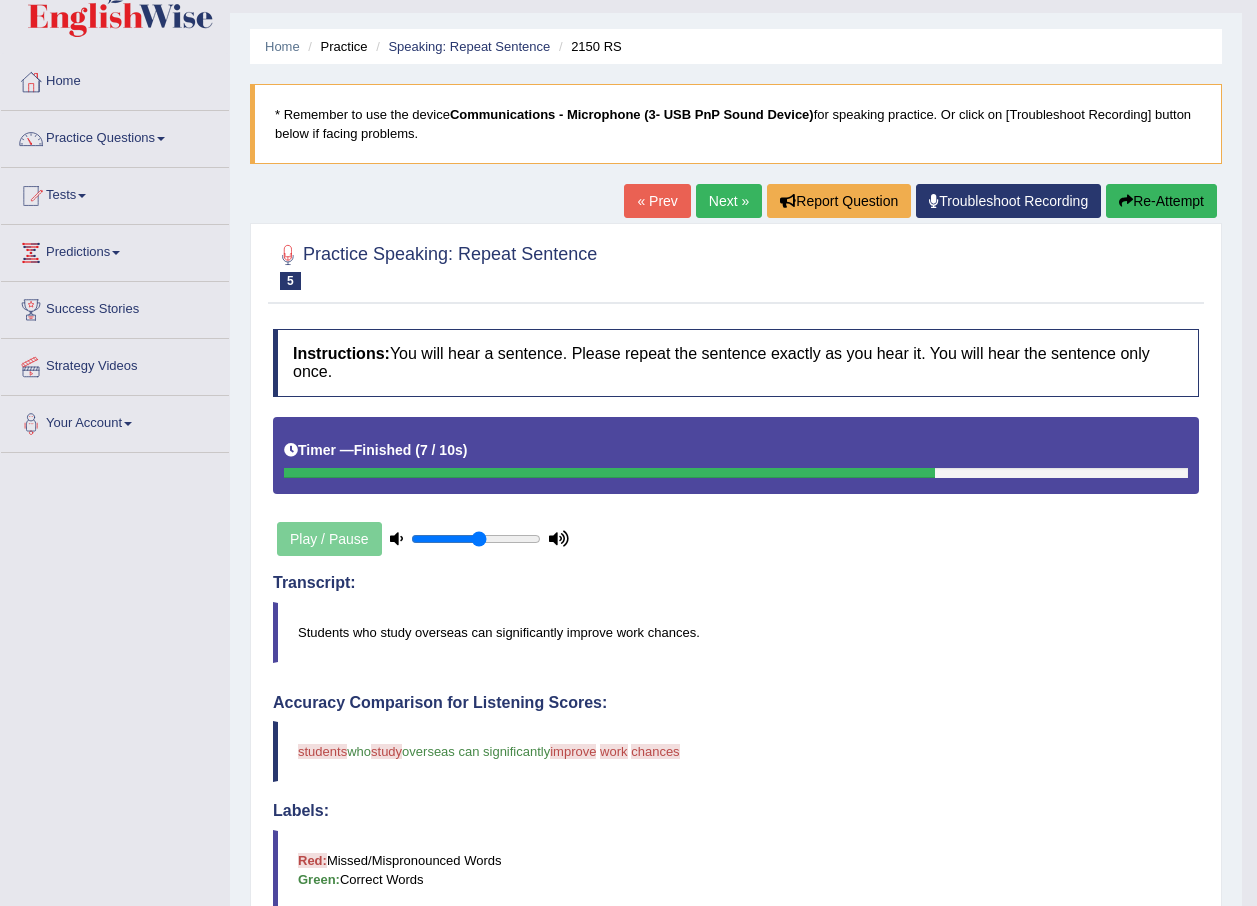 scroll, scrollTop: 0, scrollLeft: 0, axis: both 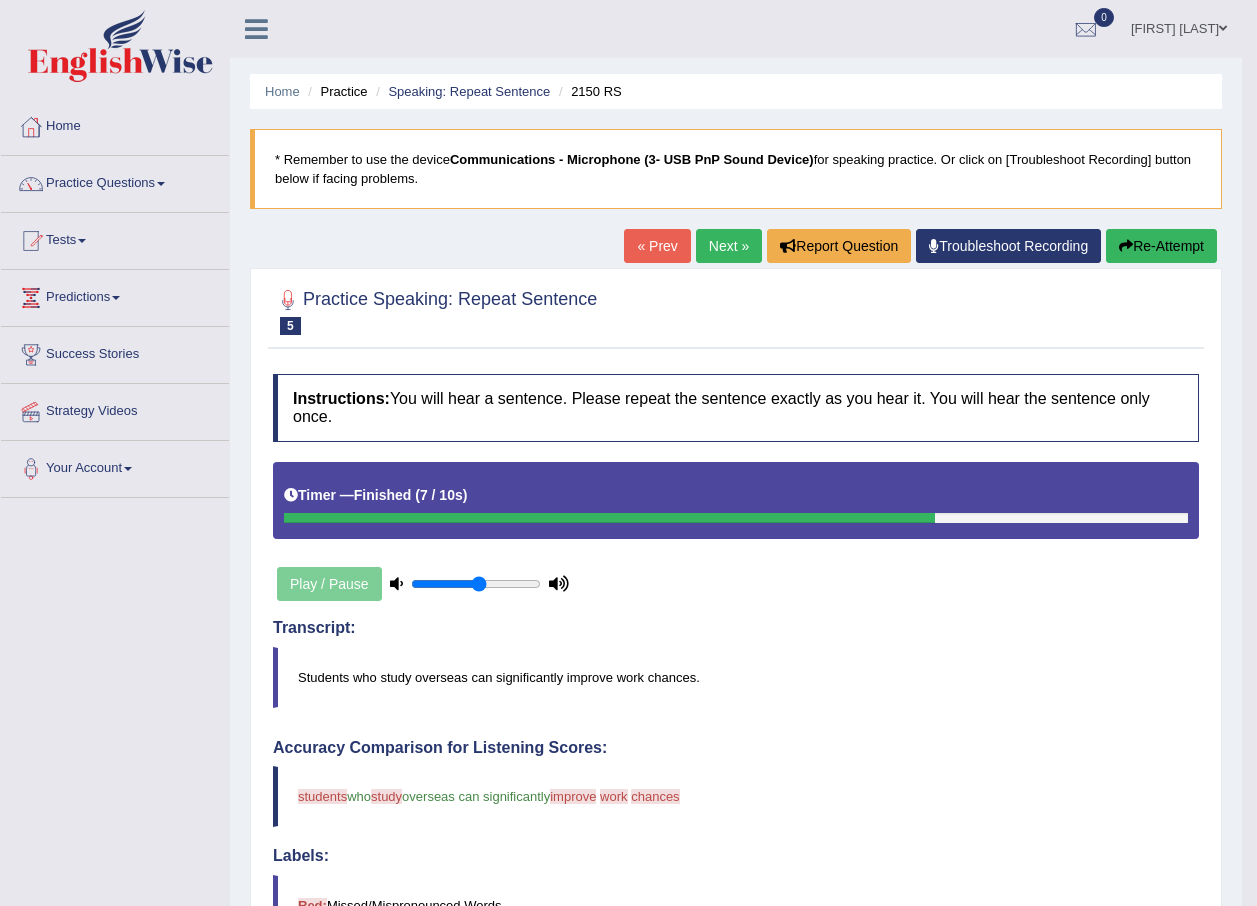 click on "Re-Attempt" at bounding box center (1161, 246) 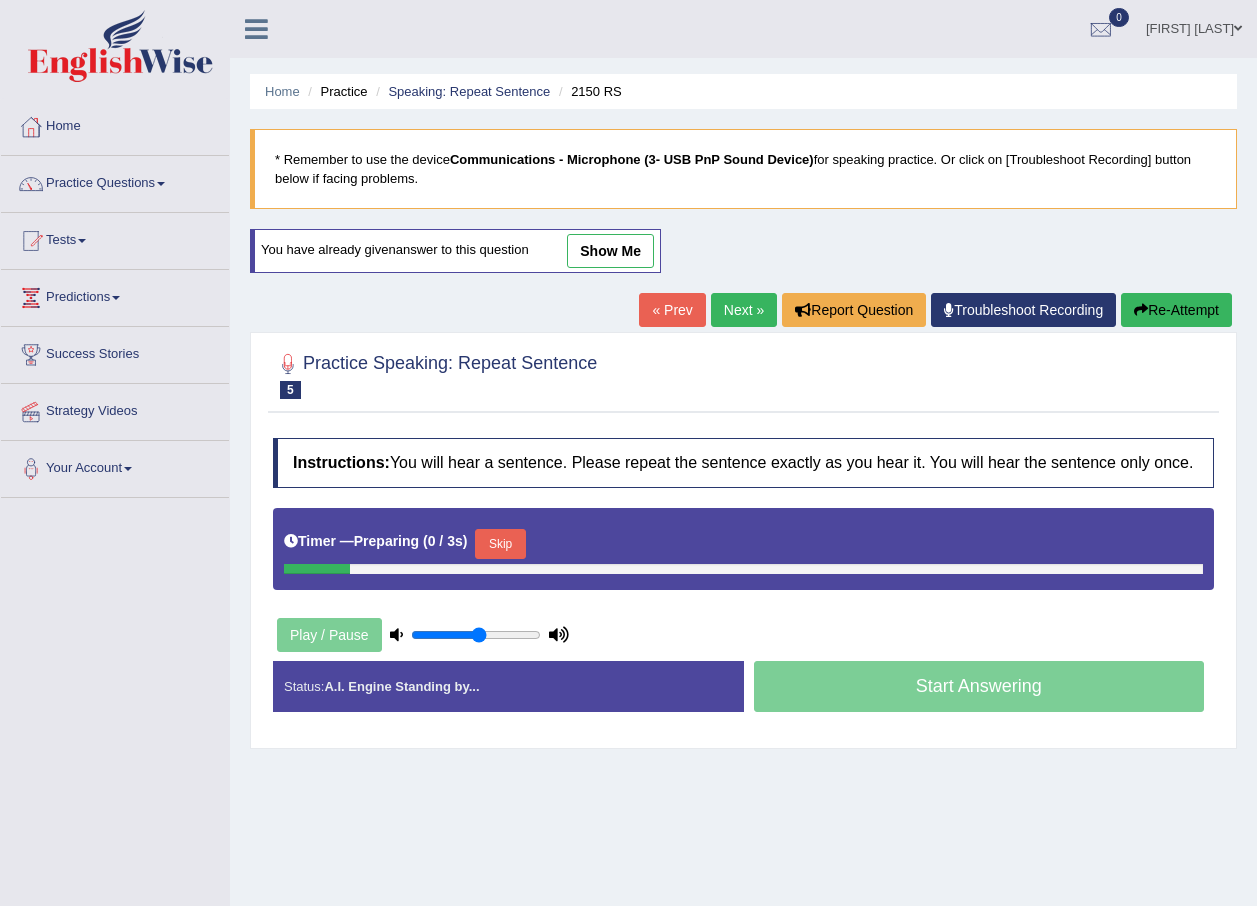 scroll, scrollTop: 0, scrollLeft: 0, axis: both 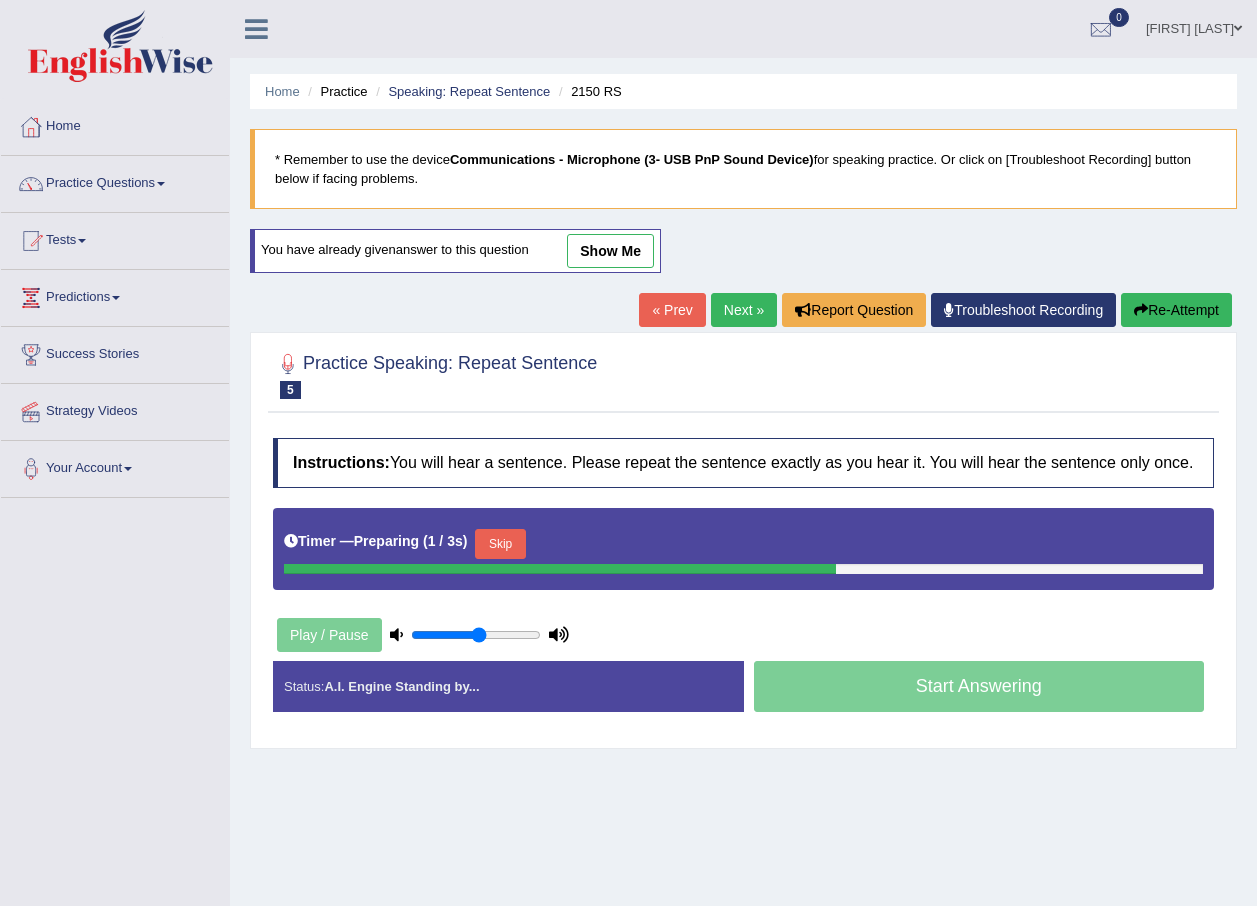 click on "Skip" at bounding box center (500, 544) 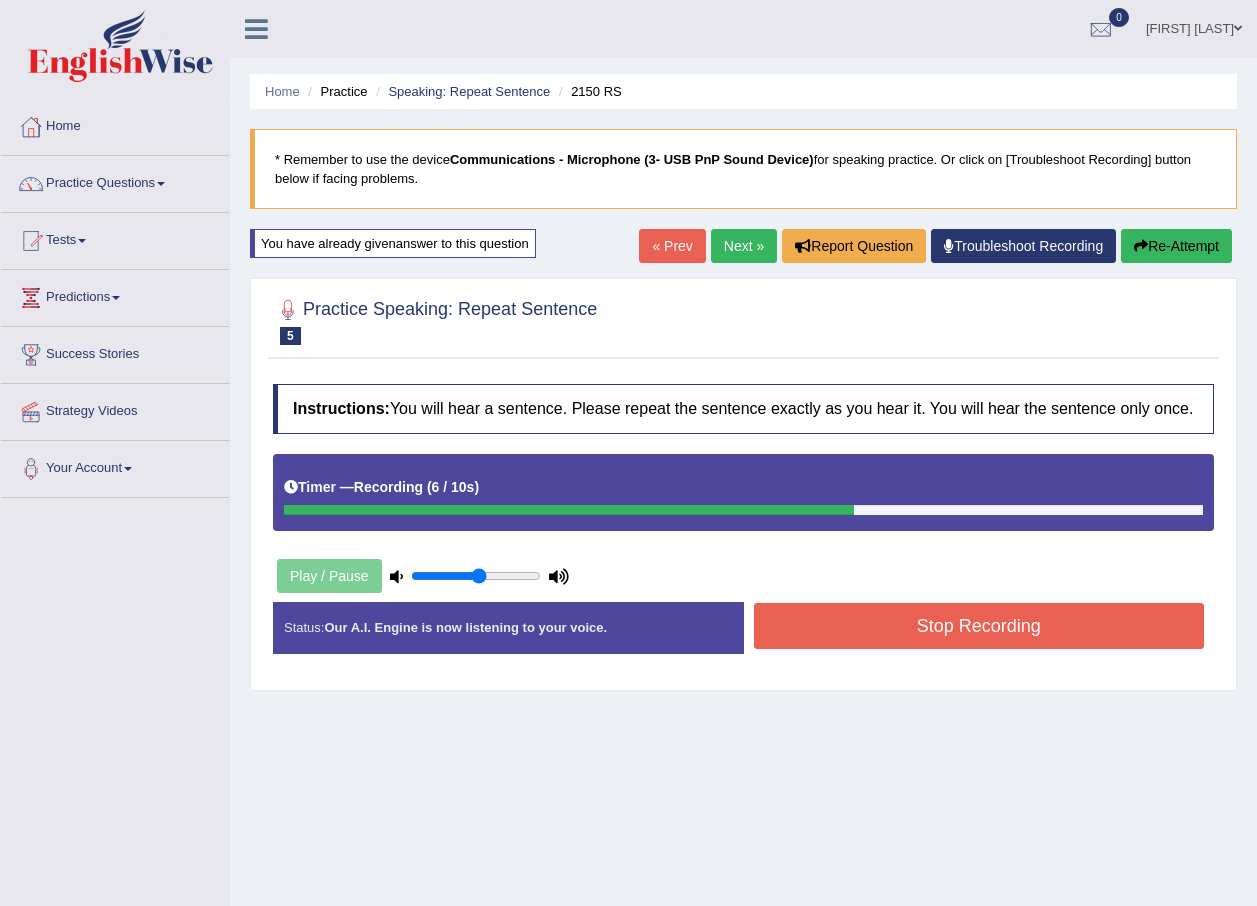 click on "Stop Recording" at bounding box center (979, 626) 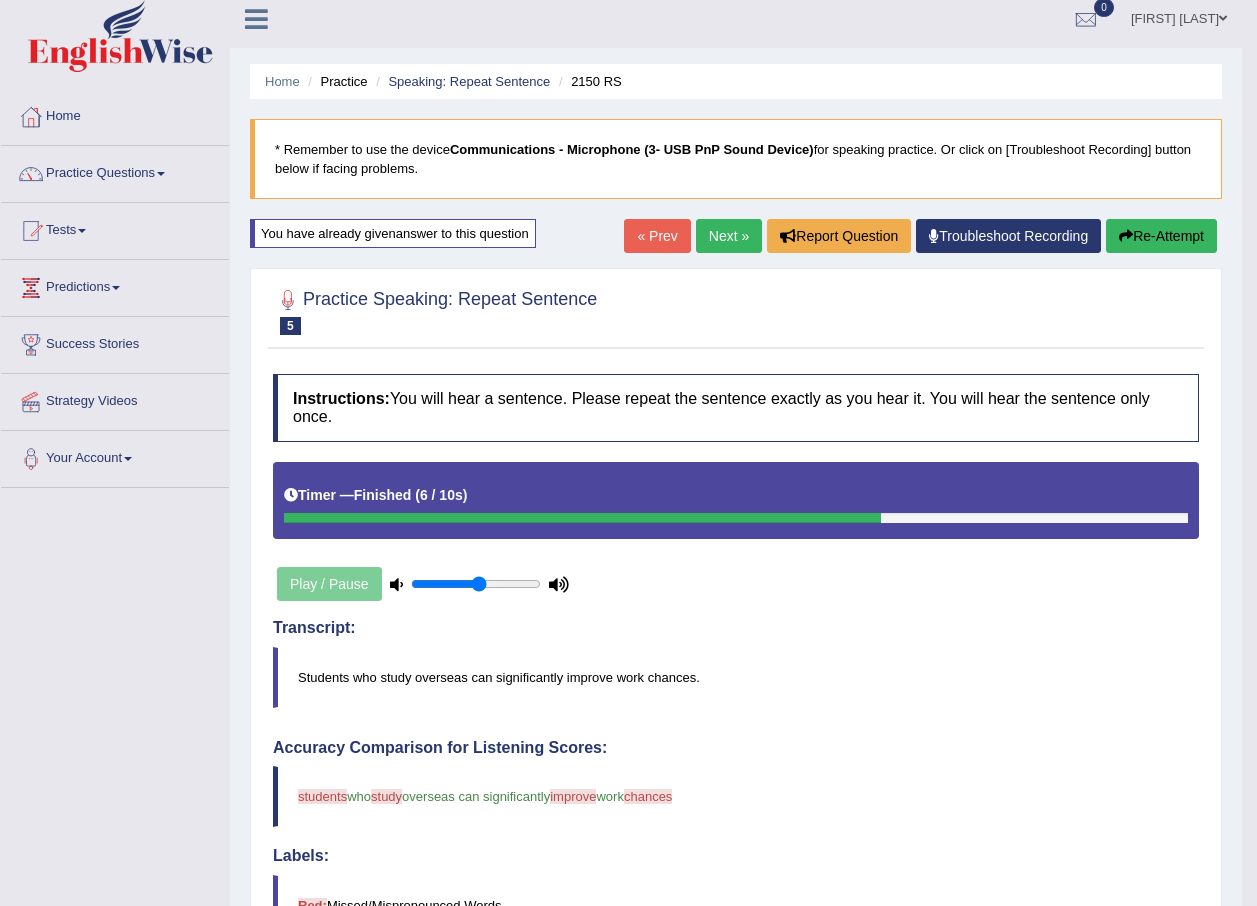 scroll, scrollTop: 0, scrollLeft: 0, axis: both 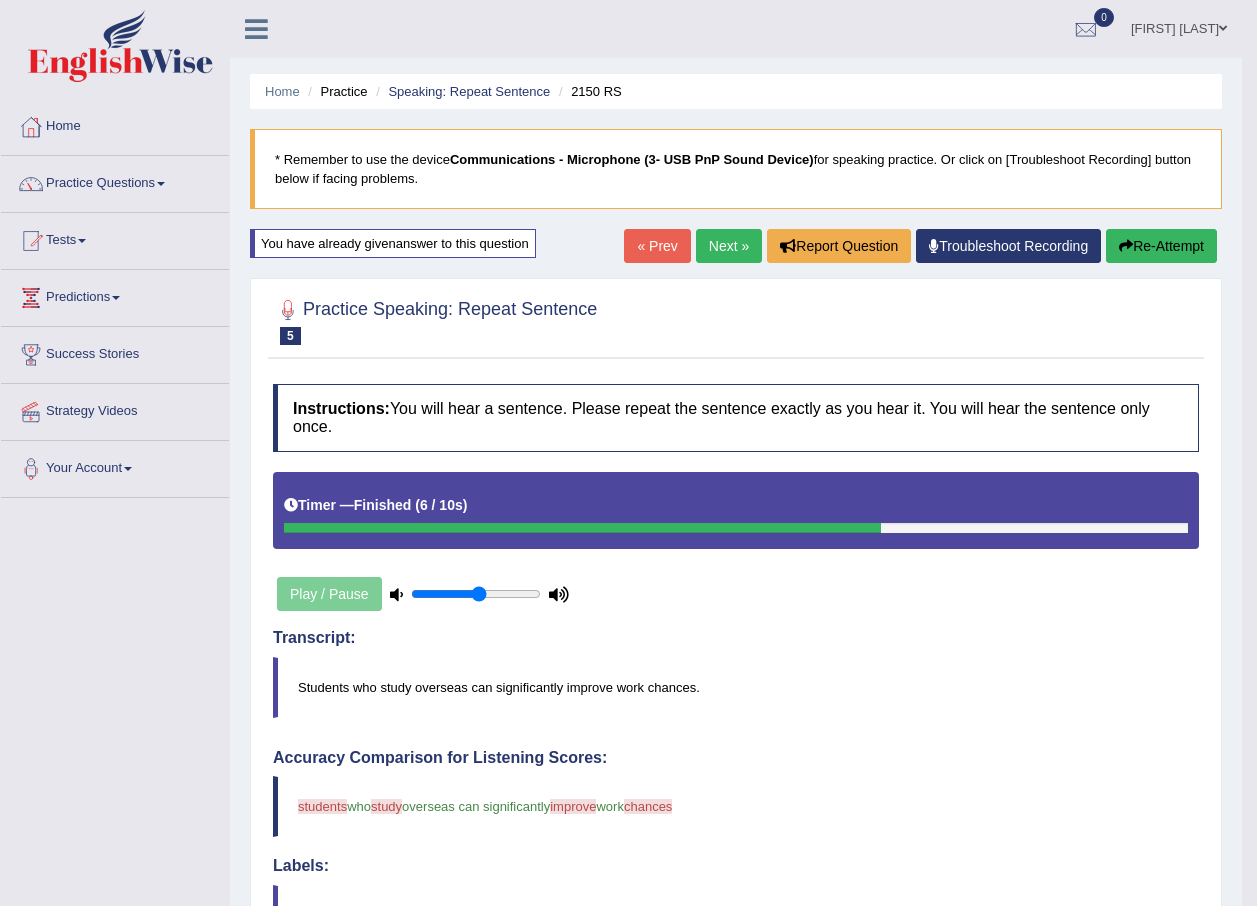 click on "Re-Attempt" at bounding box center [1161, 246] 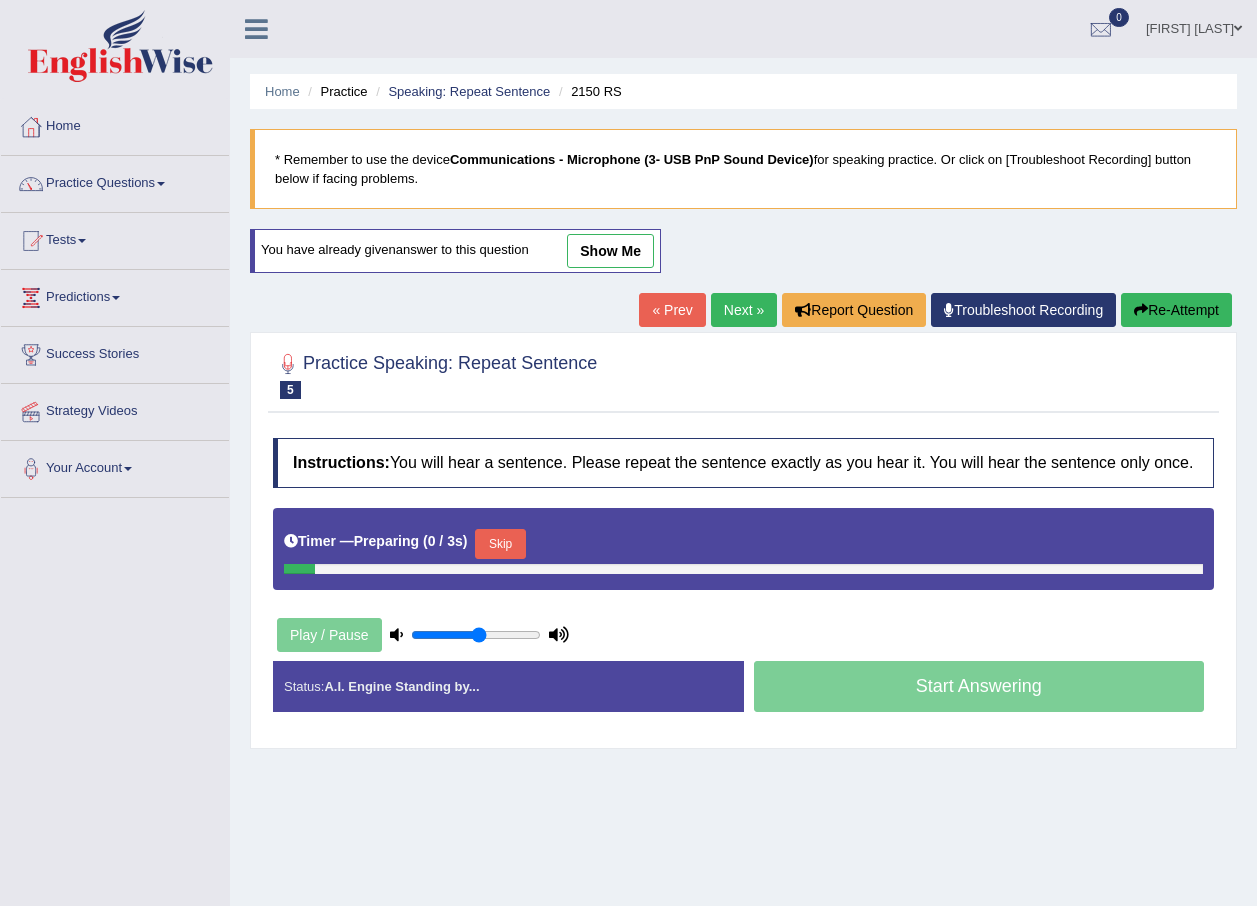 scroll, scrollTop: 0, scrollLeft: 0, axis: both 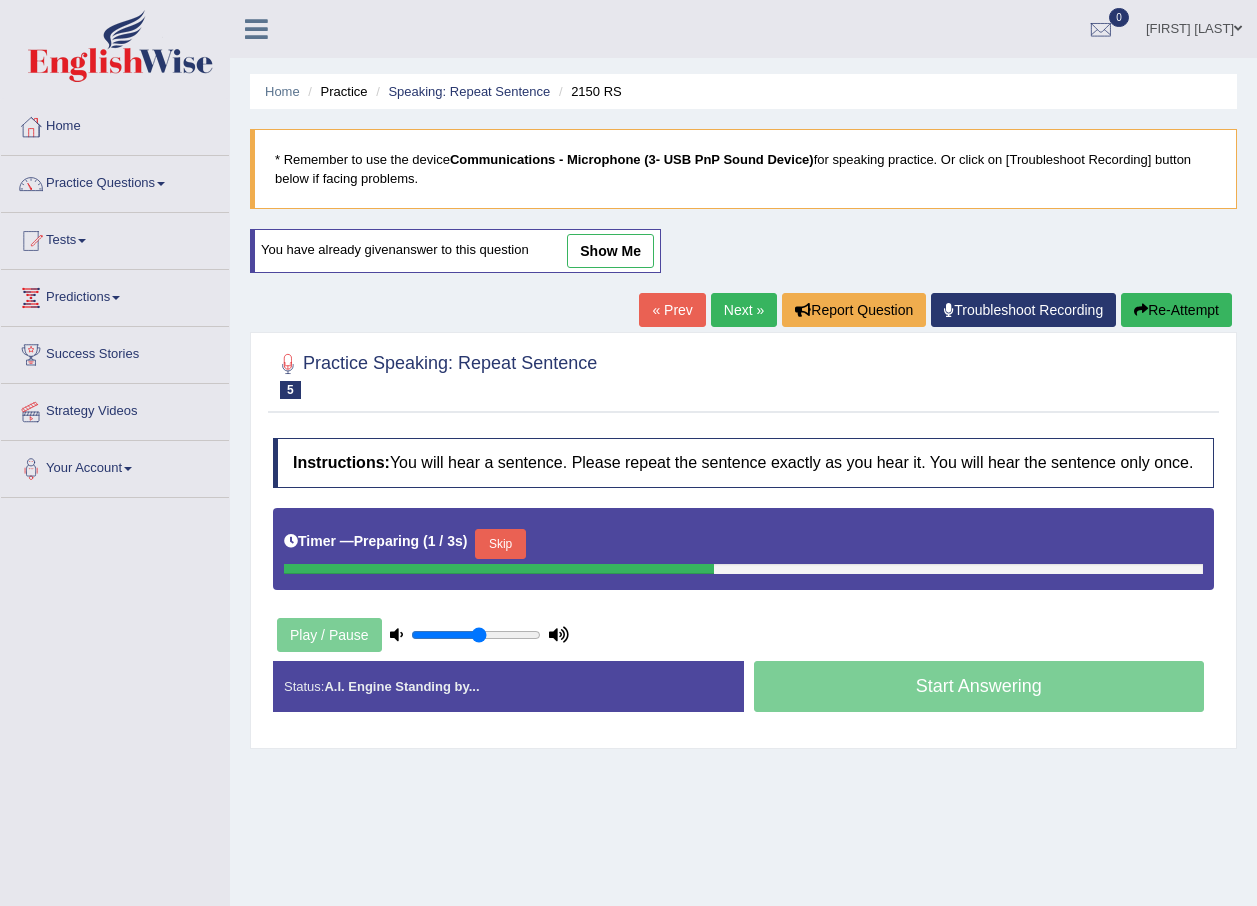 click on "Skip" at bounding box center [500, 544] 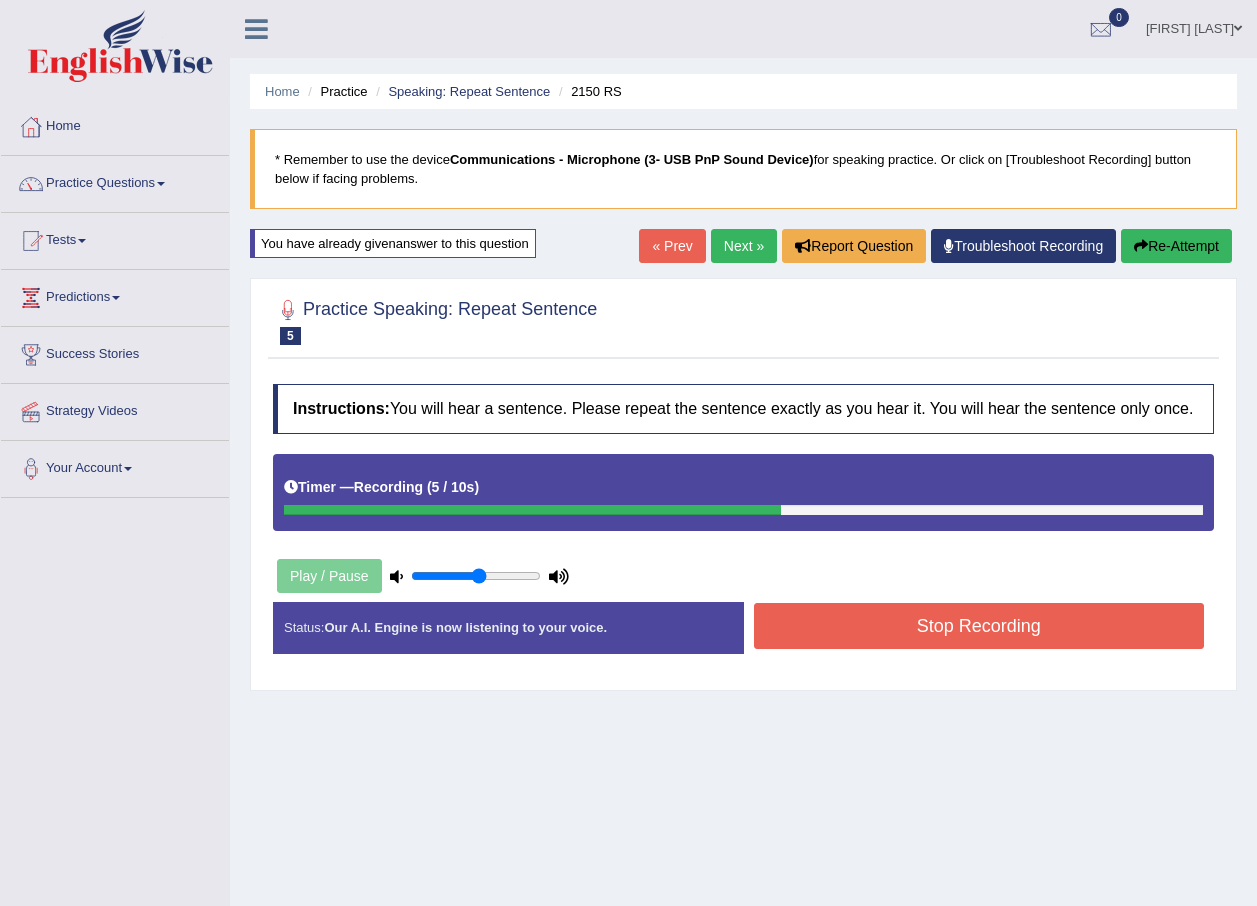 click on "Stop Recording" at bounding box center (979, 626) 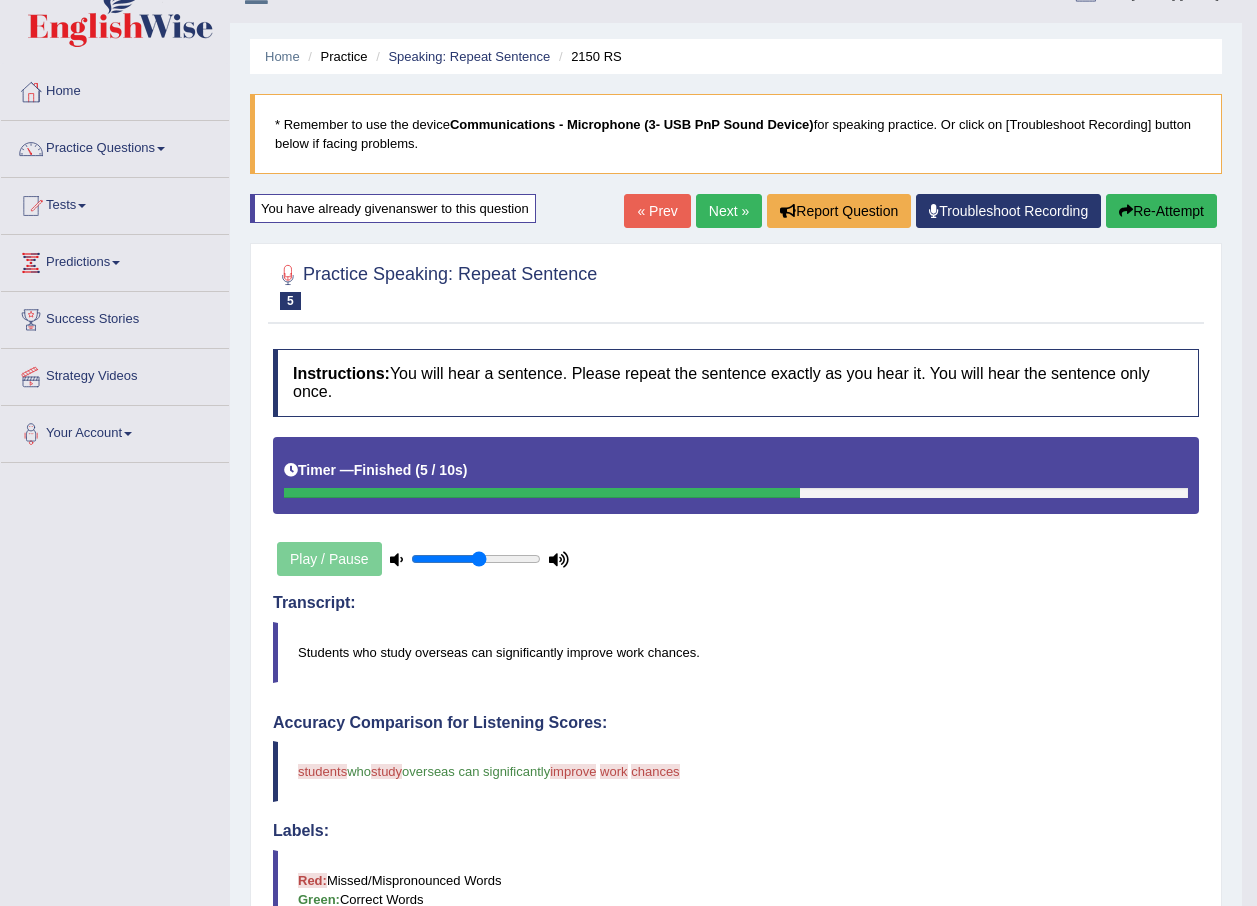 scroll, scrollTop: 0, scrollLeft: 0, axis: both 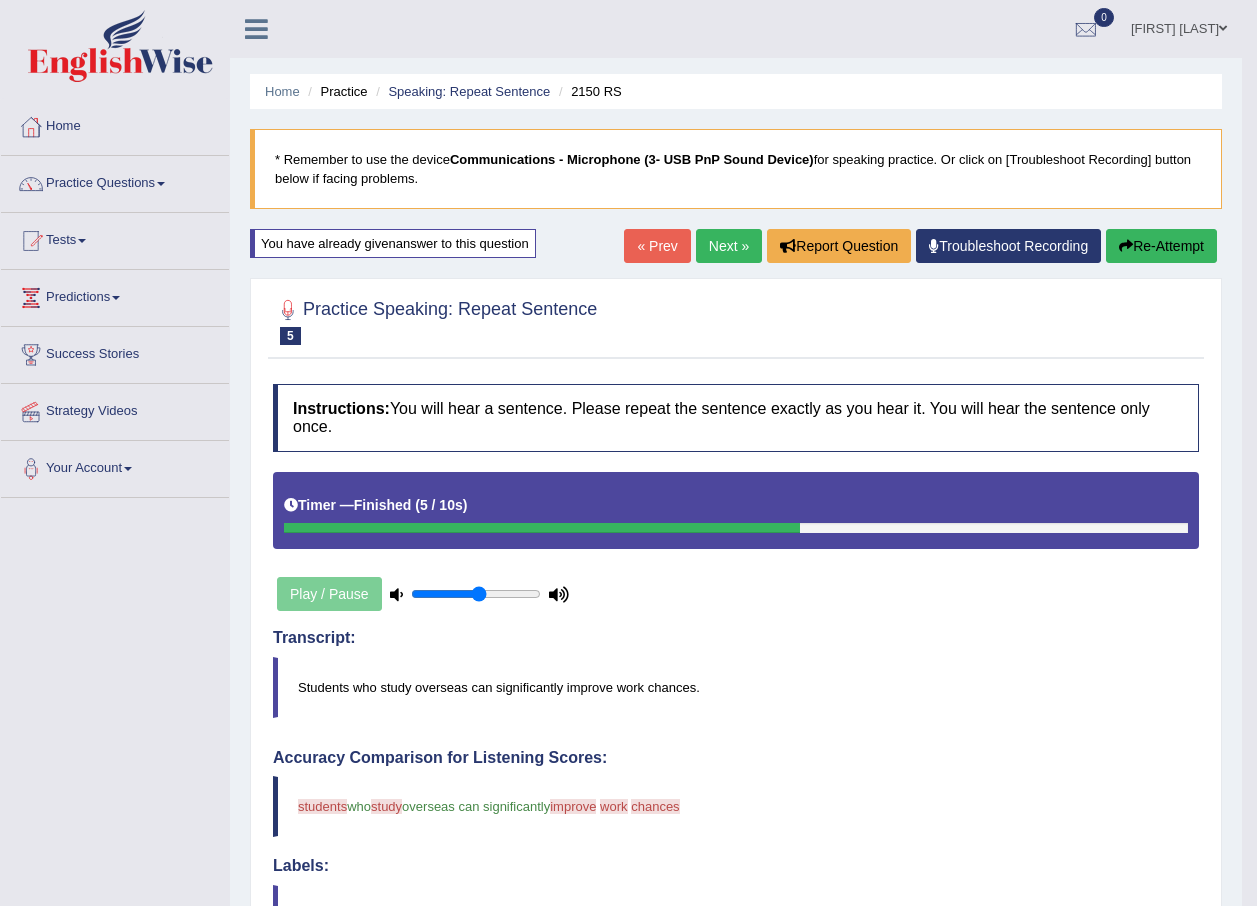 click on "Next »" at bounding box center (729, 246) 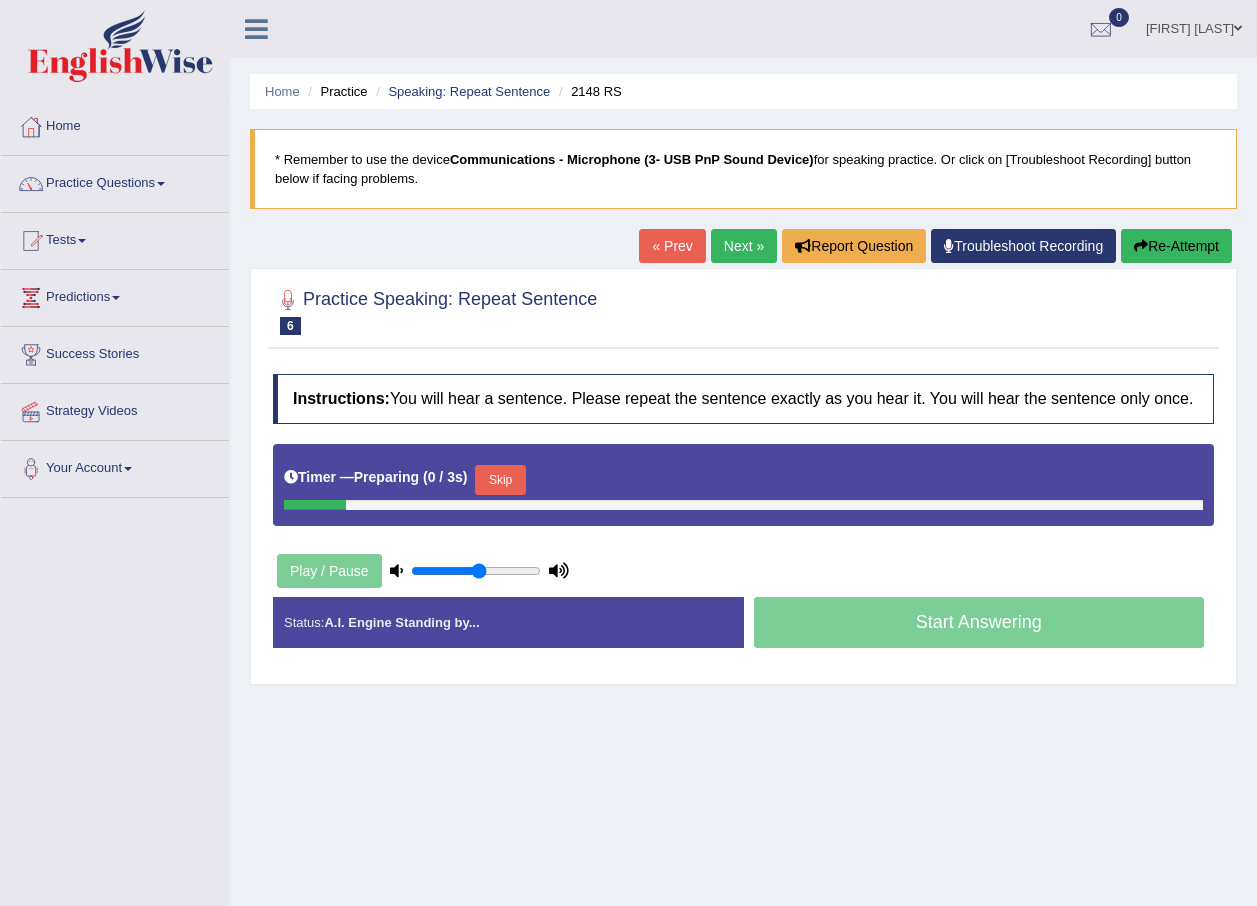 scroll, scrollTop: 0, scrollLeft: 0, axis: both 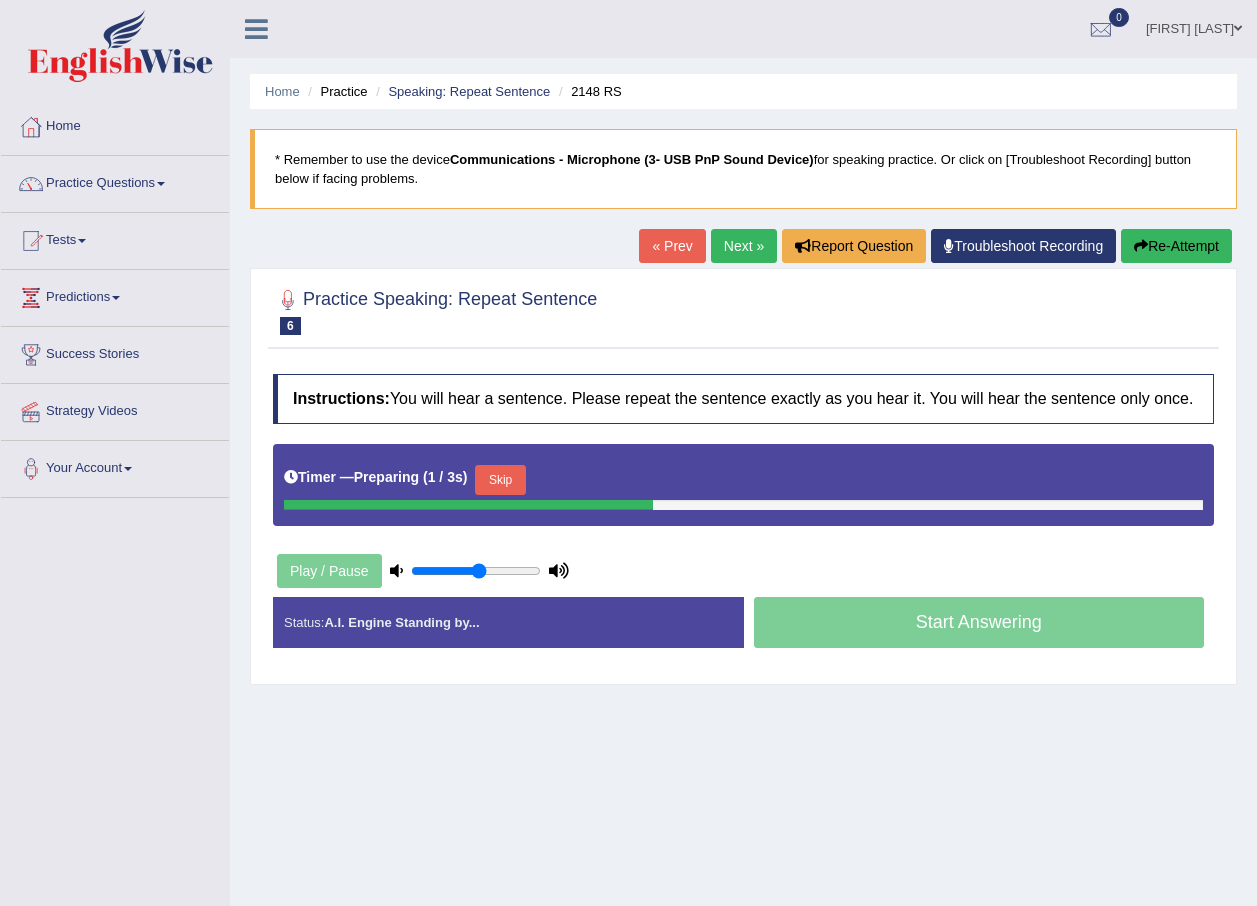 click on "Skip" at bounding box center (500, 480) 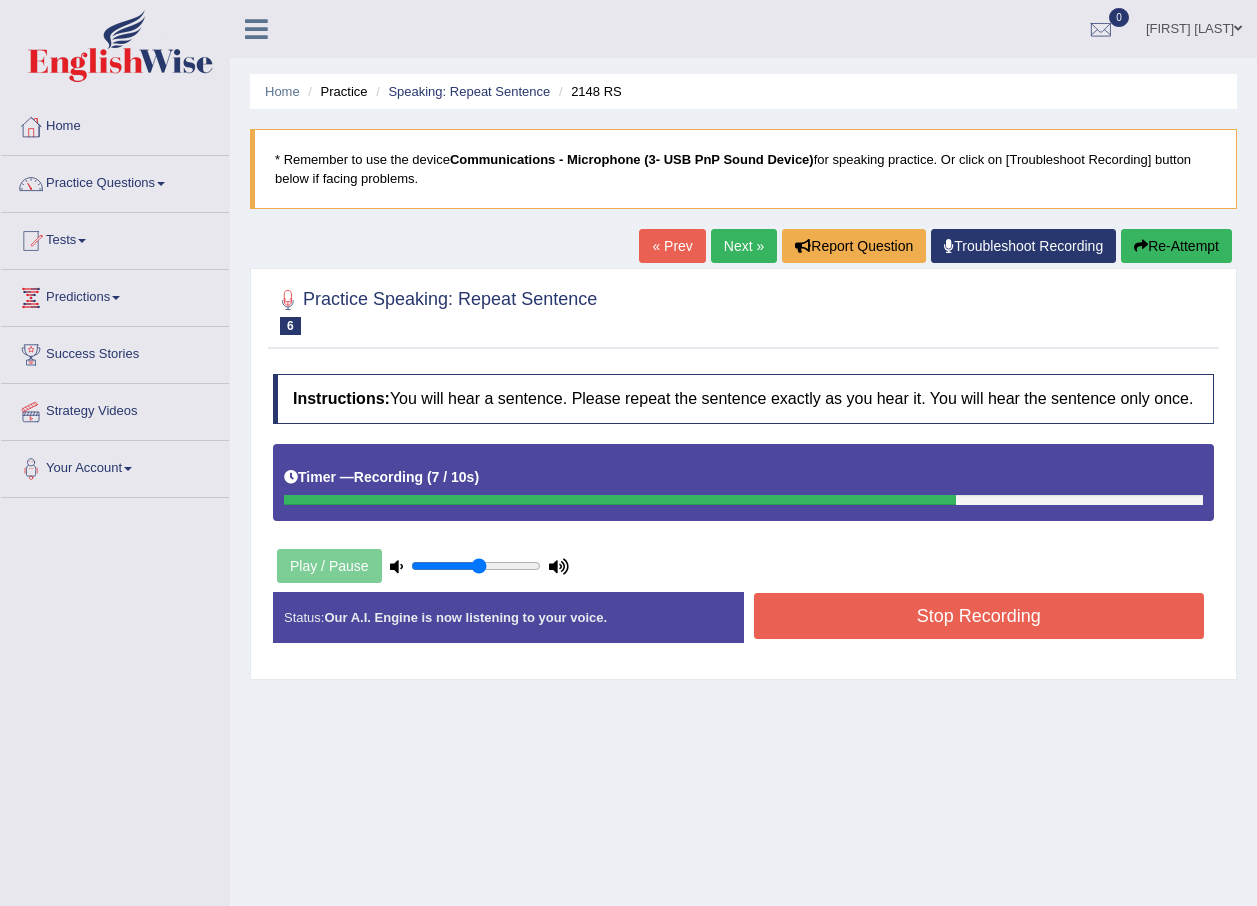 click on "Stop Recording" at bounding box center [979, 616] 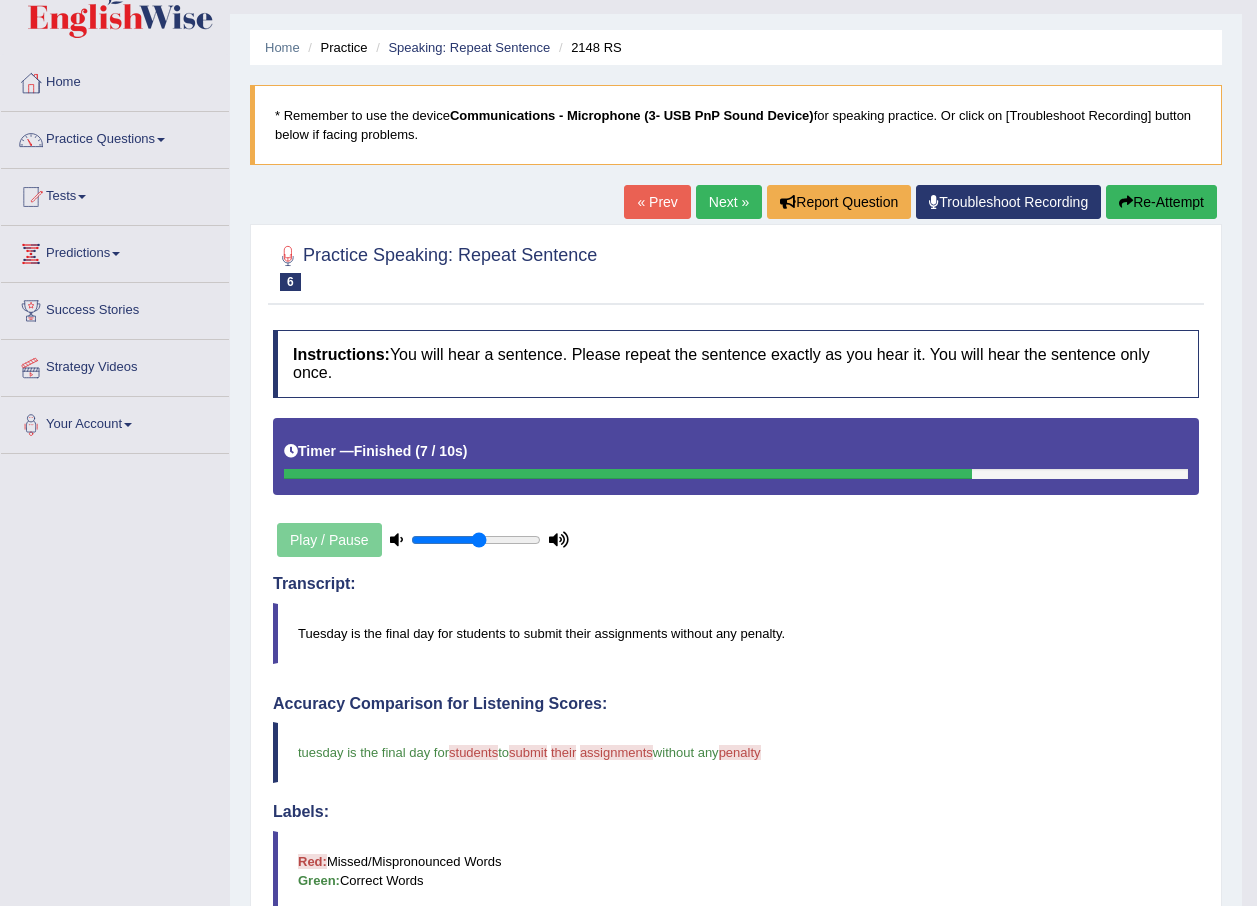 scroll, scrollTop: 0, scrollLeft: 0, axis: both 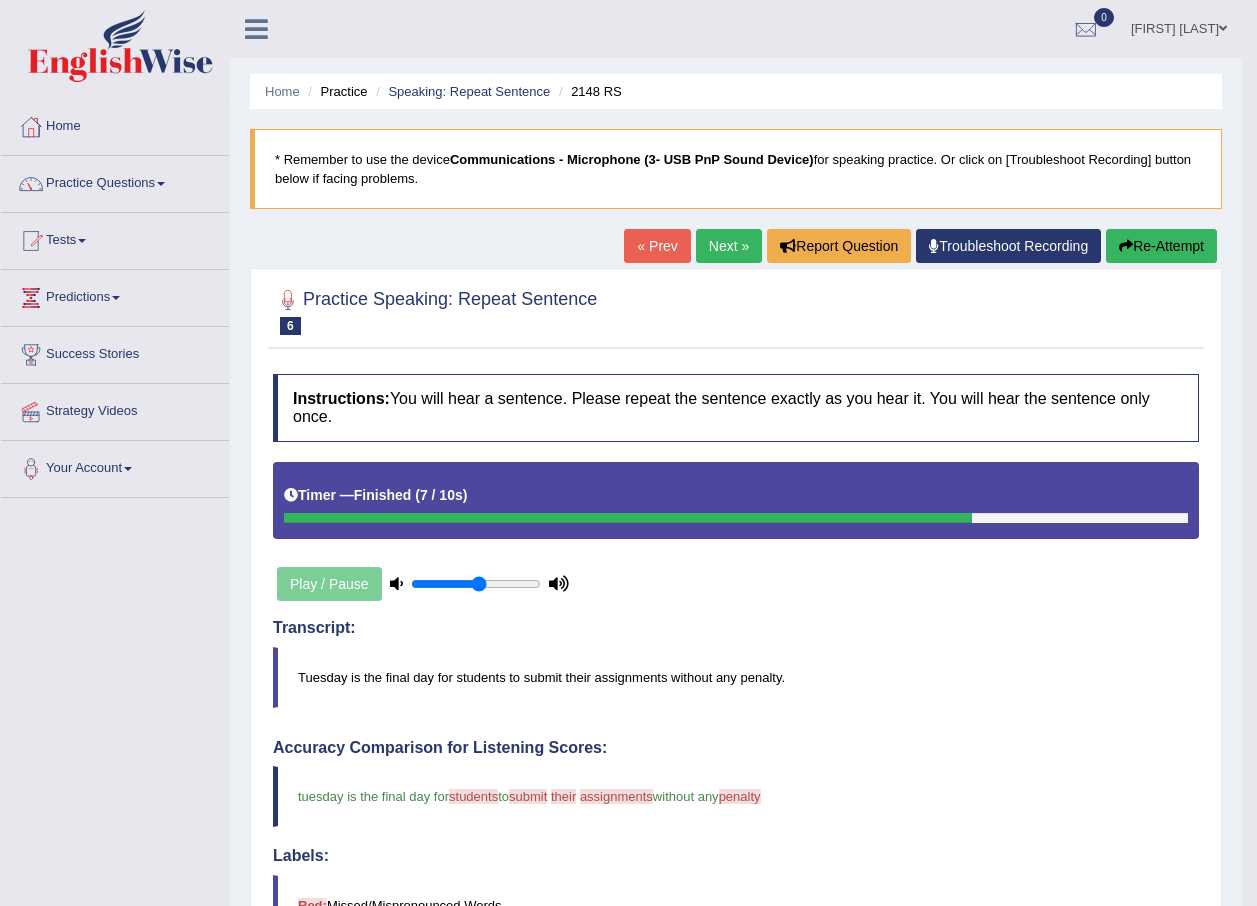 click on "Next »" at bounding box center [729, 246] 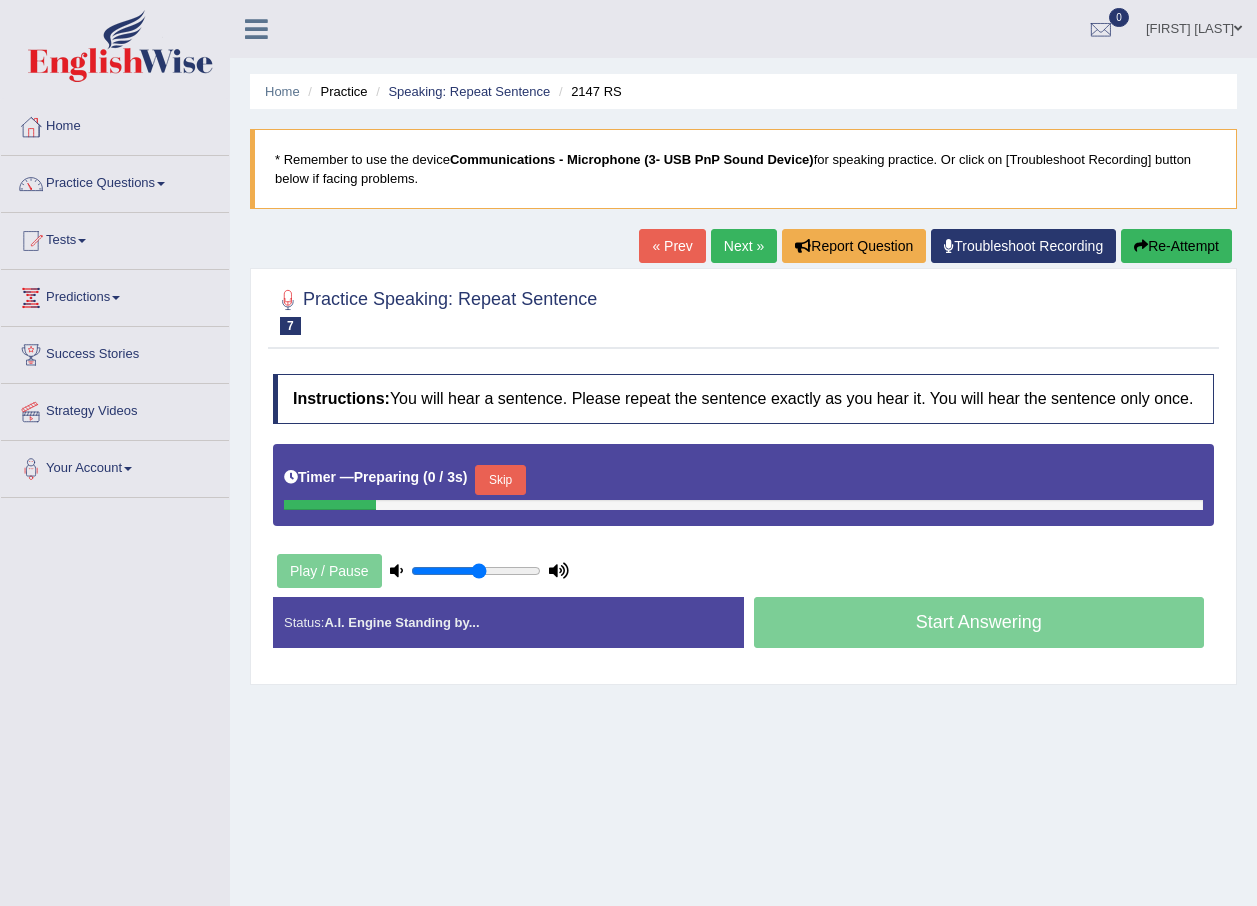 scroll, scrollTop: 0, scrollLeft: 0, axis: both 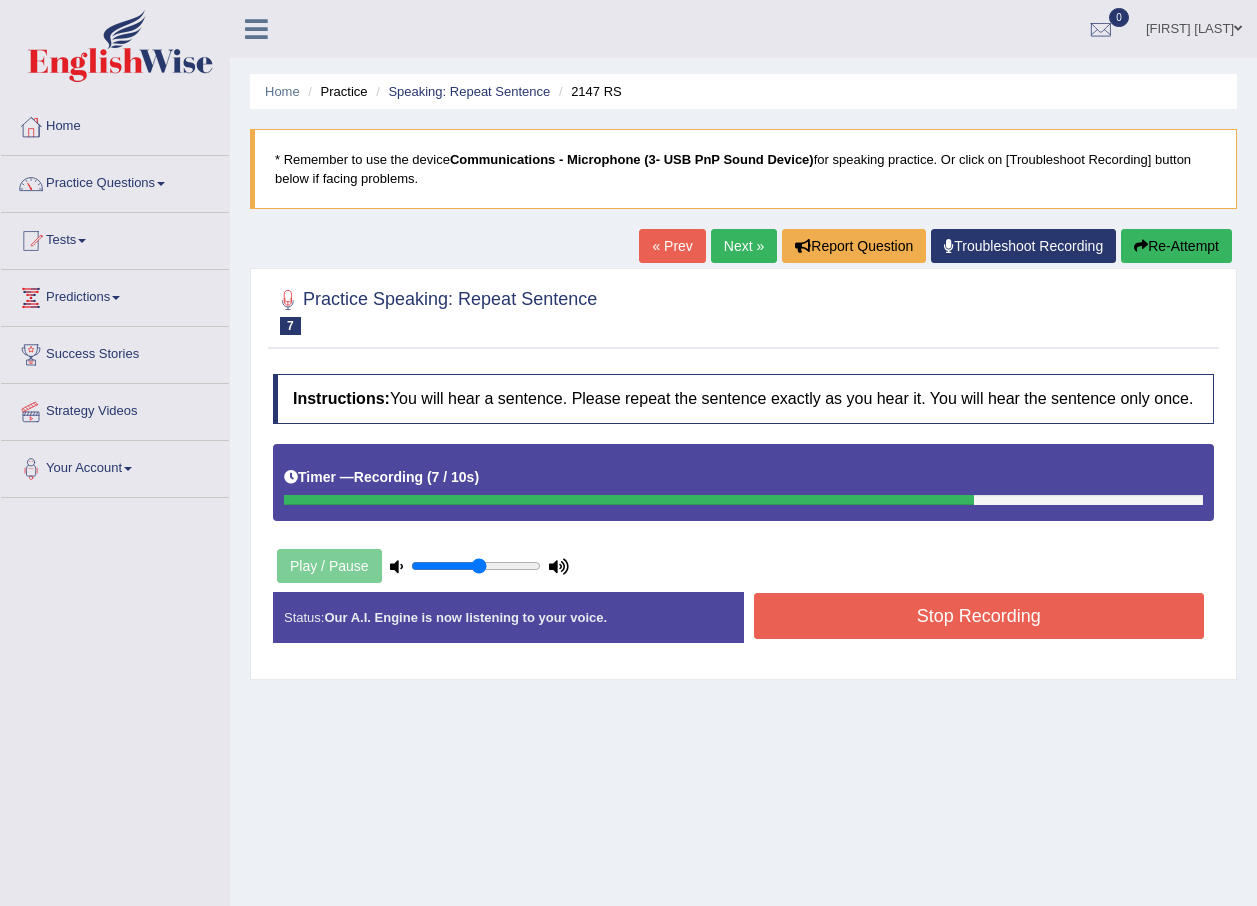 click on "Stop Recording" at bounding box center (979, 616) 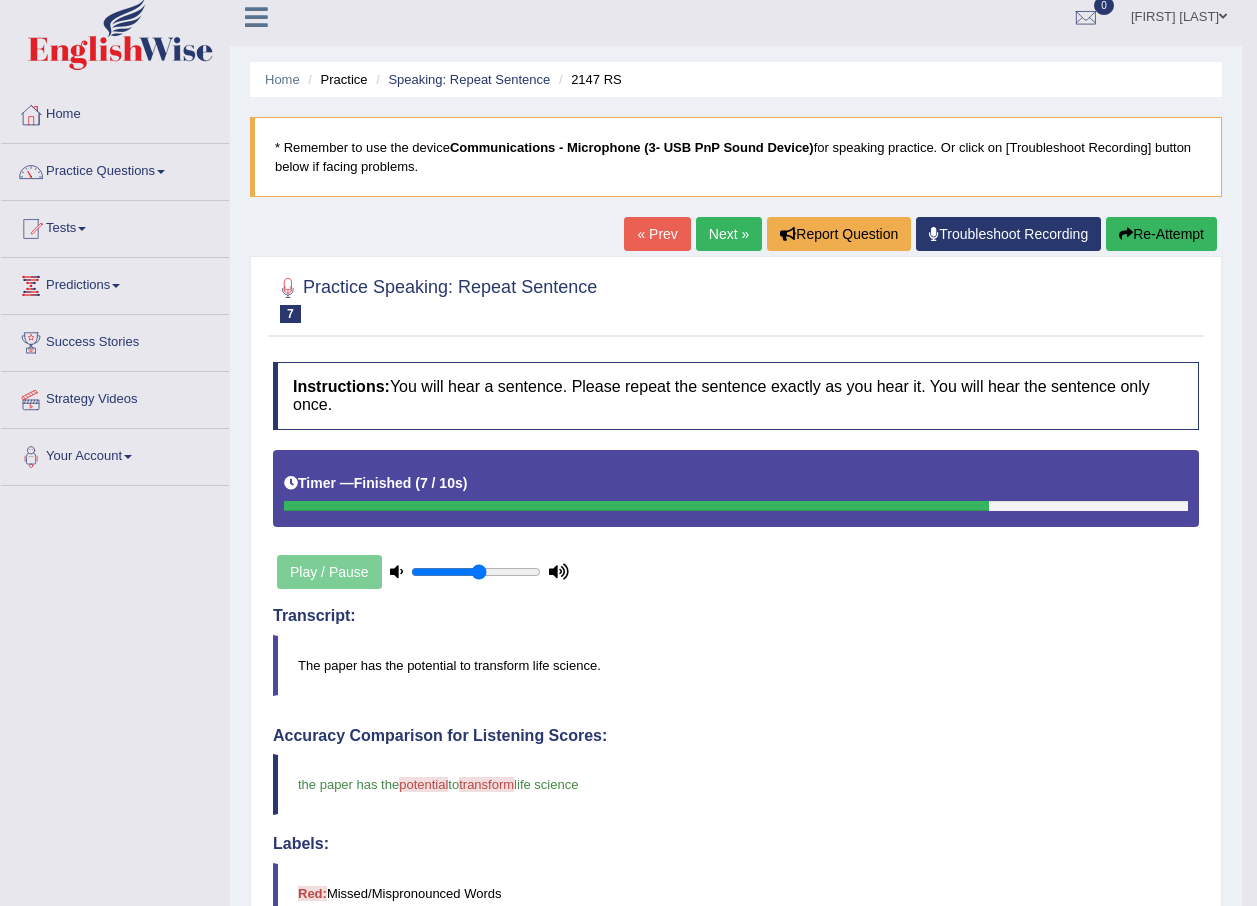 scroll, scrollTop: 0, scrollLeft: 0, axis: both 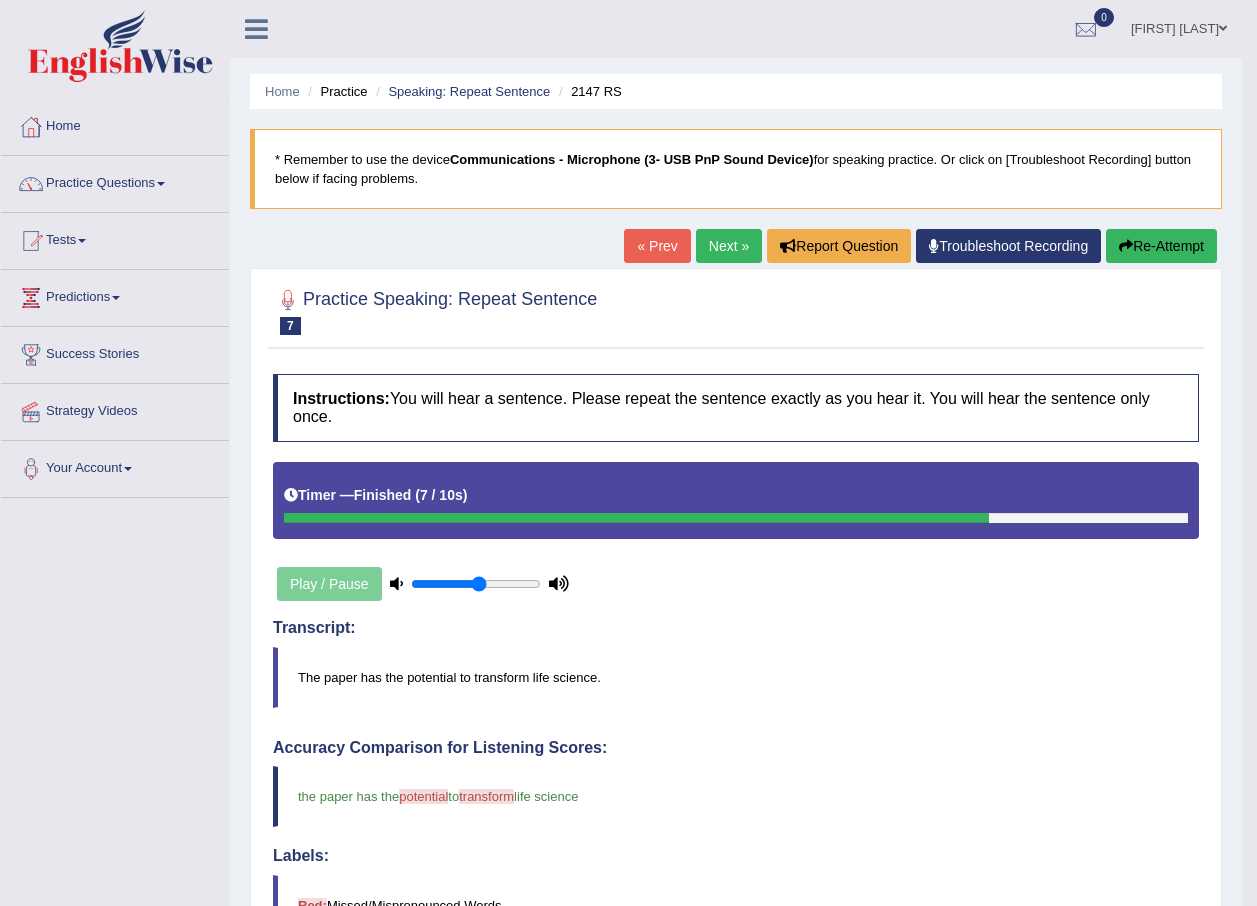 click on "Next »" at bounding box center [729, 246] 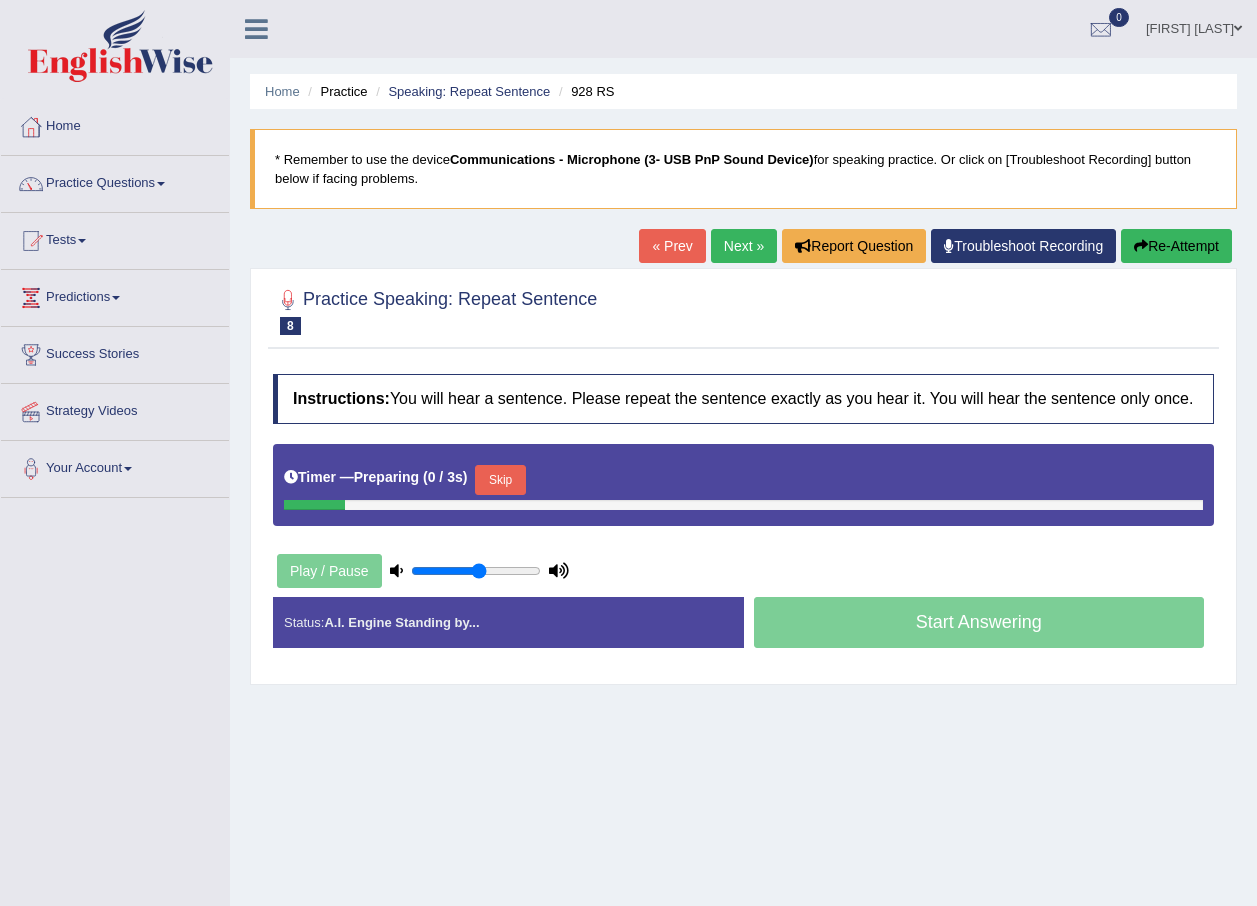 scroll, scrollTop: 0, scrollLeft: 0, axis: both 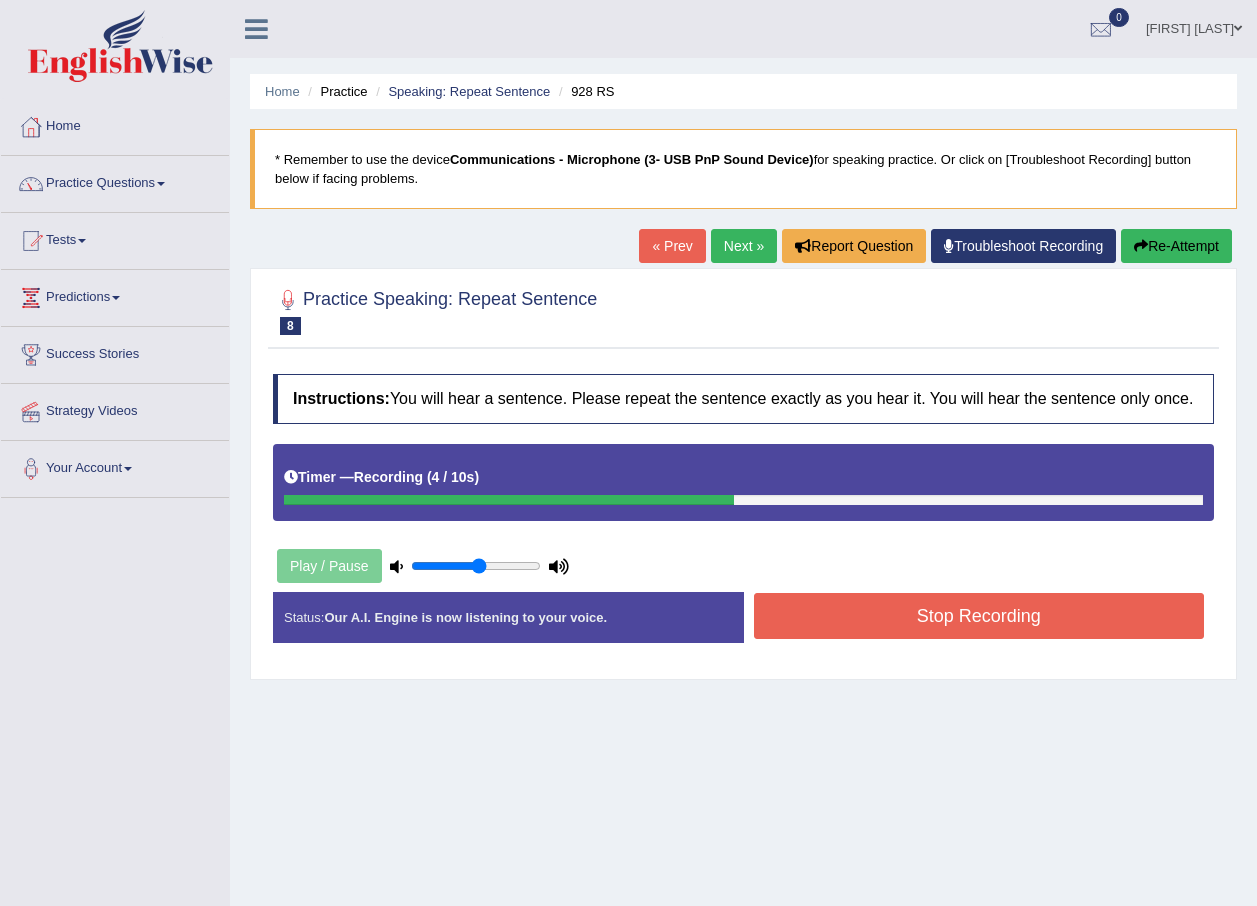 click on "Stop Recording" at bounding box center (979, 616) 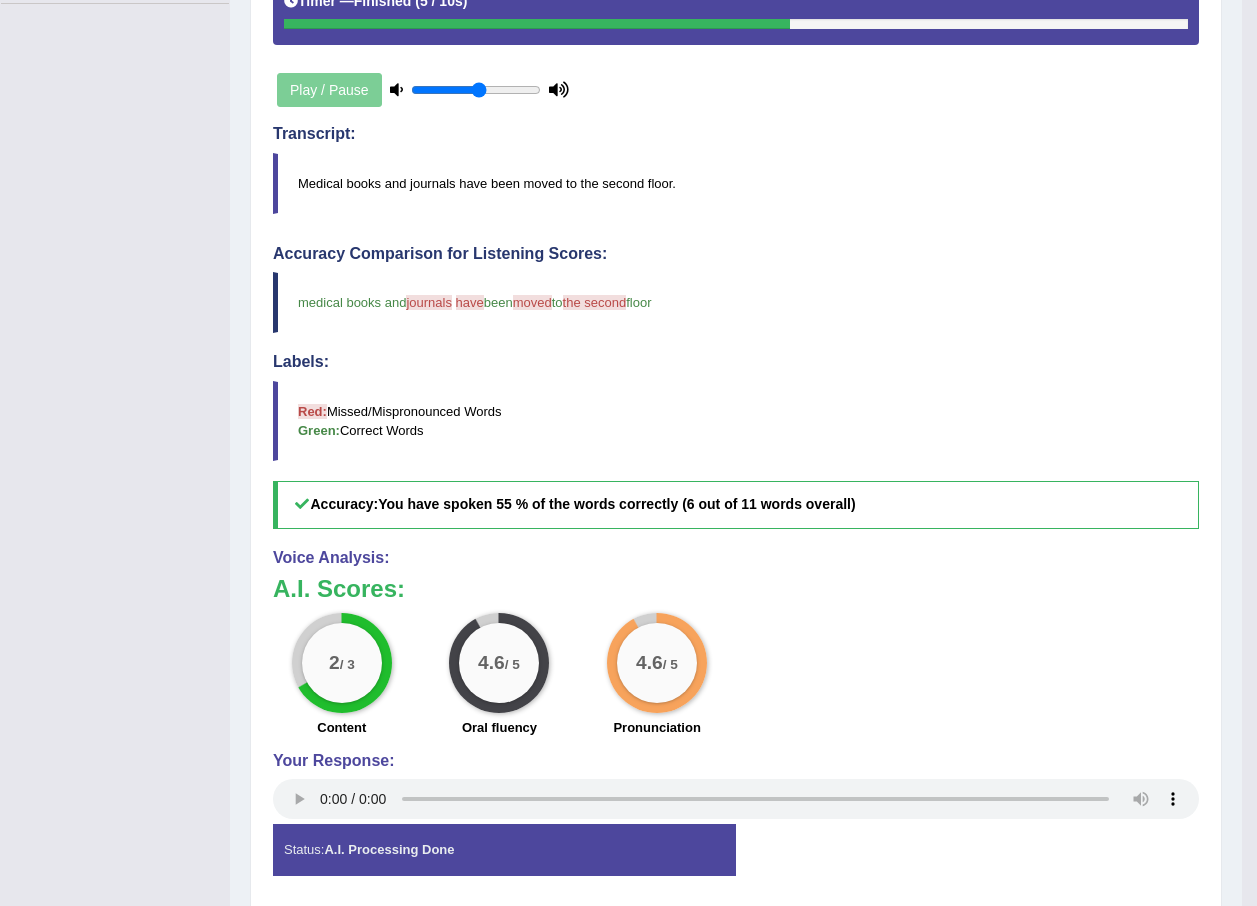 scroll, scrollTop: 500, scrollLeft: 0, axis: vertical 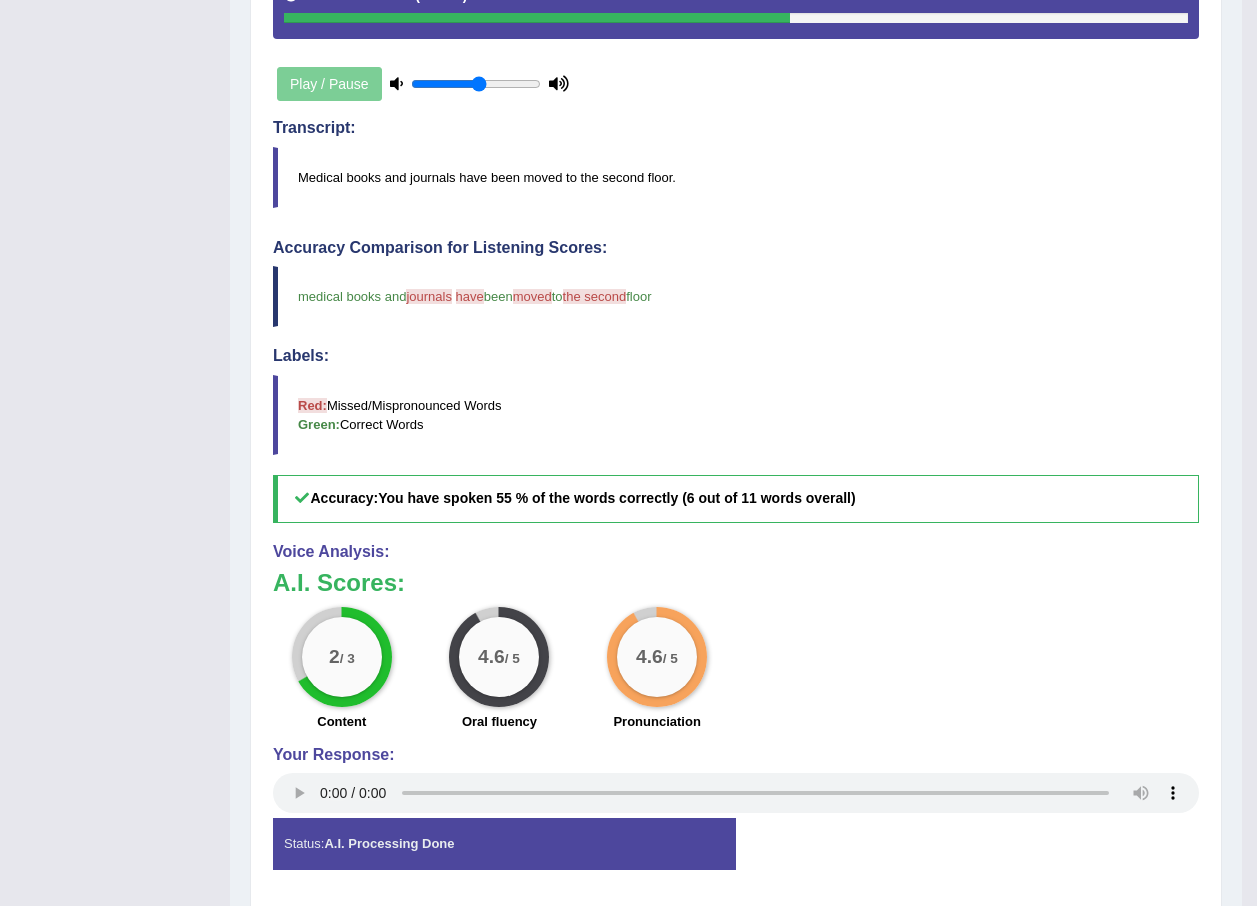 click on "Play / Pause" at bounding box center (423, 84) 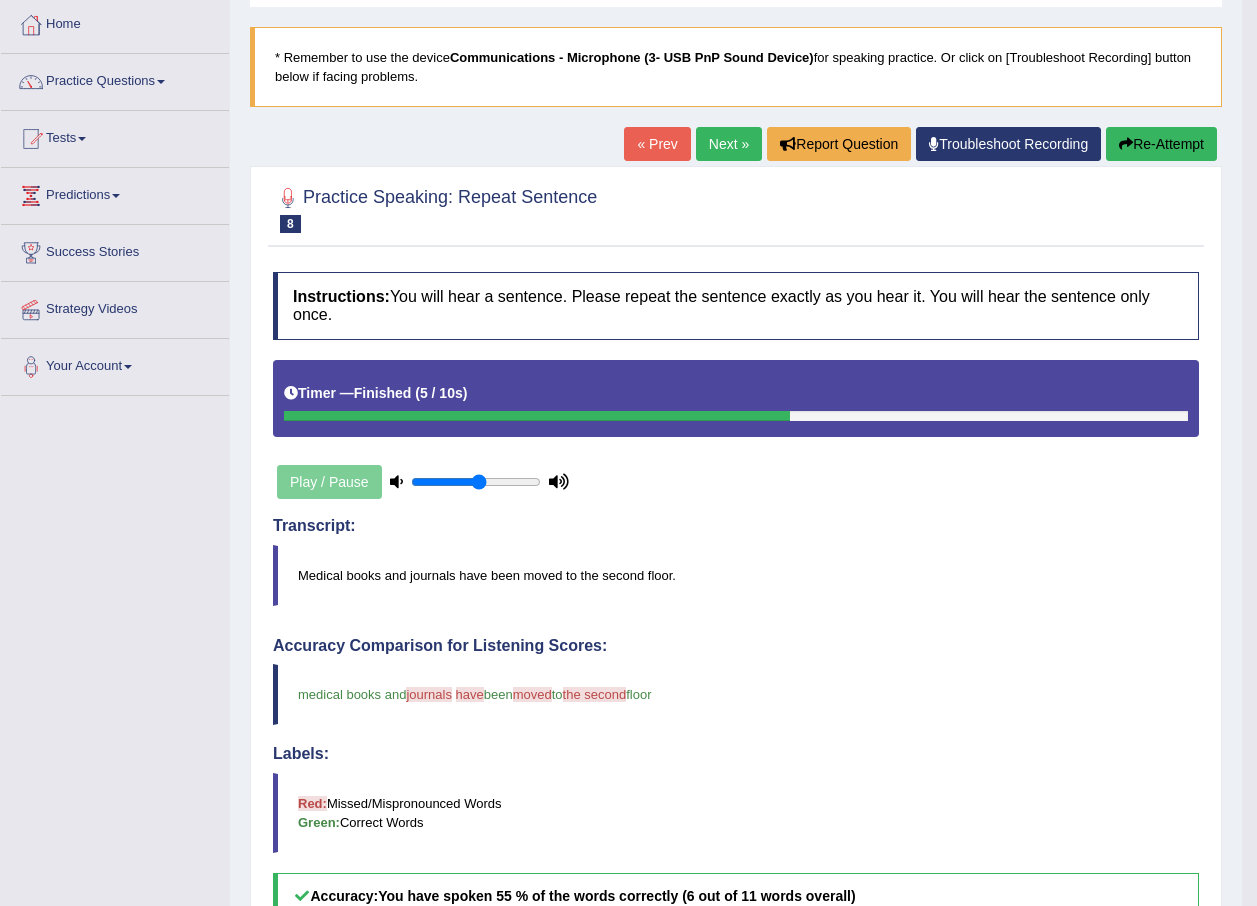 scroll, scrollTop: 100, scrollLeft: 0, axis: vertical 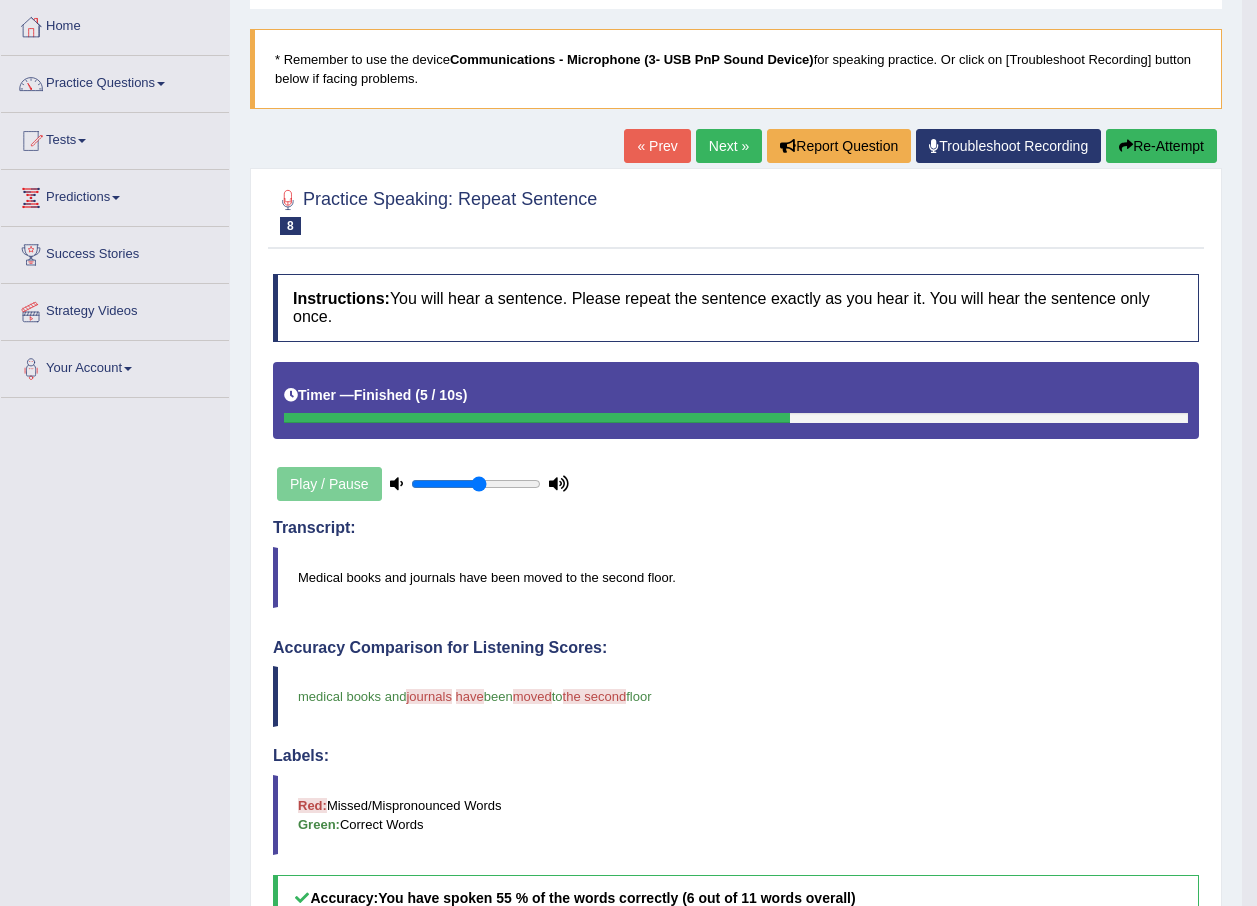 click on "Next »" at bounding box center [729, 146] 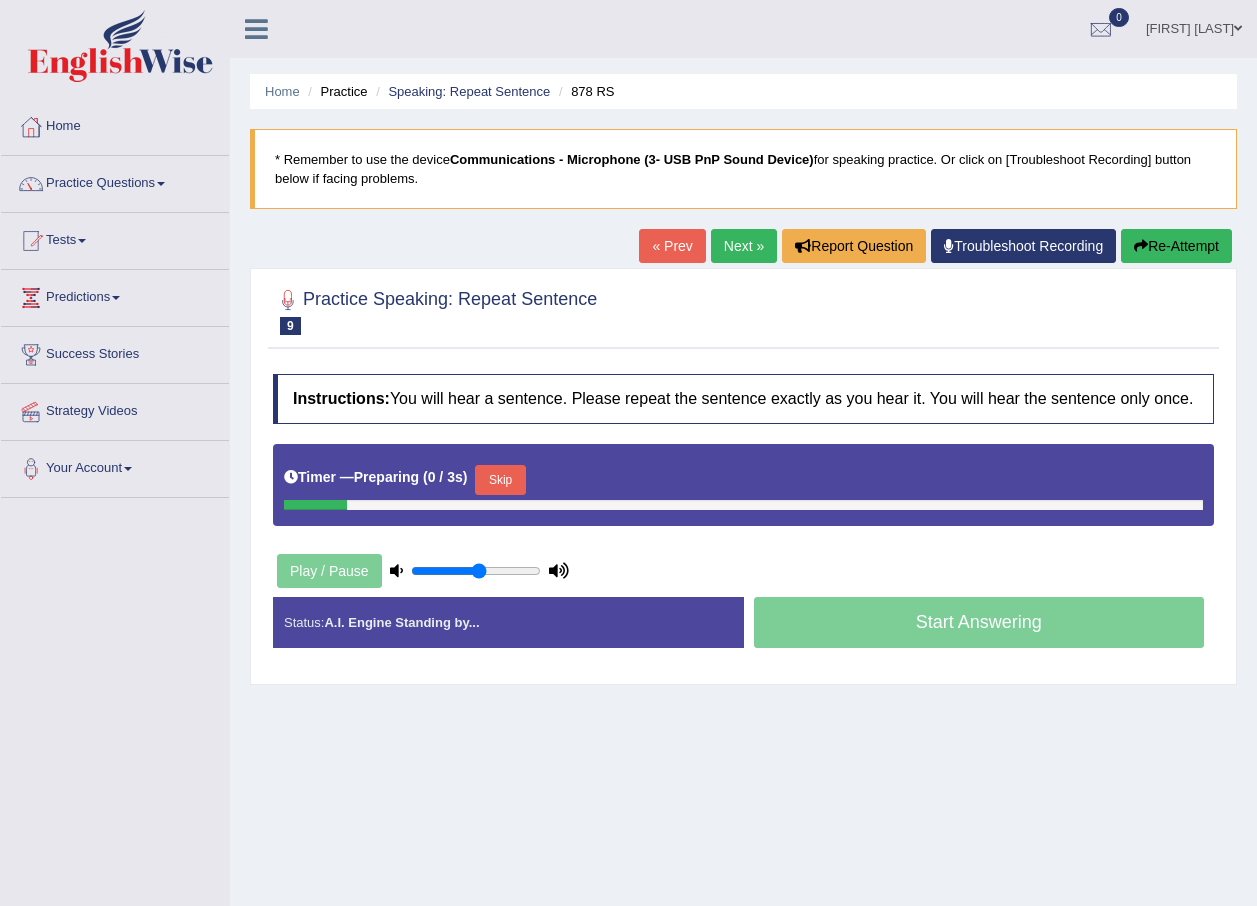 scroll, scrollTop: 0, scrollLeft: 0, axis: both 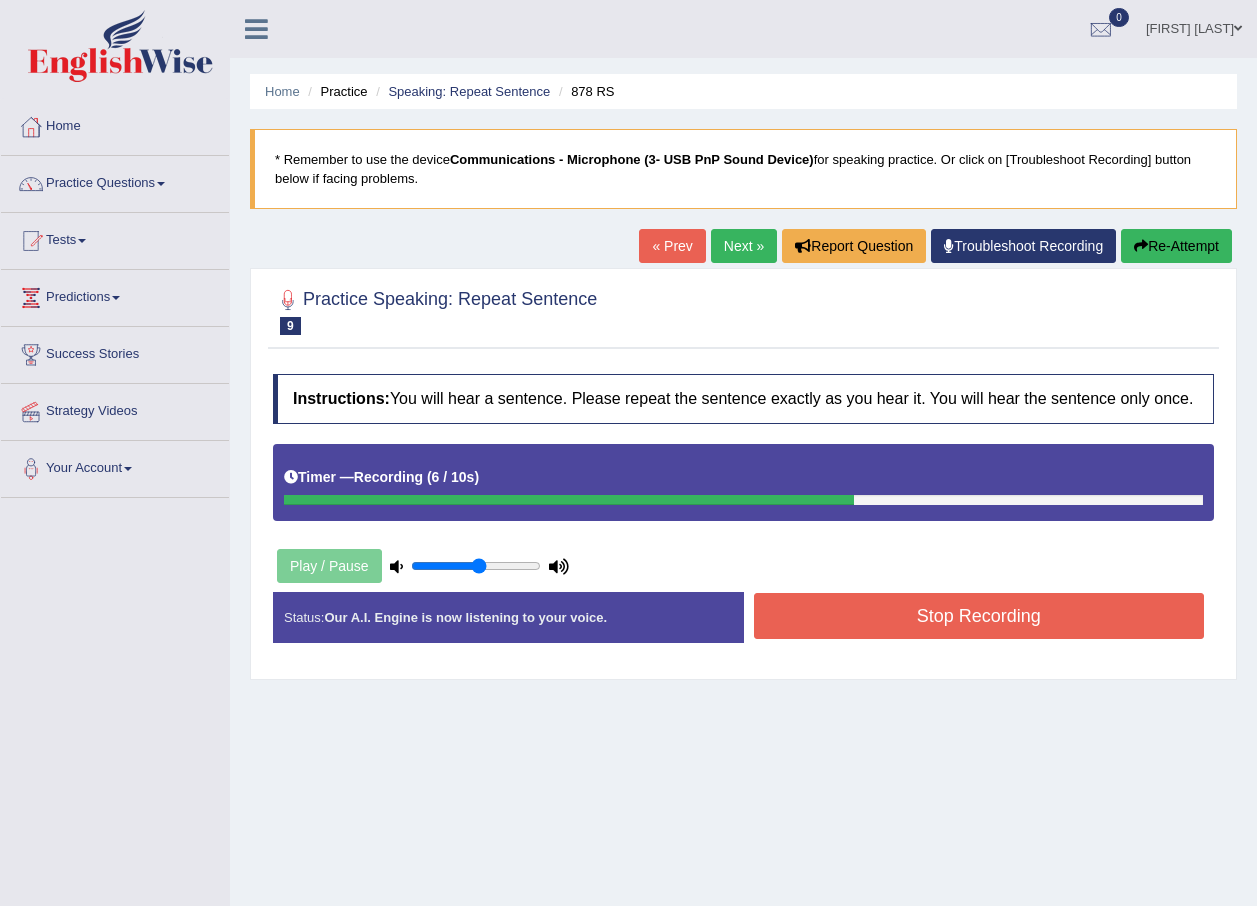 click on "Stop Recording" at bounding box center (979, 616) 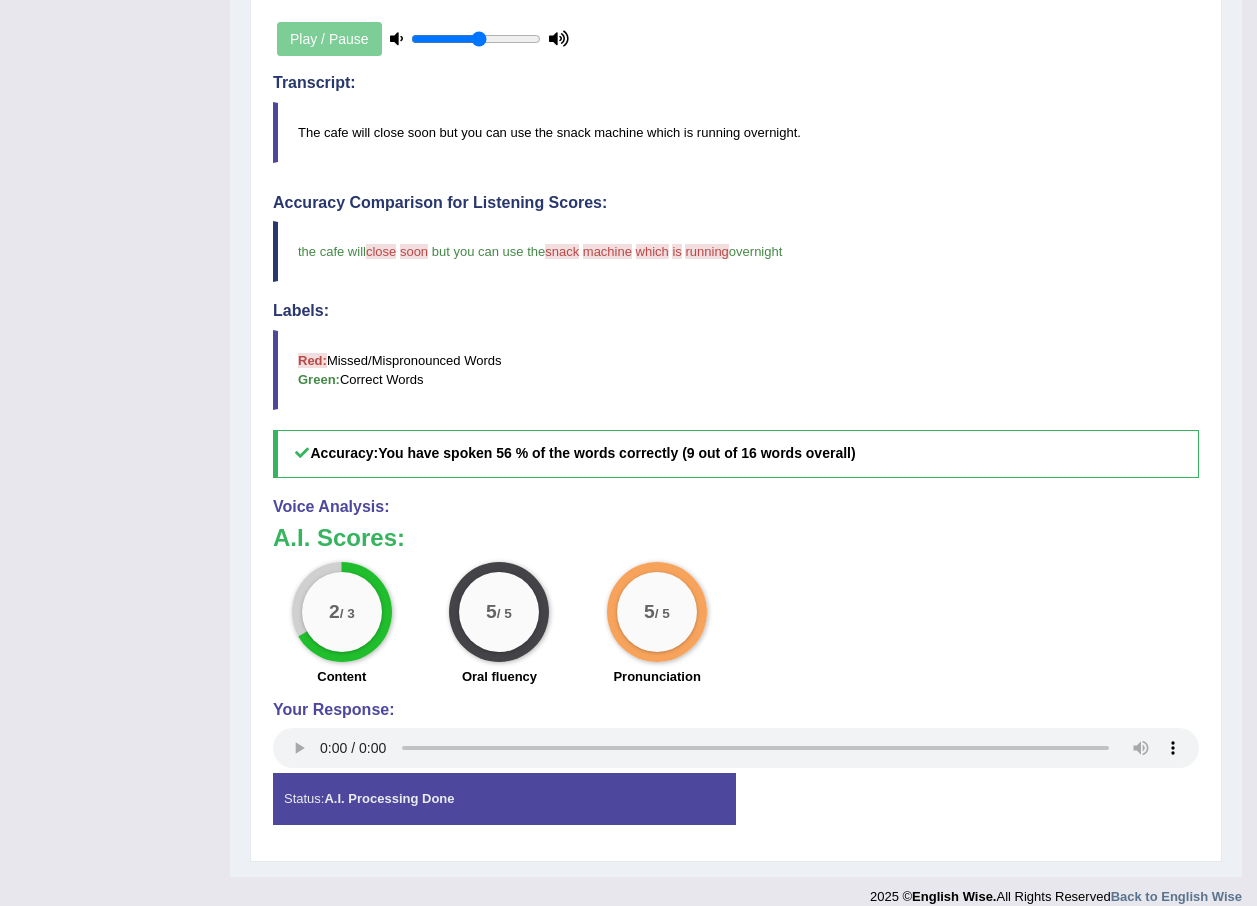 scroll, scrollTop: 548, scrollLeft: 0, axis: vertical 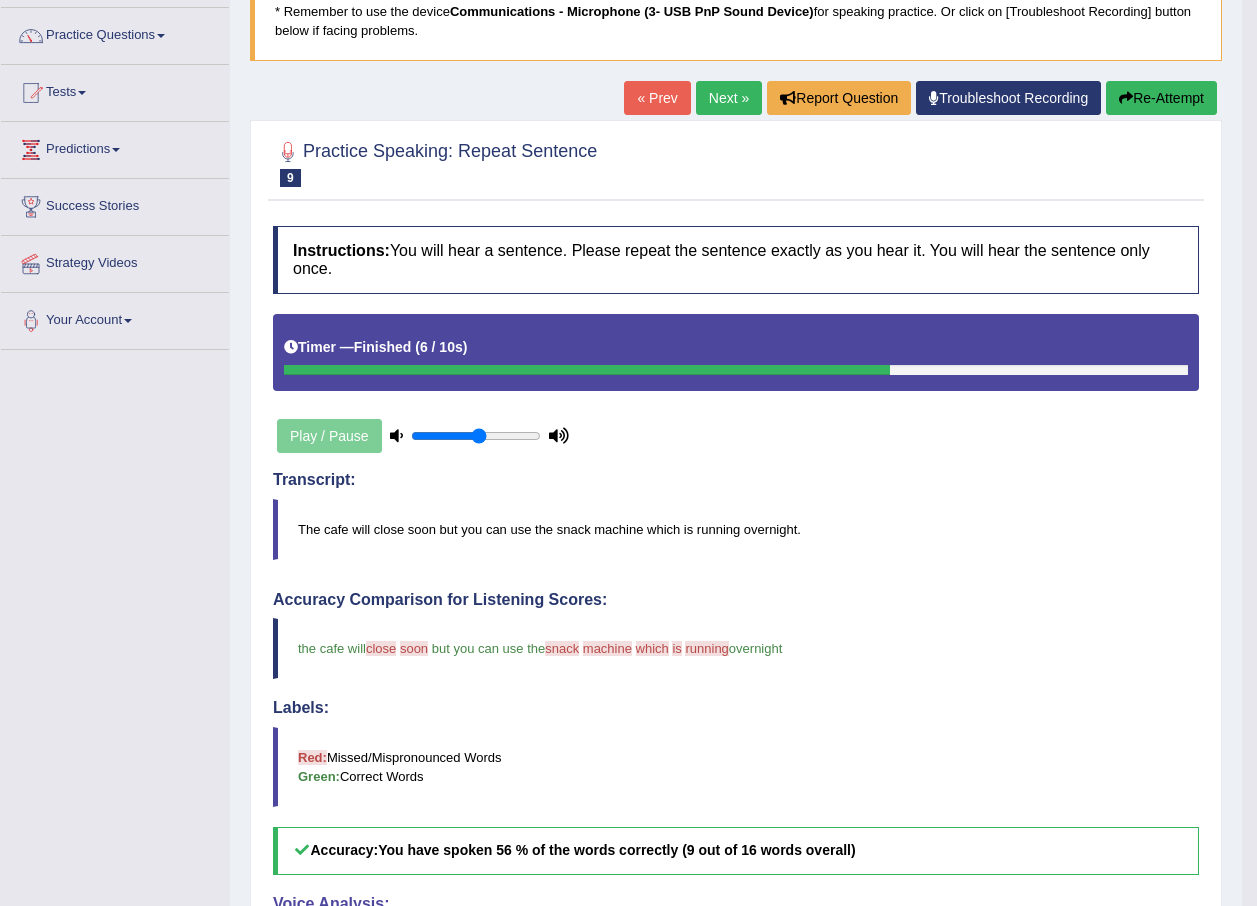 click on "Next »" at bounding box center (729, 98) 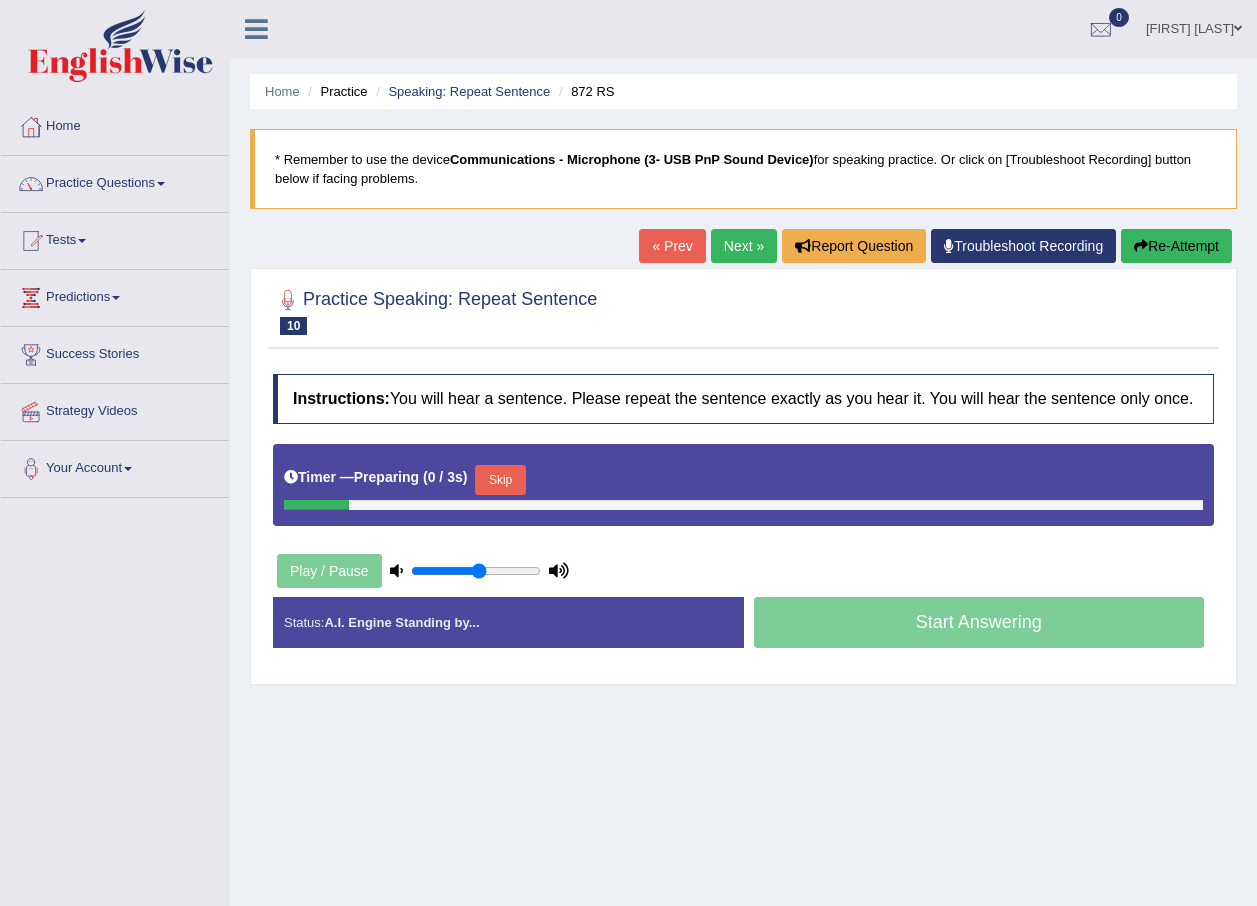 scroll, scrollTop: 0, scrollLeft: 0, axis: both 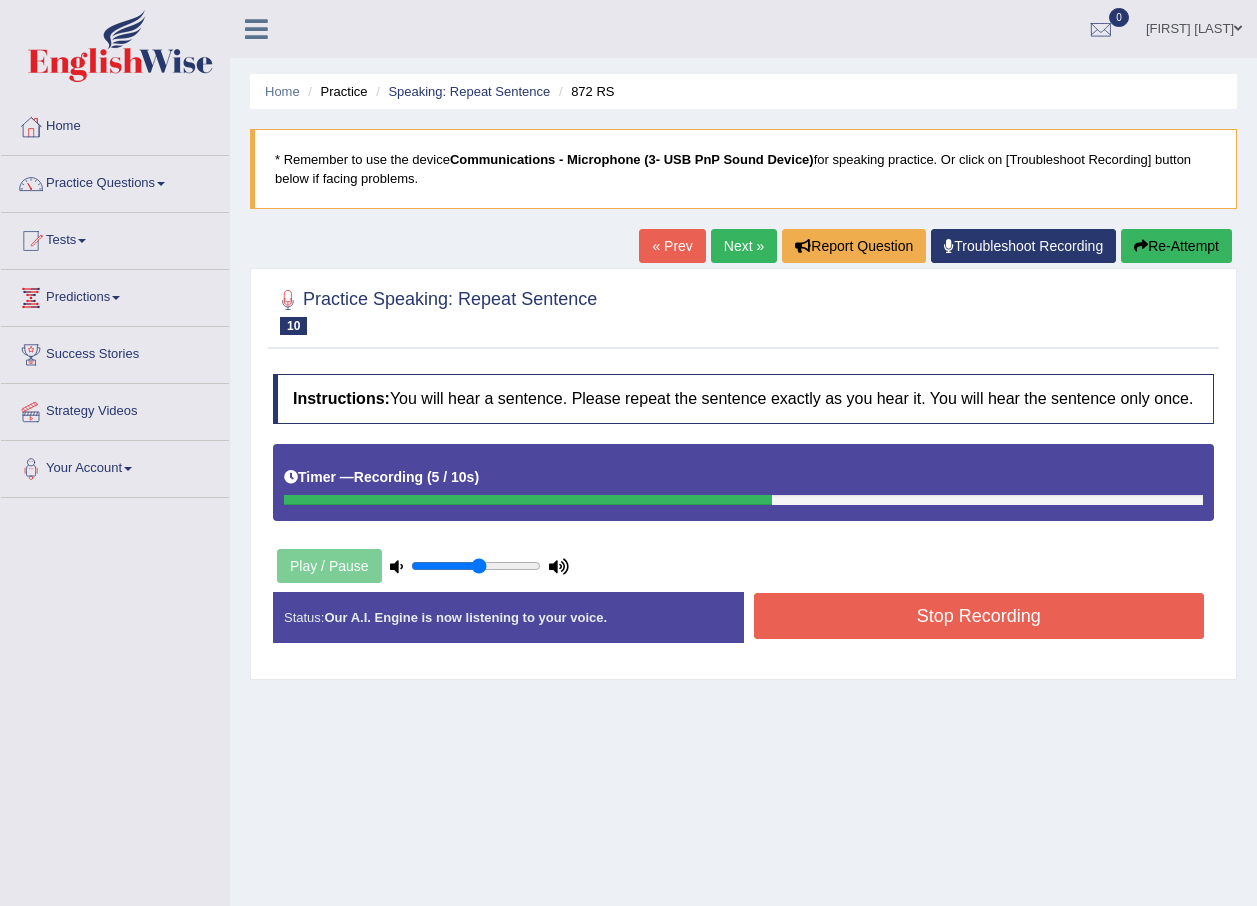 click on "Stop Recording" at bounding box center (979, 616) 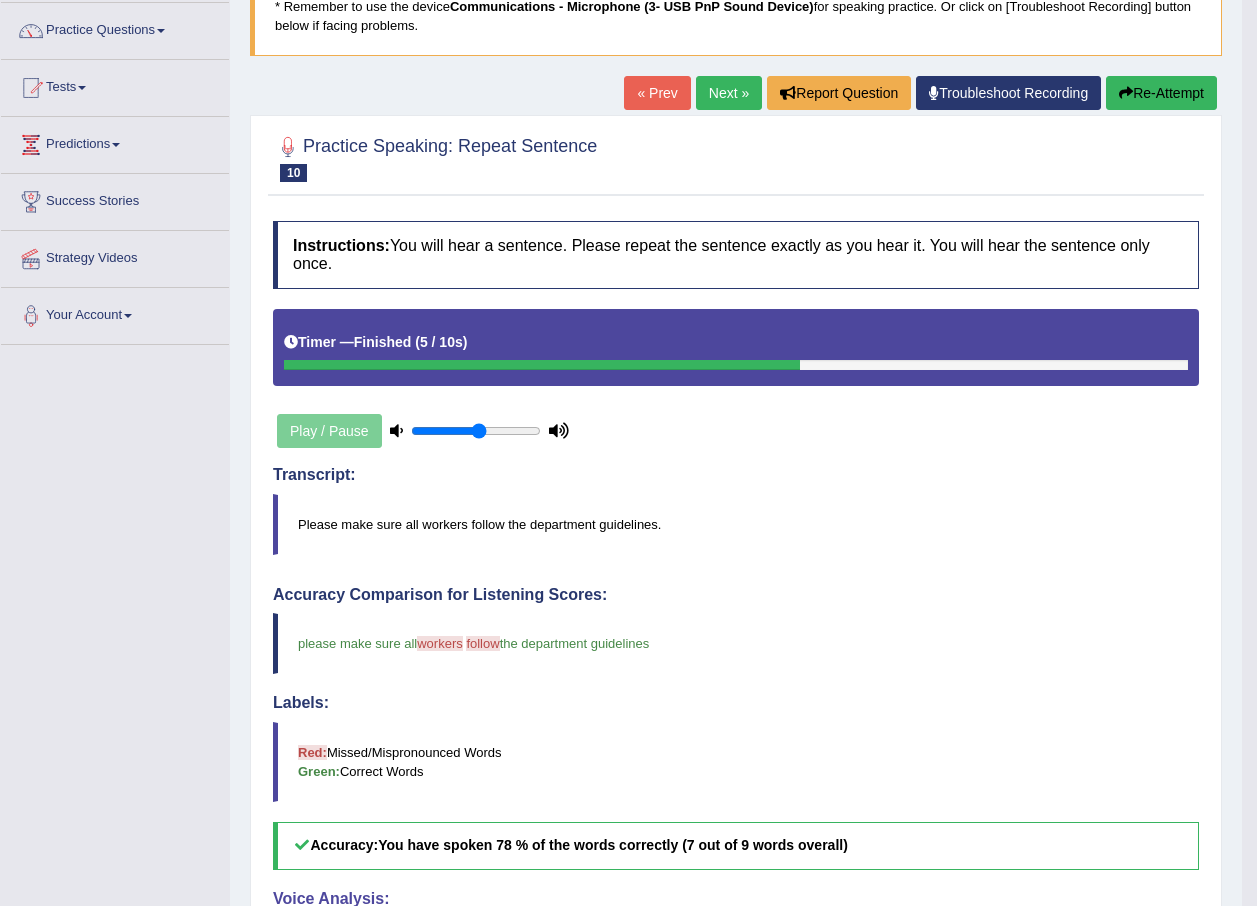scroll, scrollTop: 0, scrollLeft: 0, axis: both 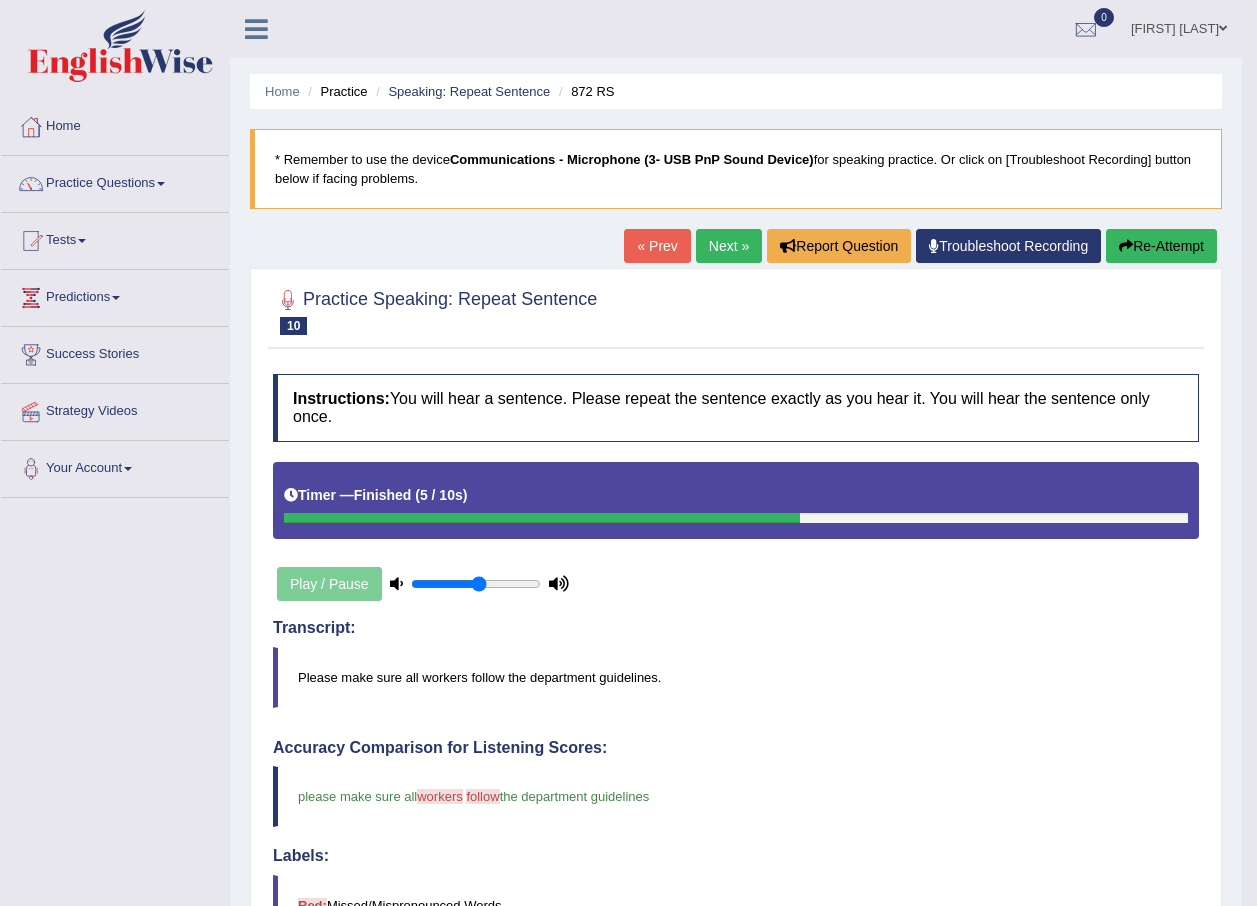 click on "Next »" at bounding box center [729, 246] 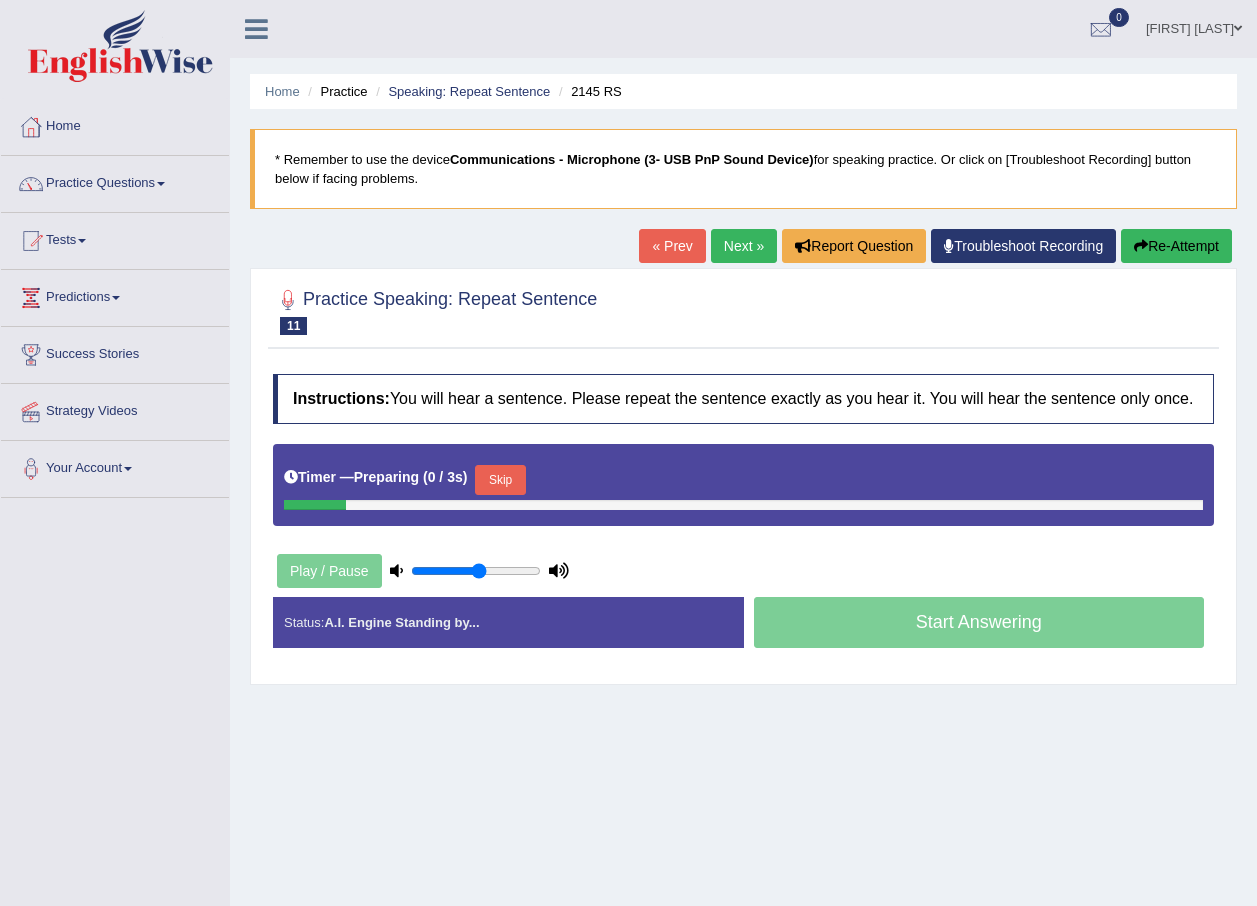 scroll, scrollTop: 0, scrollLeft: 0, axis: both 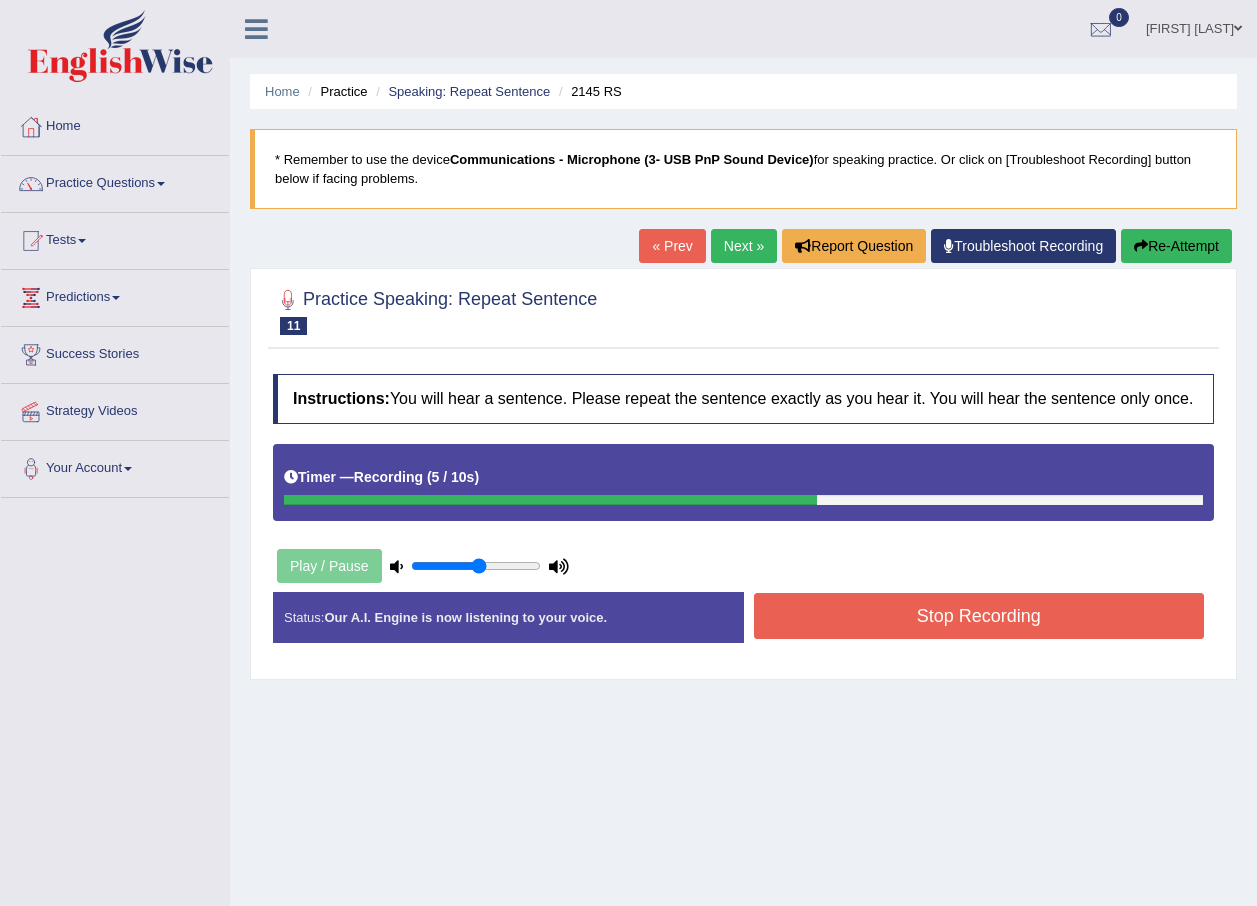 click on "Stop Recording" at bounding box center [979, 616] 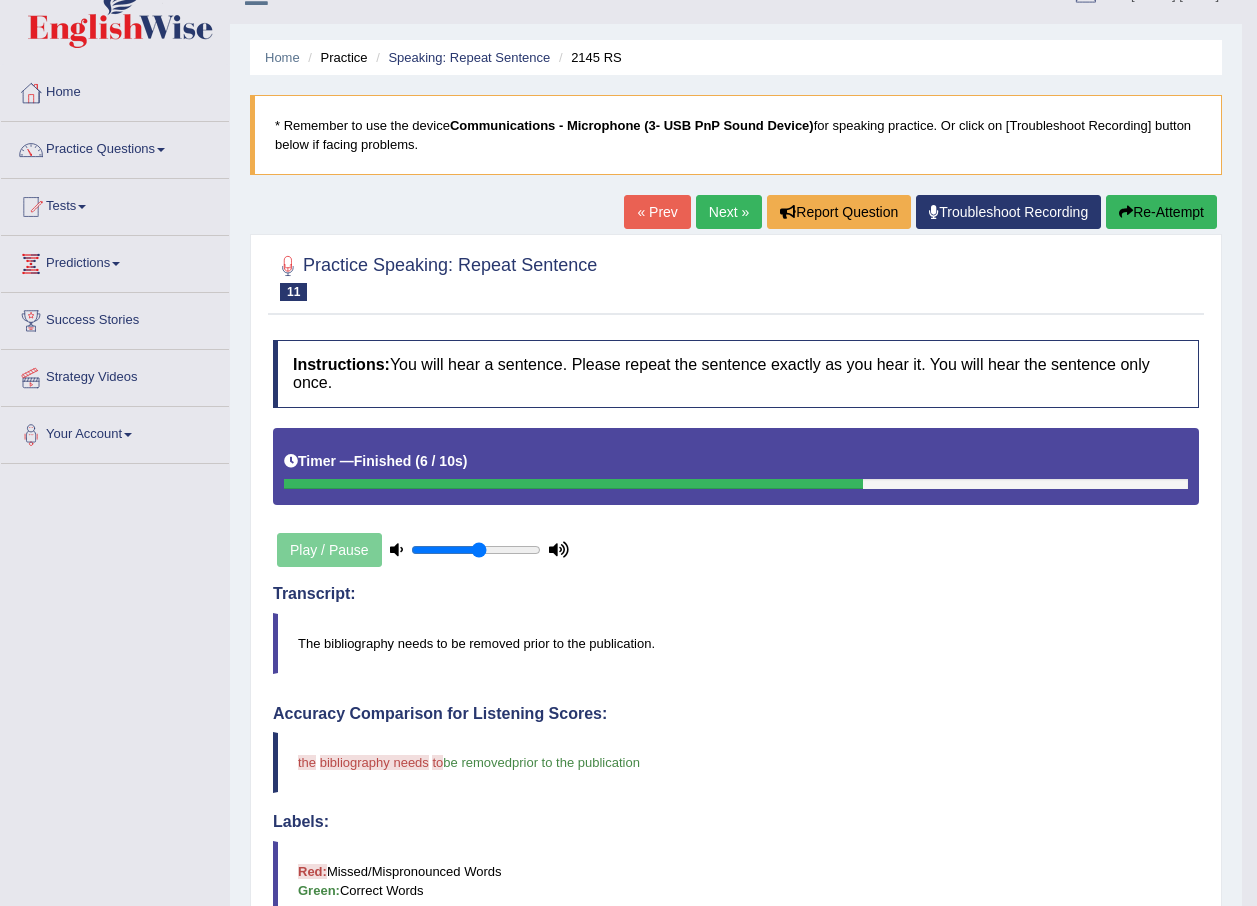 scroll, scrollTop: 0, scrollLeft: 0, axis: both 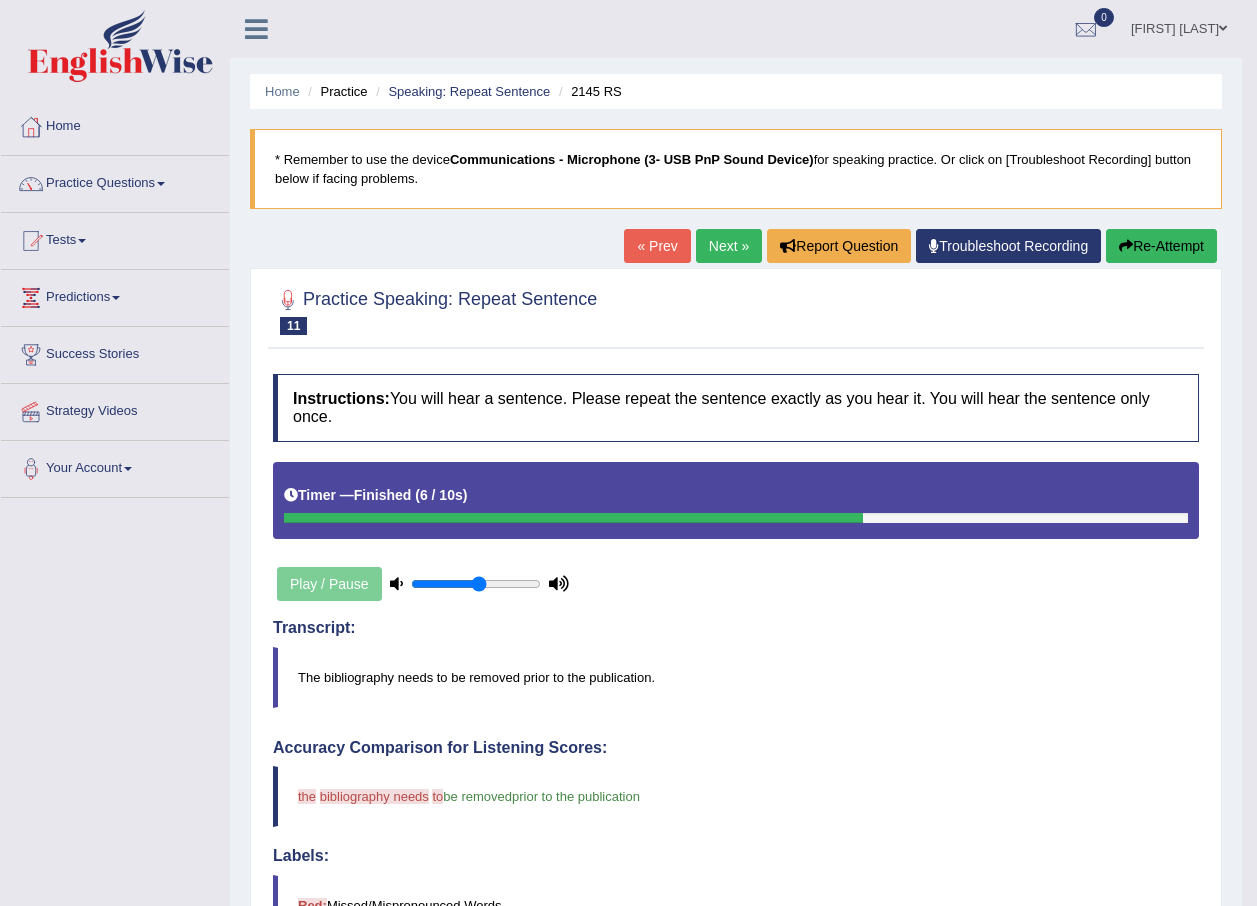 click on "Re-Attempt" at bounding box center [1161, 246] 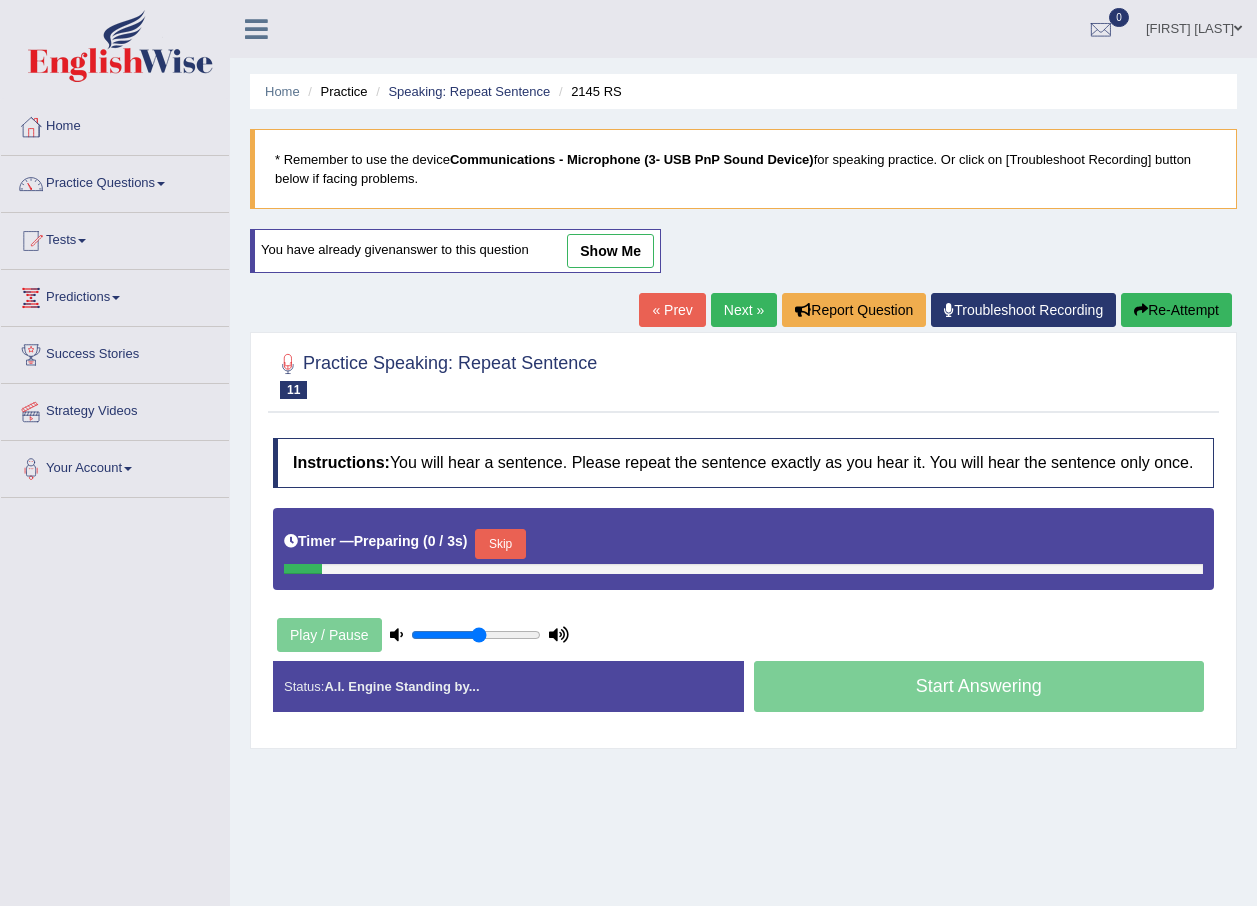 scroll, scrollTop: 0, scrollLeft: 0, axis: both 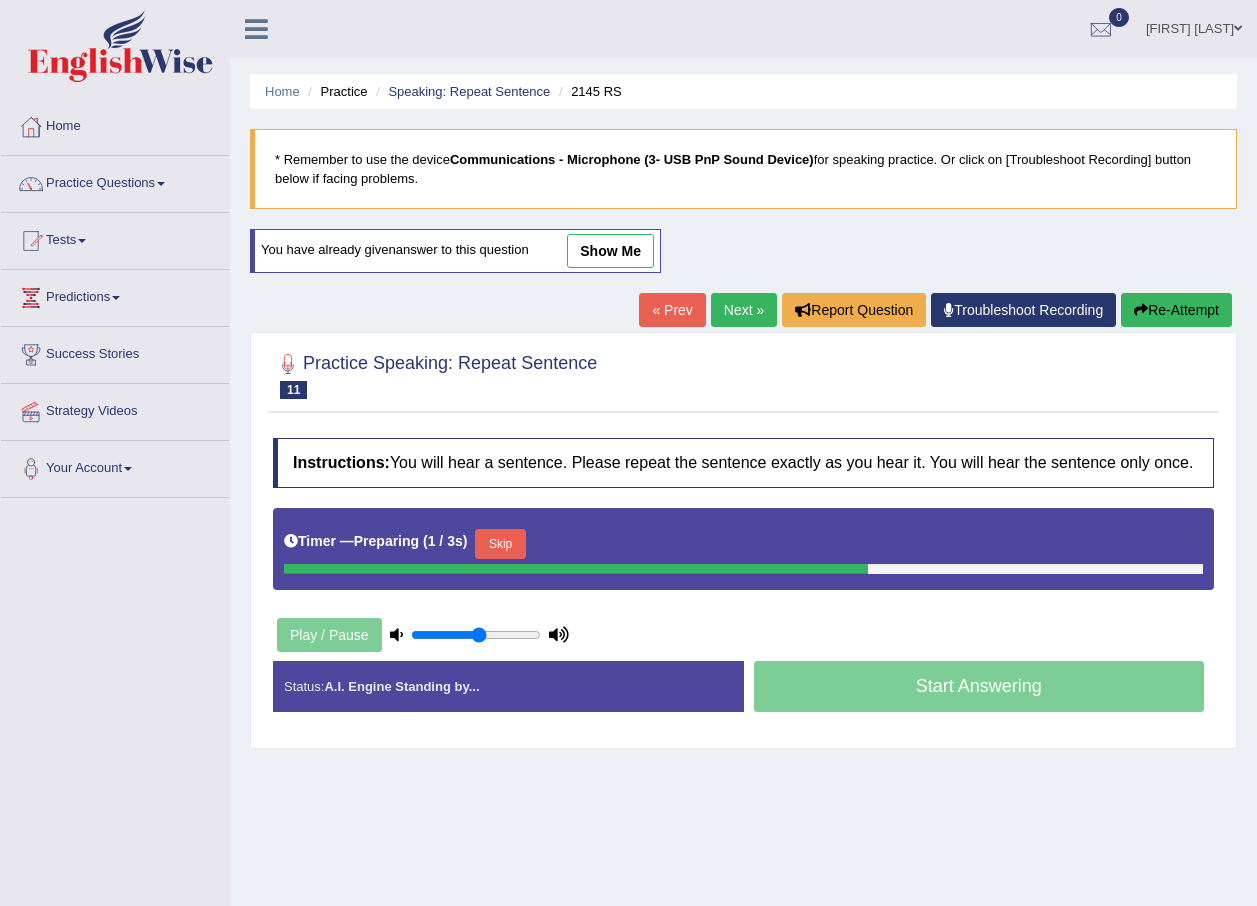 click on "Skip" at bounding box center (500, 544) 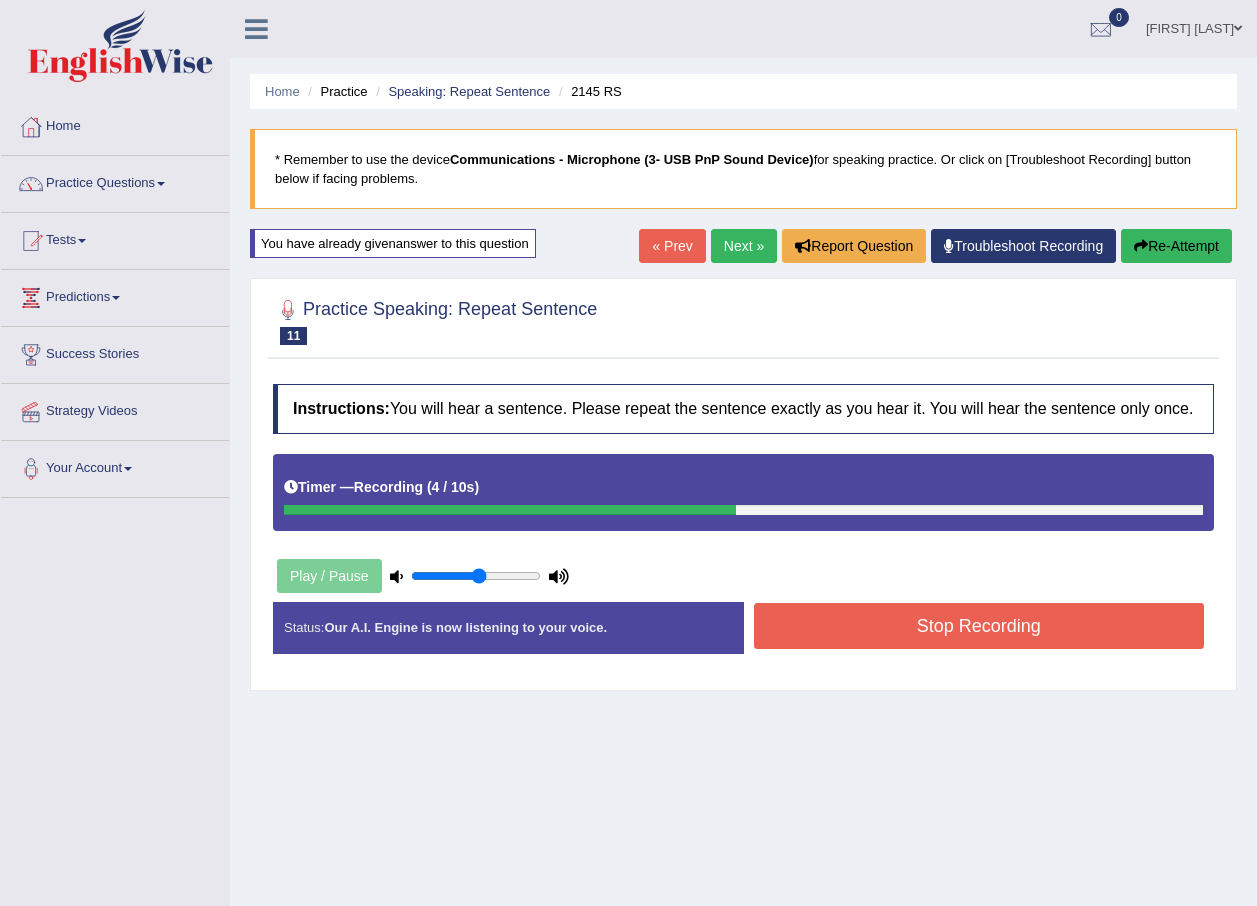 click on "Stop Recording" at bounding box center (979, 626) 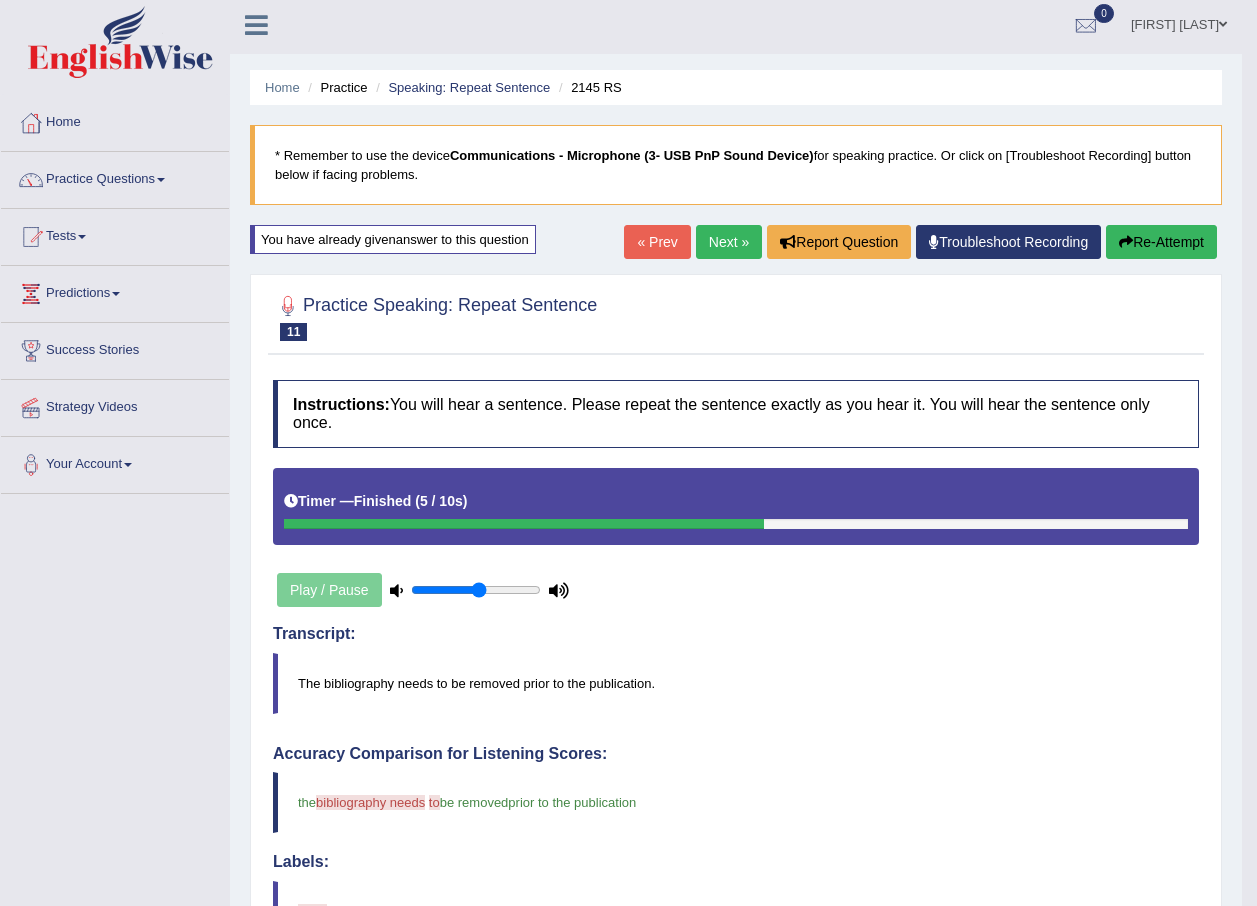 scroll, scrollTop: 0, scrollLeft: 0, axis: both 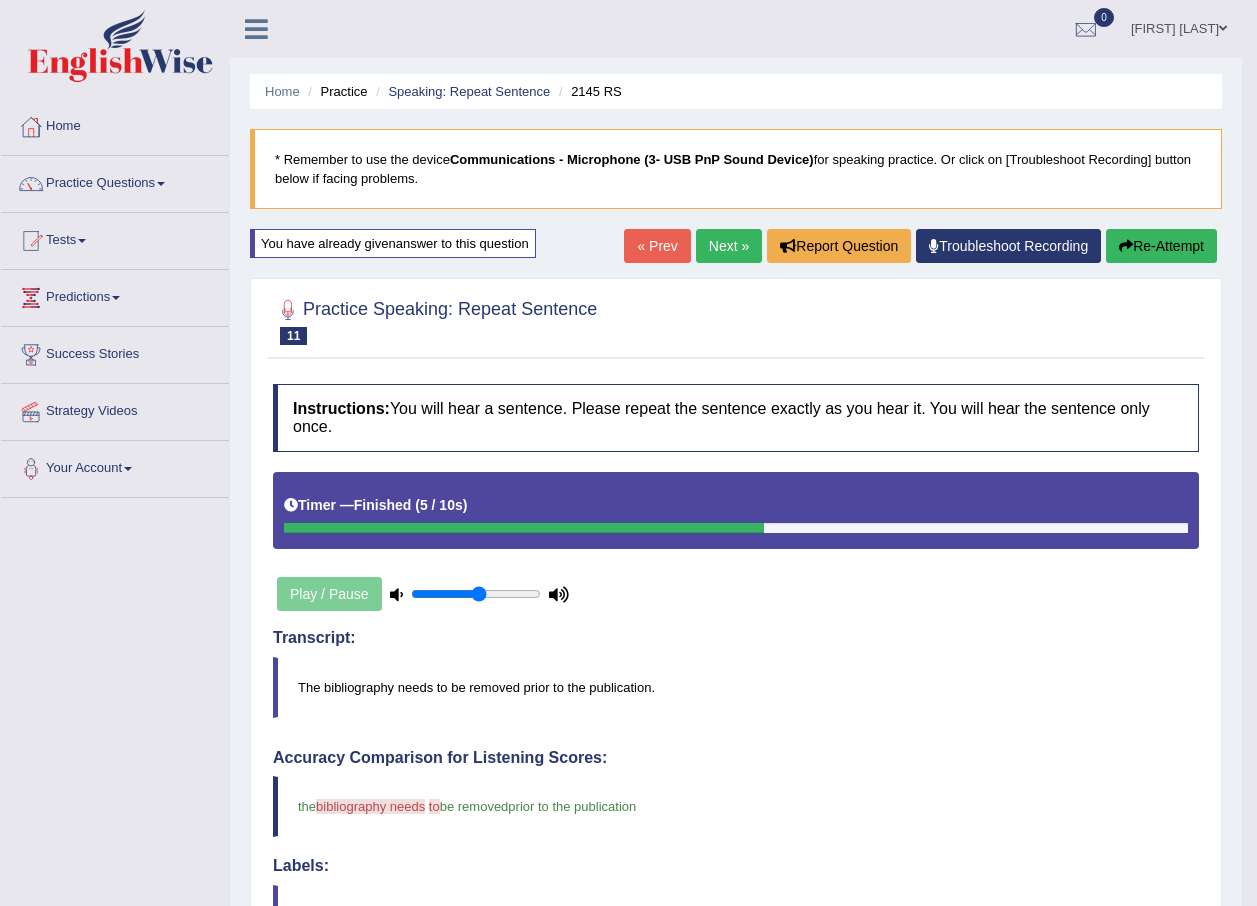 click on "Next »" at bounding box center [729, 246] 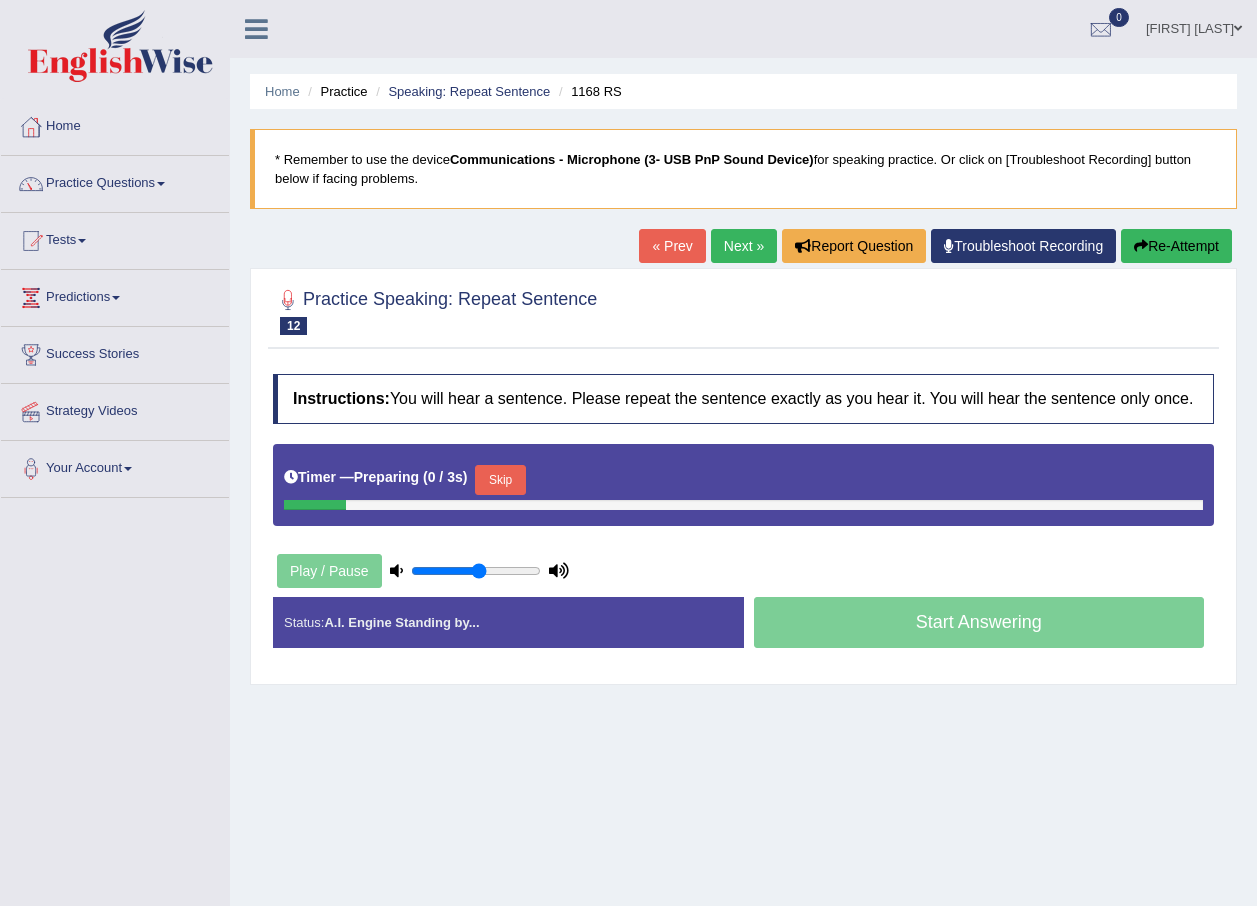 scroll, scrollTop: 0, scrollLeft: 0, axis: both 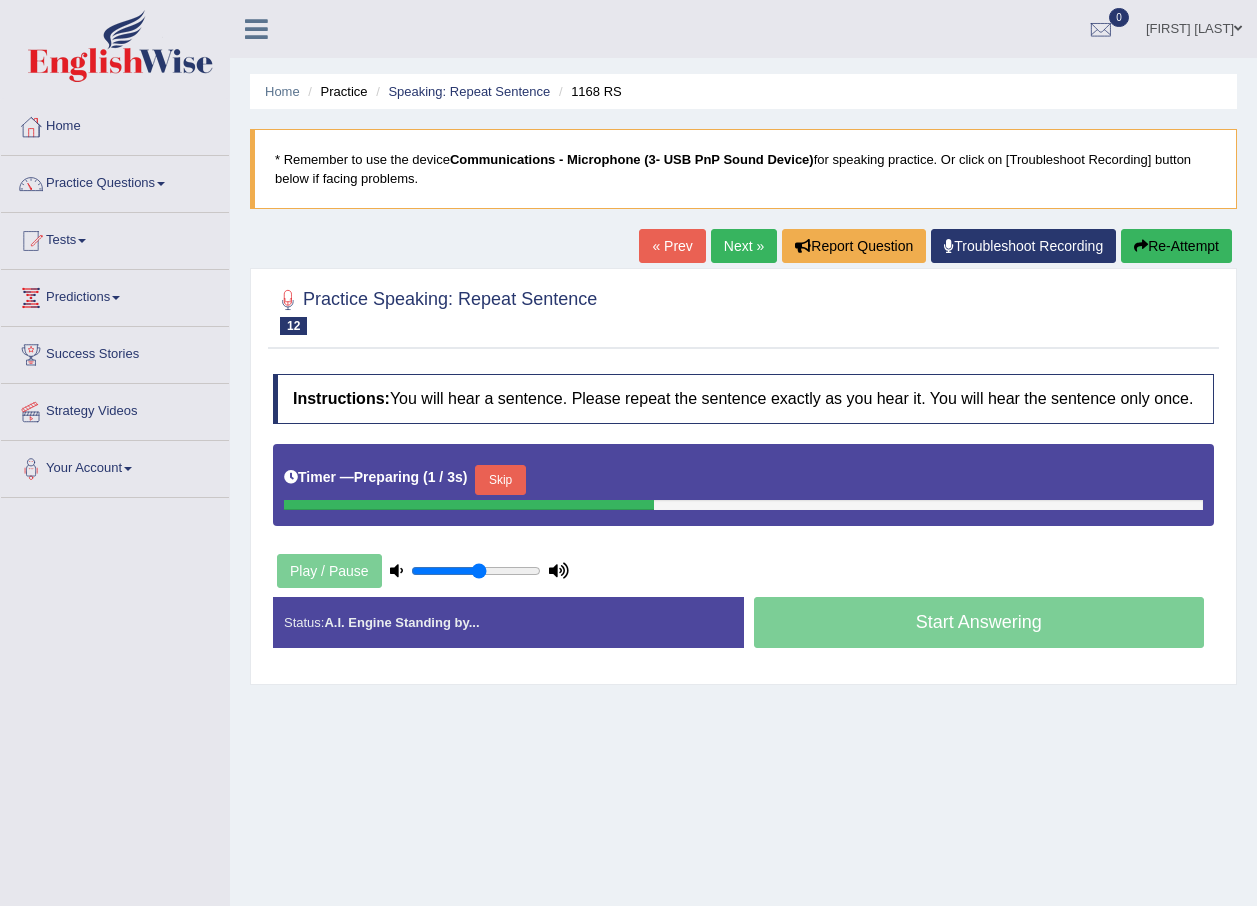 click on "Skip" at bounding box center (500, 480) 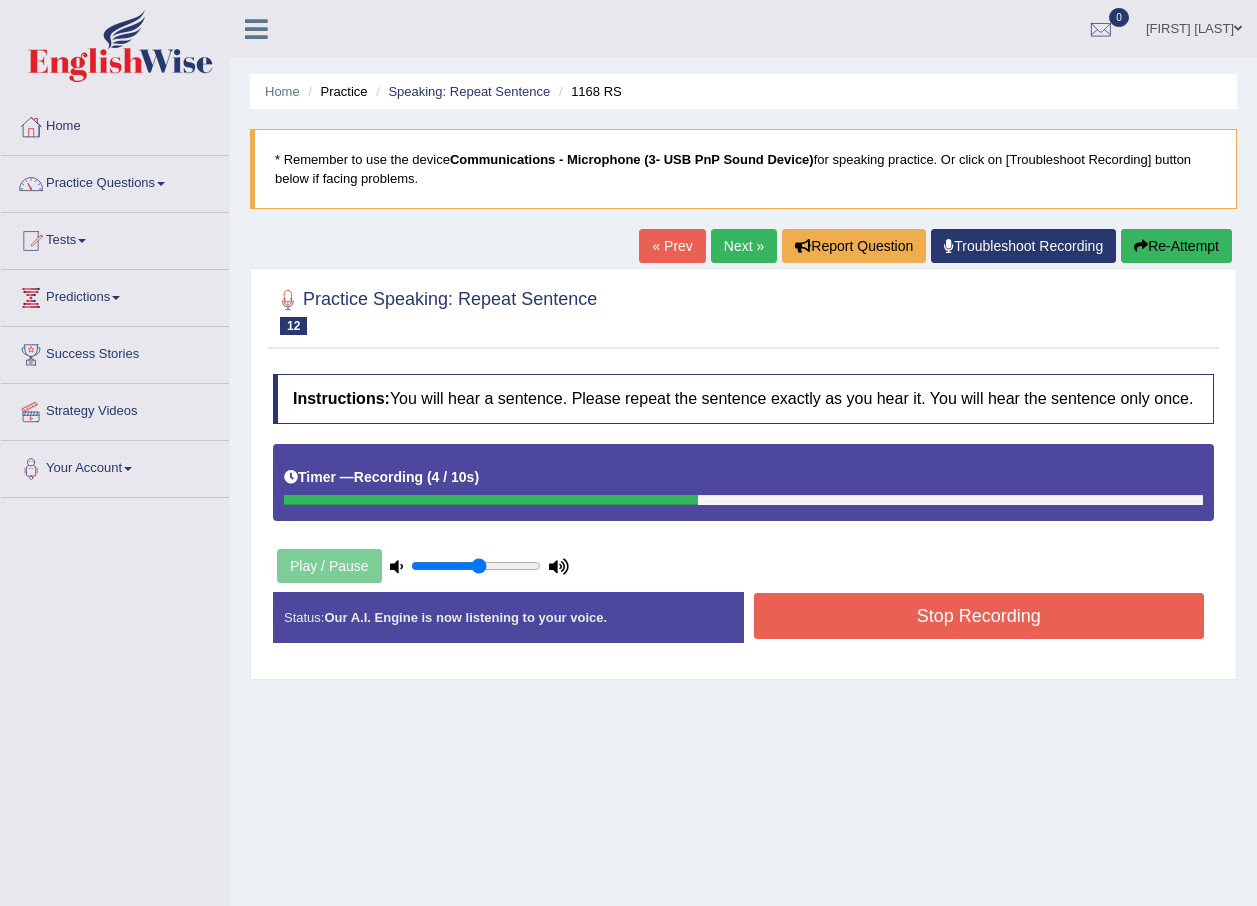 click on "Stop Recording" at bounding box center [979, 616] 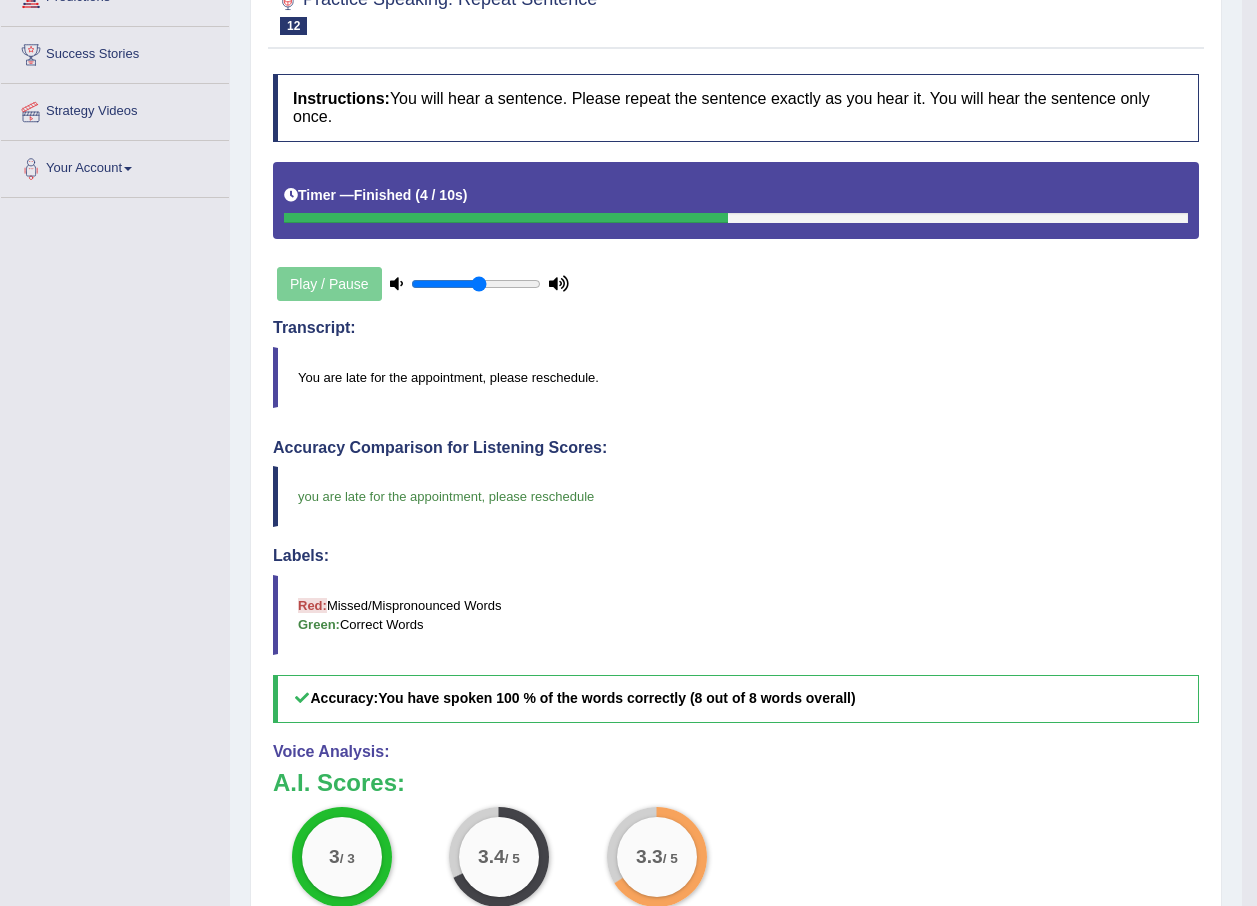 scroll, scrollTop: 100, scrollLeft: 0, axis: vertical 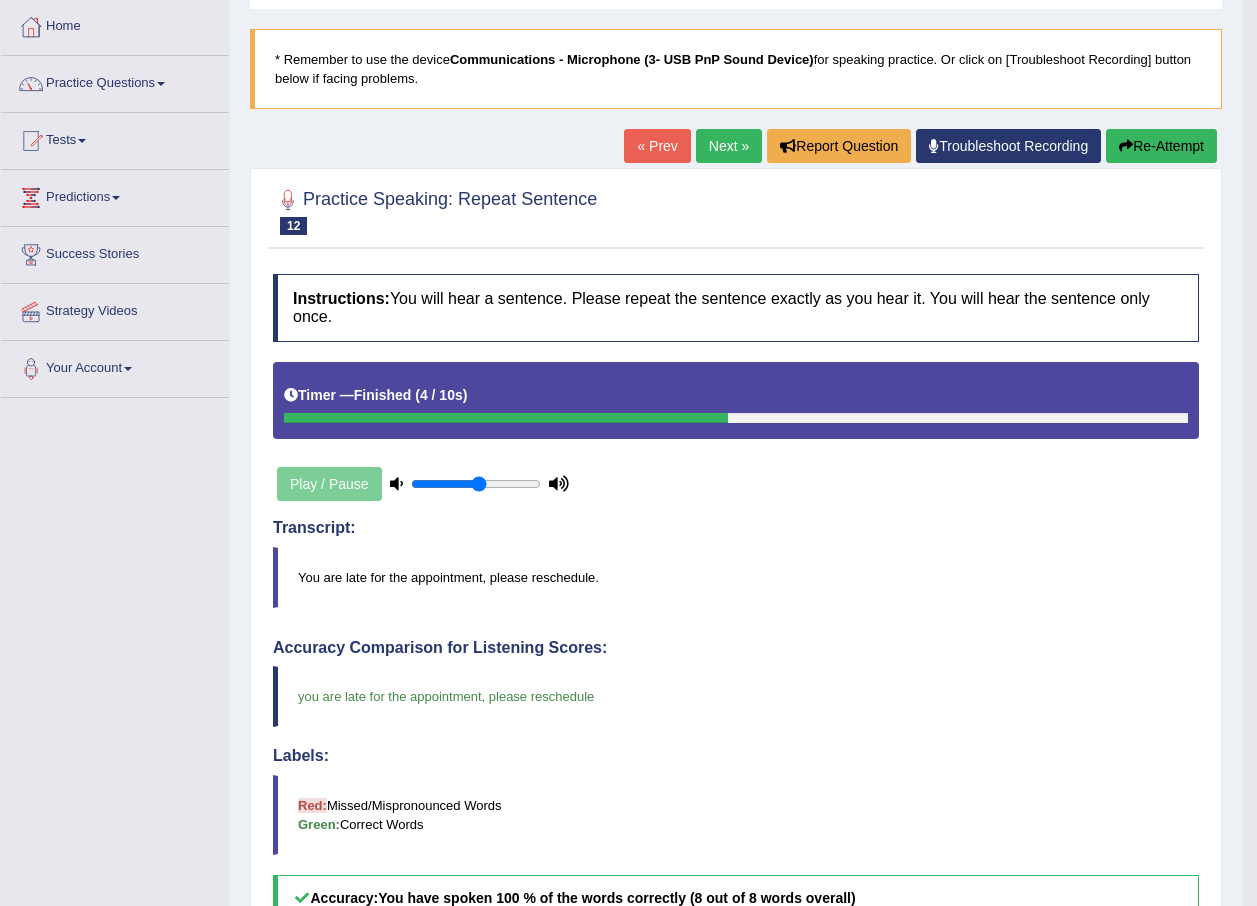 click on "Re-Attempt" at bounding box center (1161, 146) 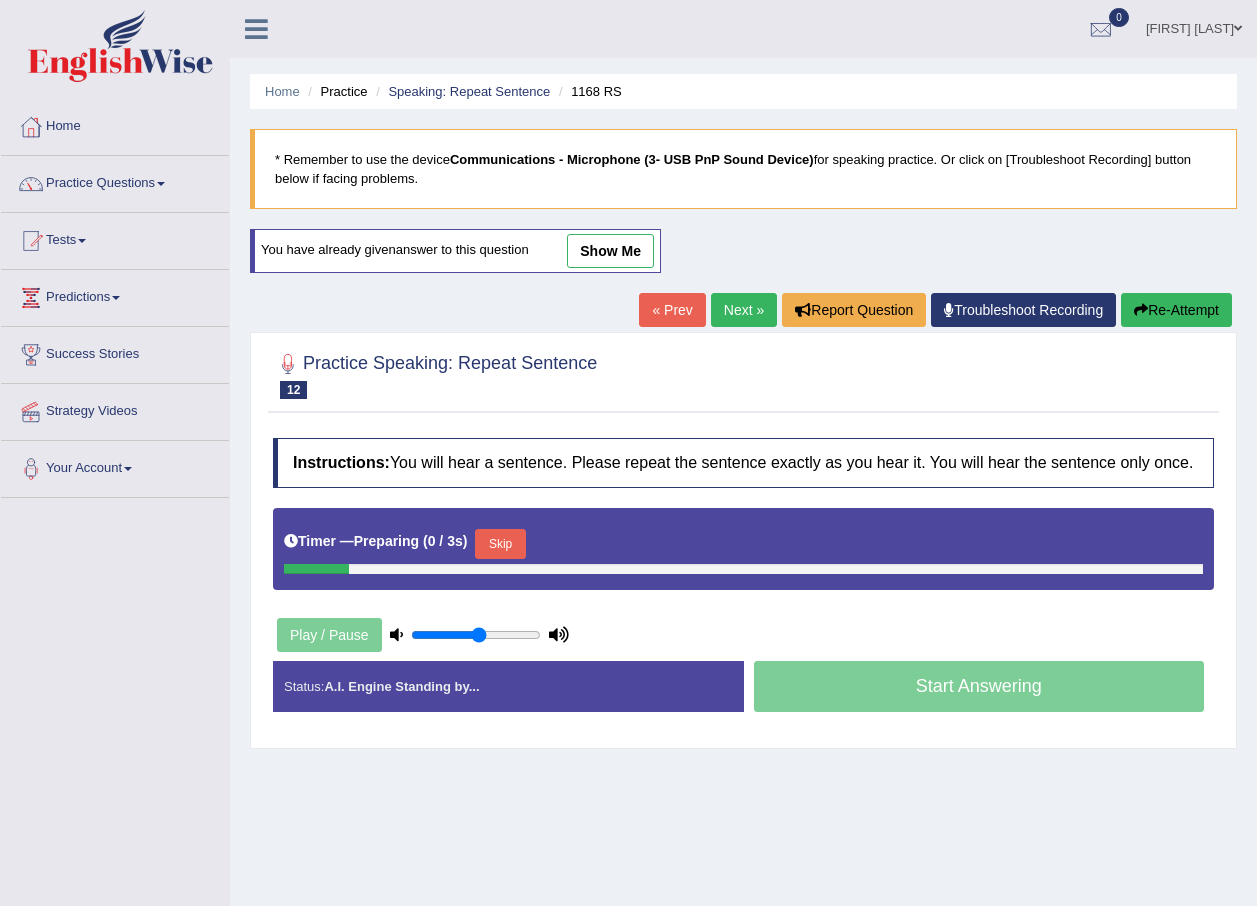 scroll, scrollTop: 100, scrollLeft: 0, axis: vertical 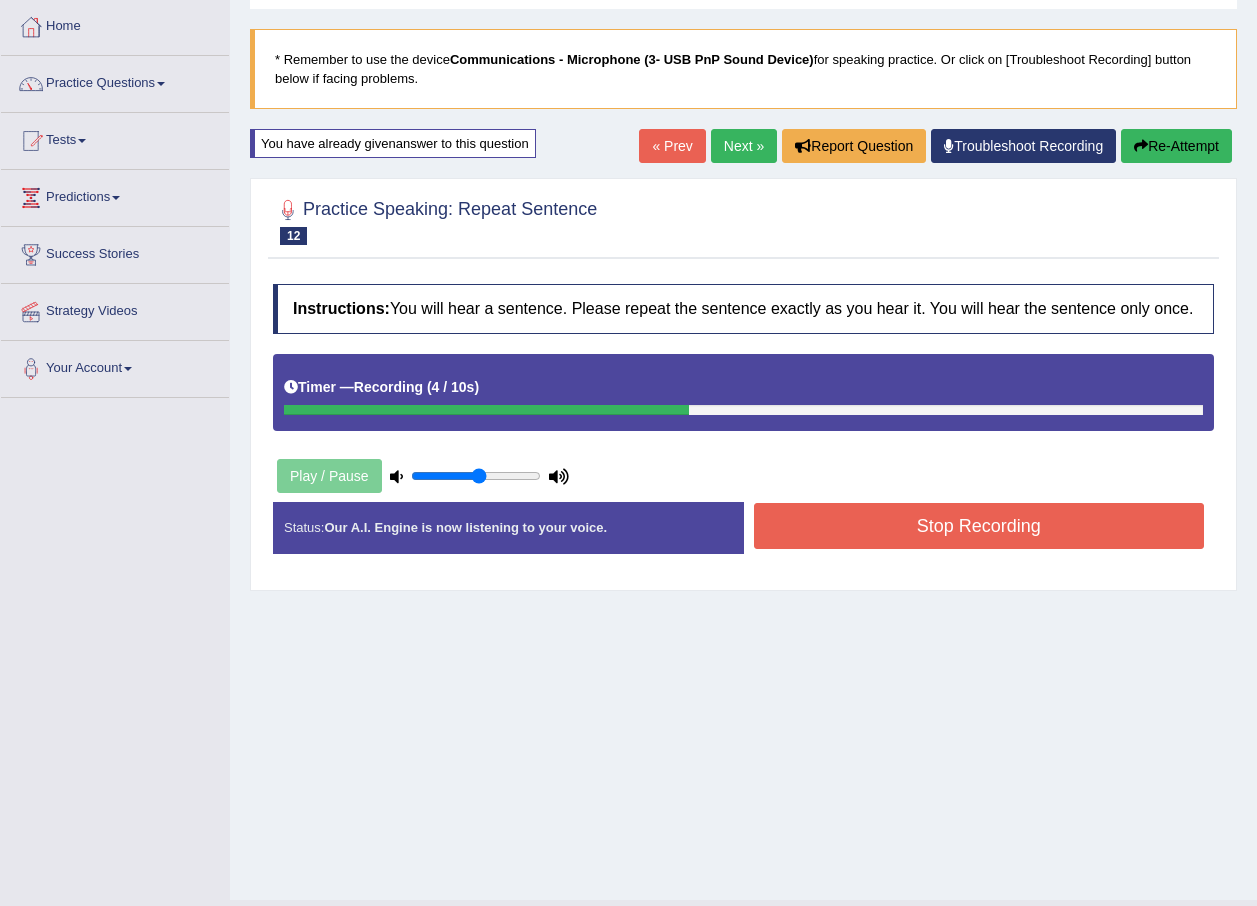 click on "Stop Recording" at bounding box center [979, 526] 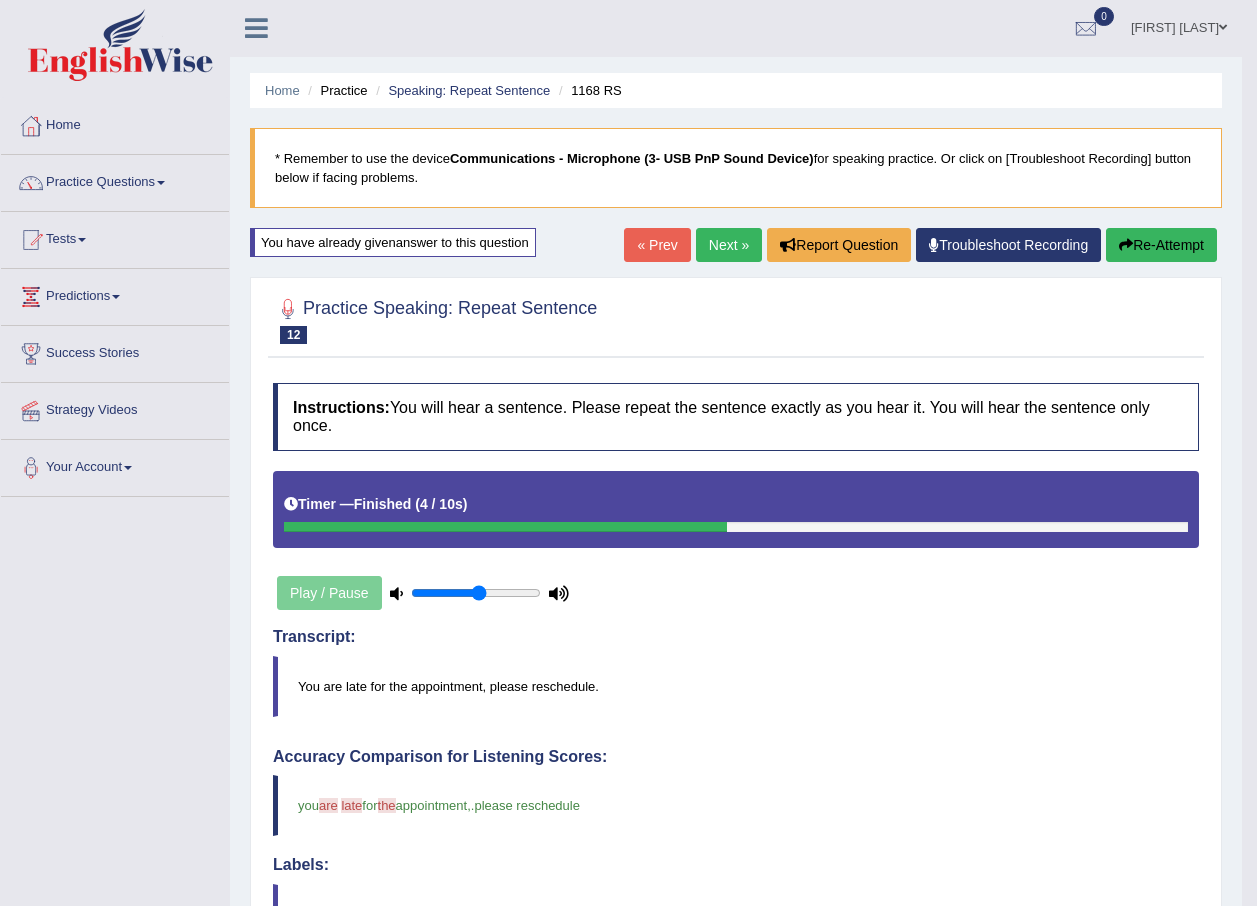 scroll, scrollTop: 0, scrollLeft: 0, axis: both 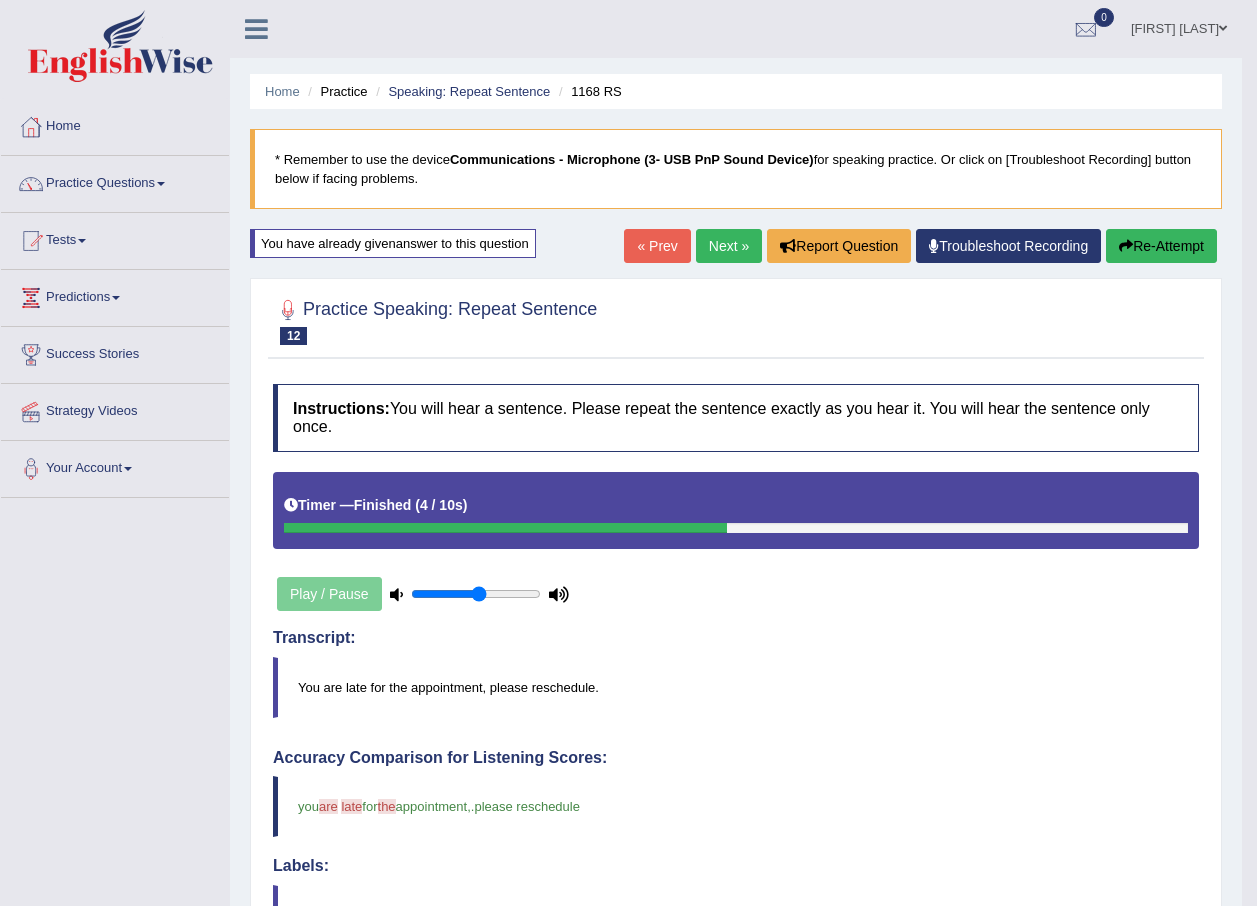 click on "Re-Attempt" at bounding box center (1161, 246) 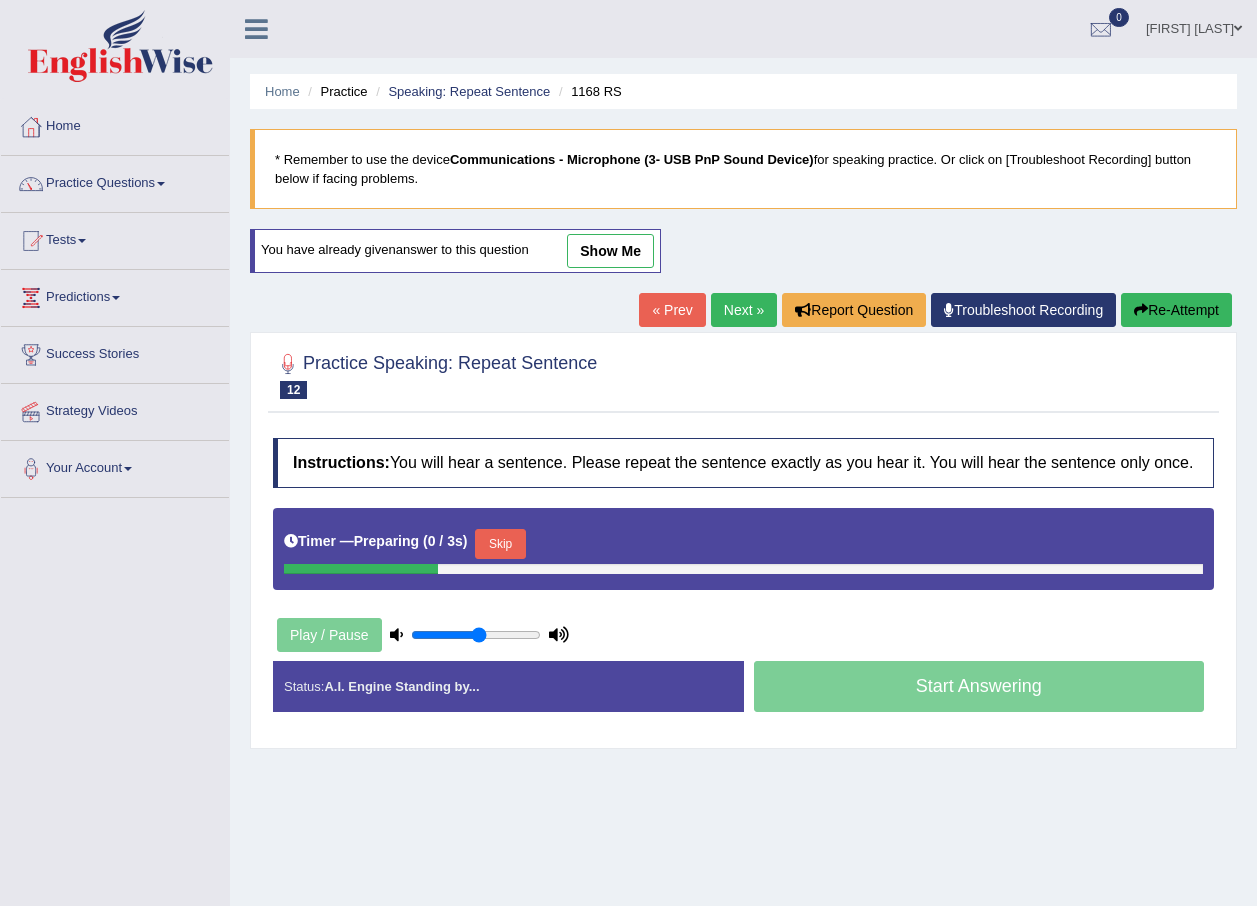 scroll, scrollTop: 0, scrollLeft: 0, axis: both 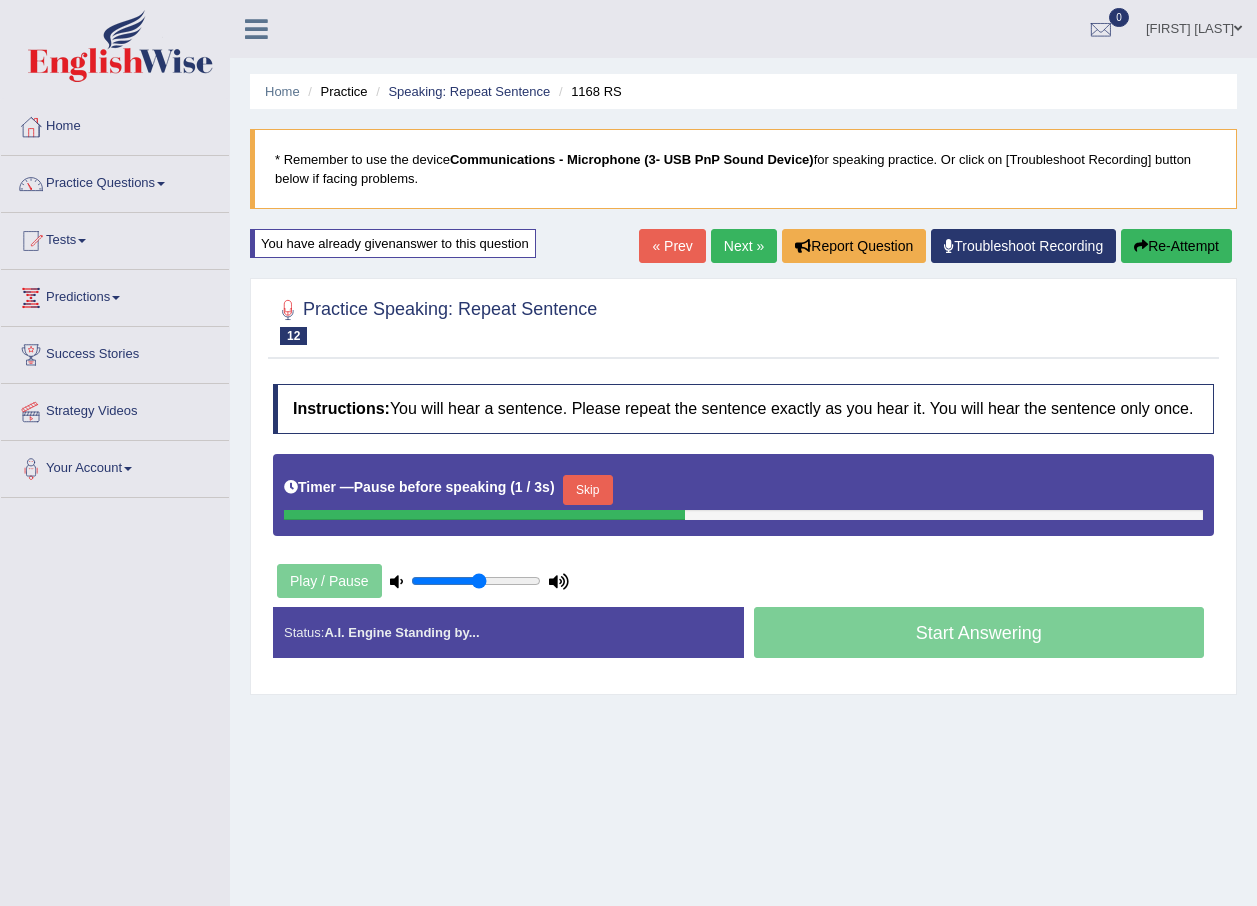 click on "Skip" at bounding box center (588, 490) 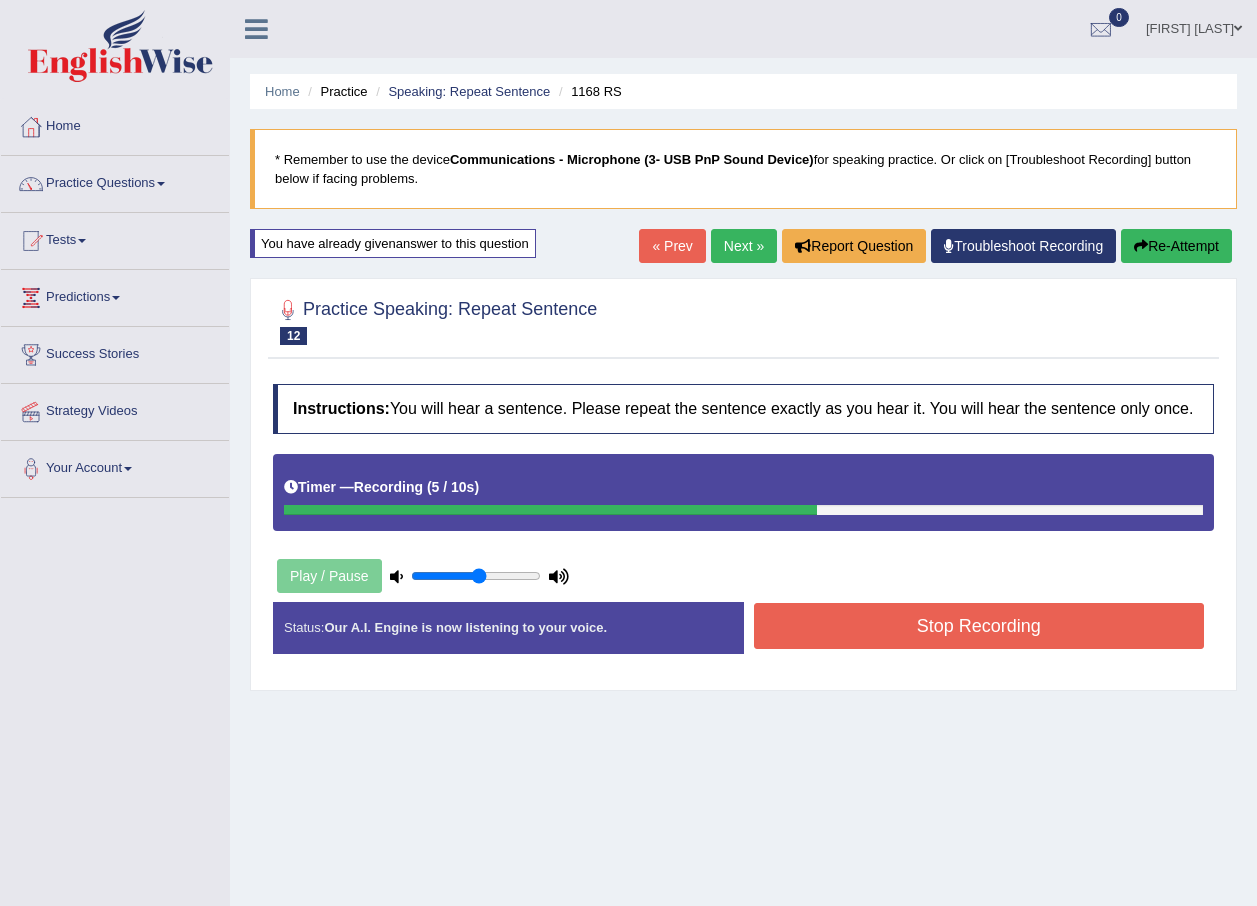 click on "Stop Recording" at bounding box center [979, 626] 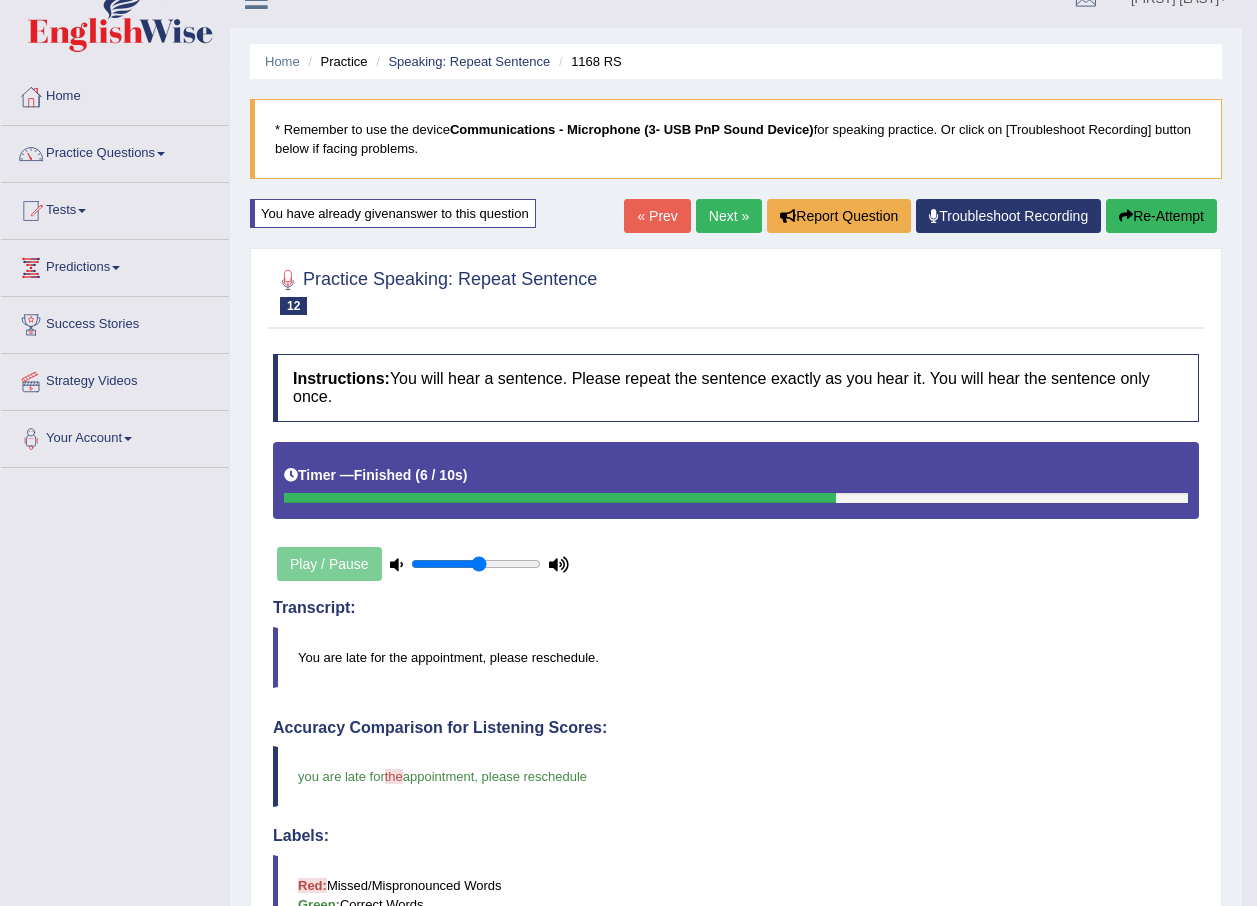 scroll, scrollTop: 0, scrollLeft: 0, axis: both 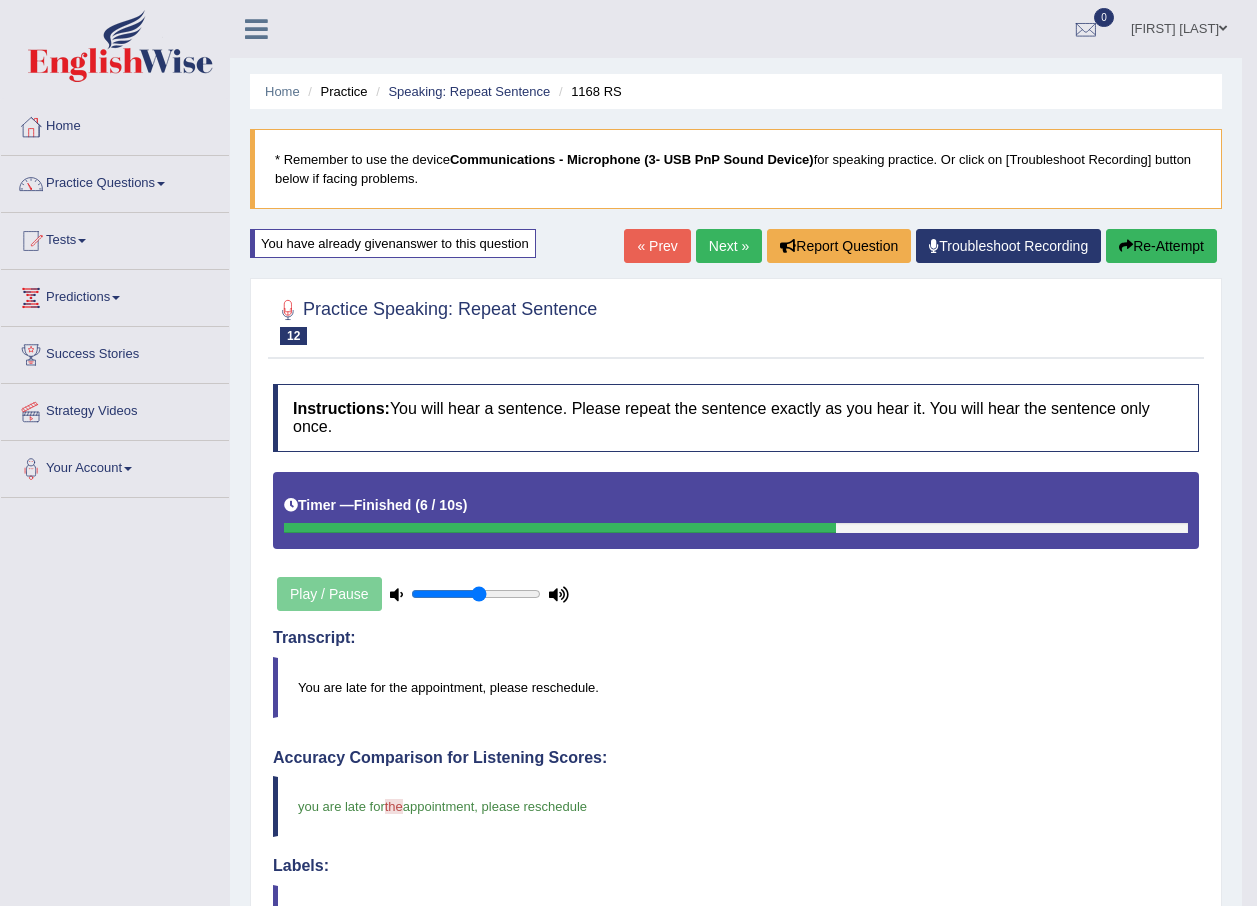 click on "Re-Attempt" at bounding box center [1161, 246] 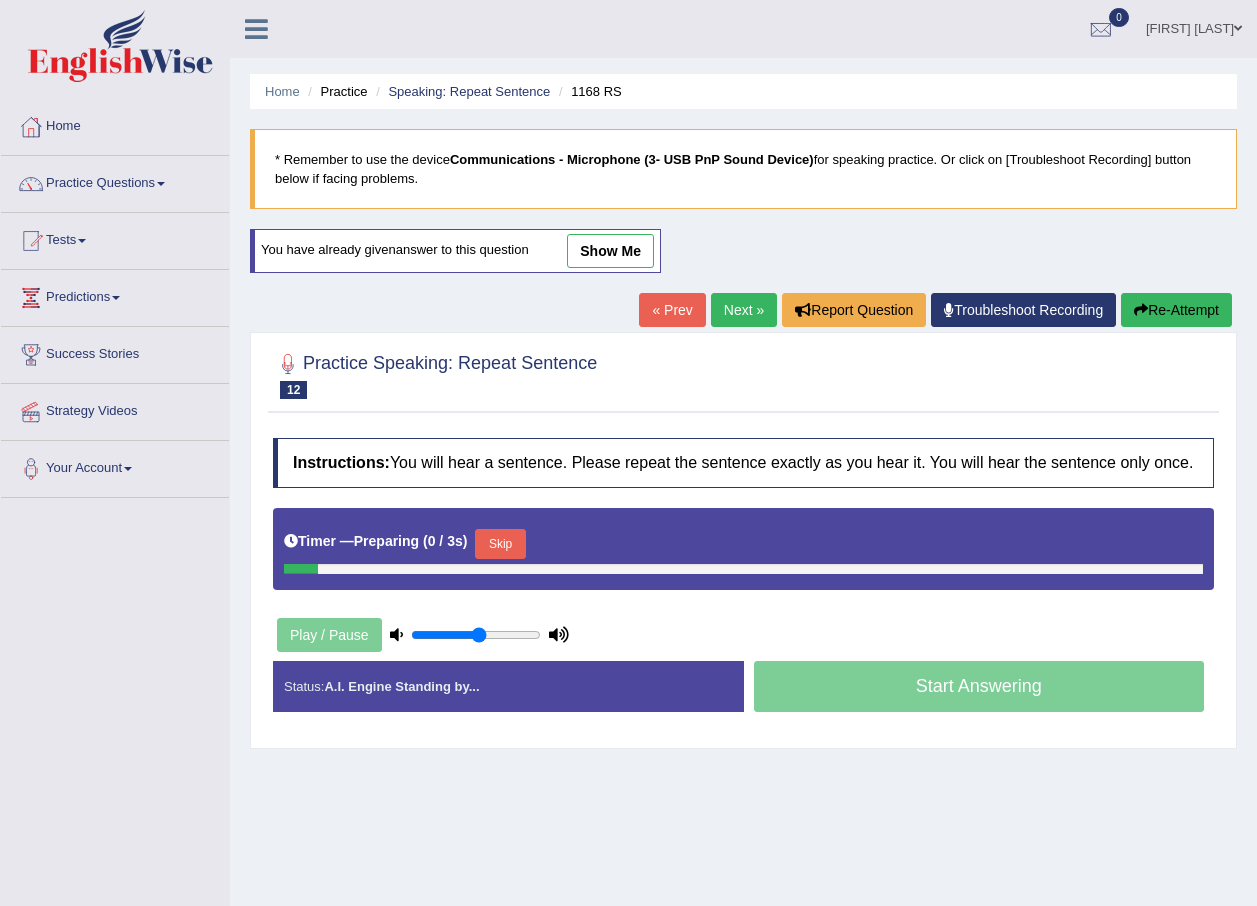 scroll, scrollTop: 0, scrollLeft: 0, axis: both 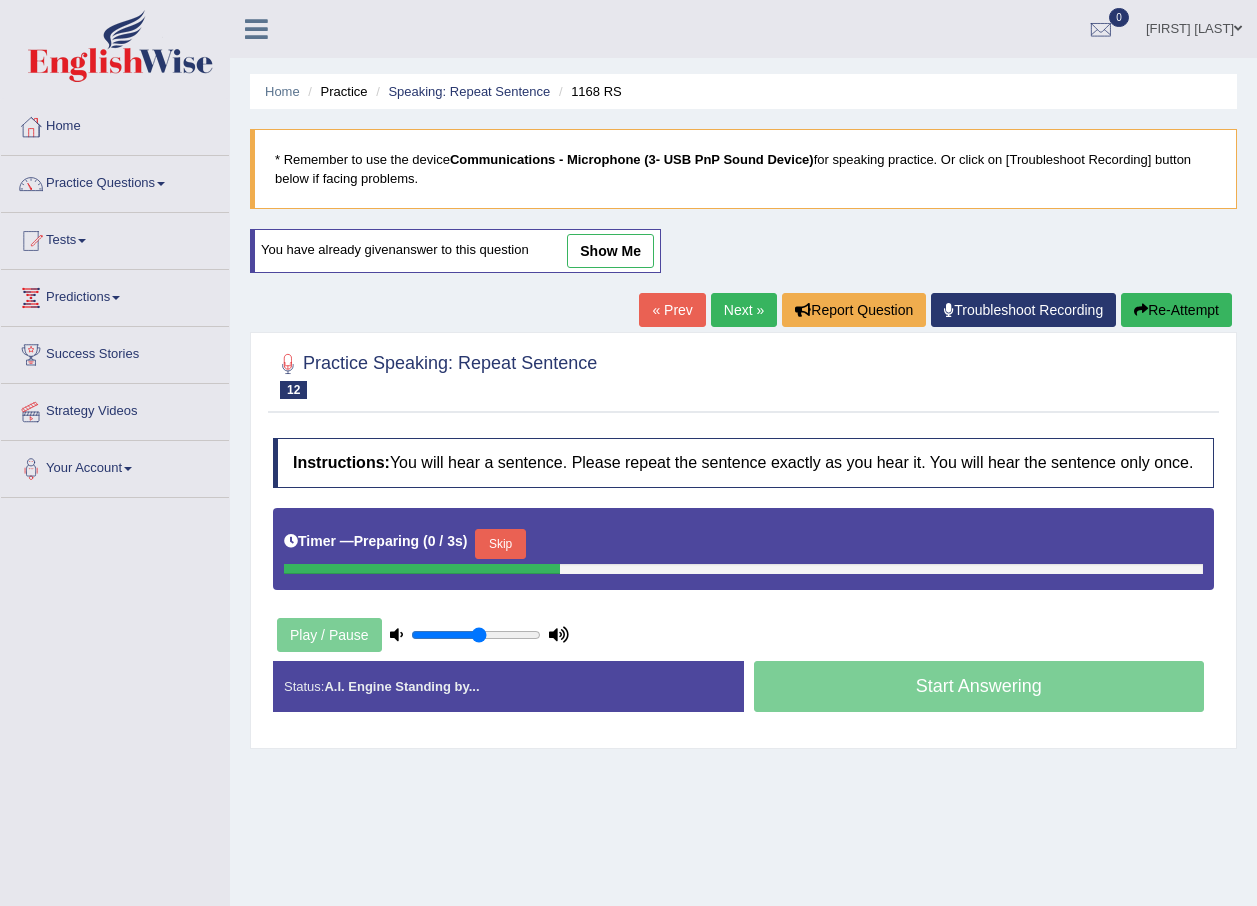 click on "Skip" at bounding box center (500, 544) 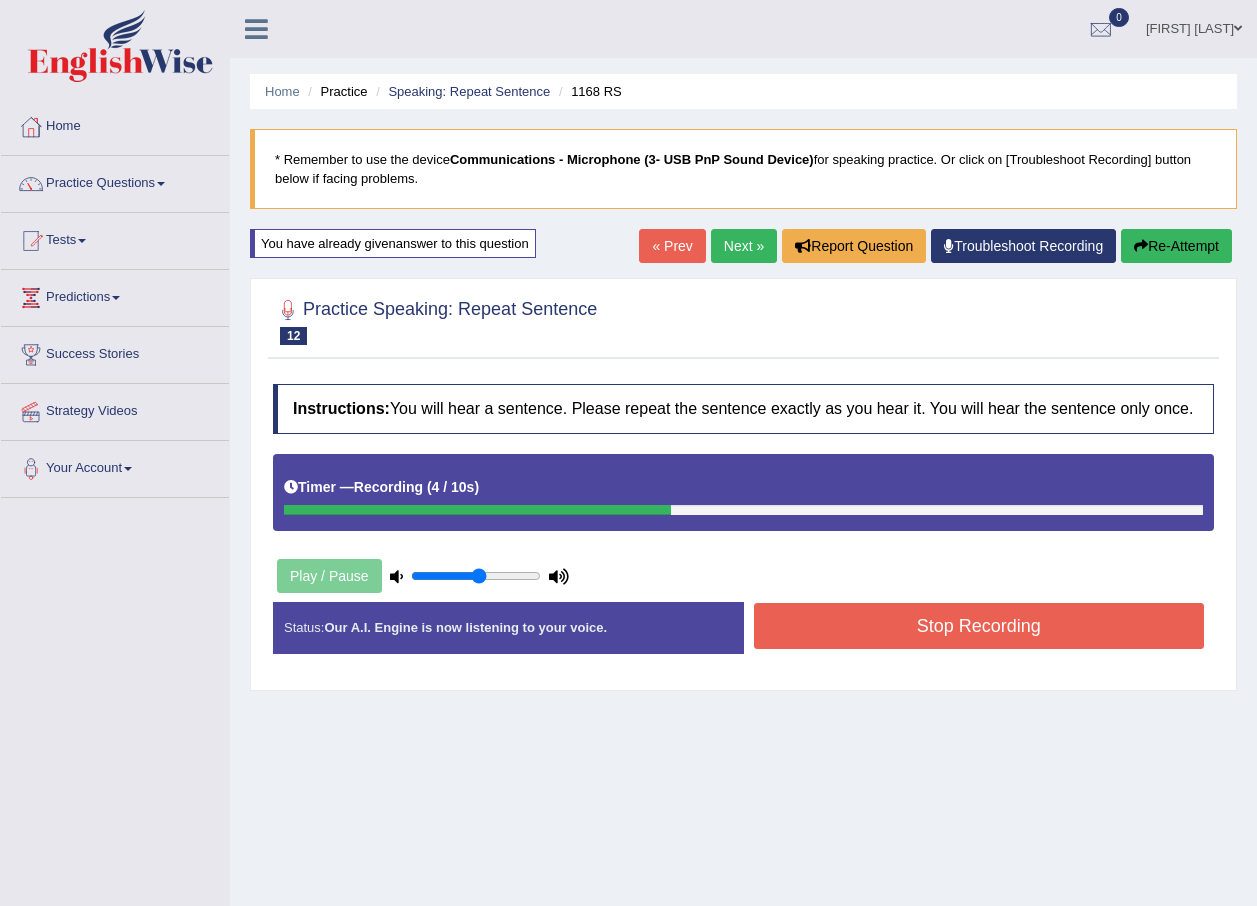 click on "Stop Recording" at bounding box center [979, 626] 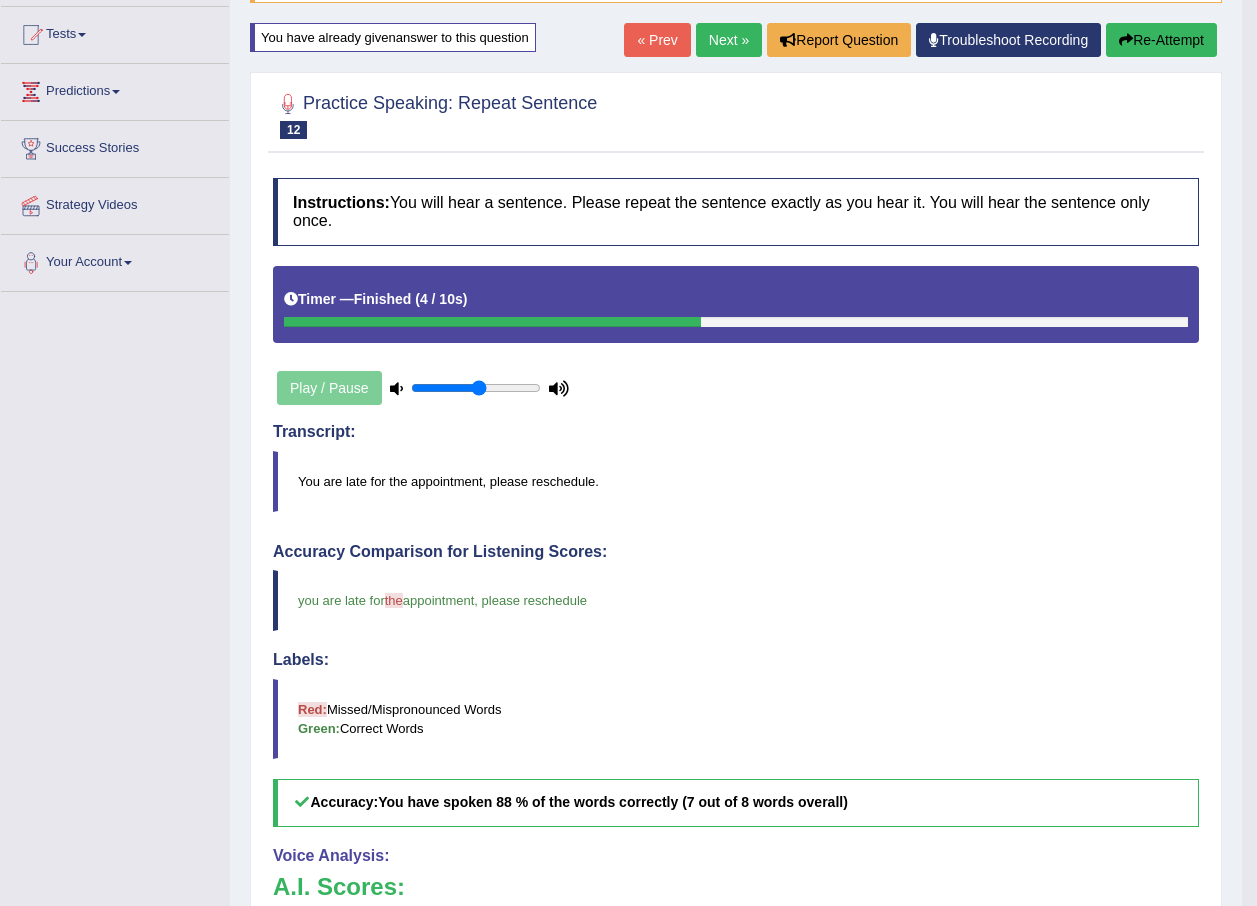 scroll, scrollTop: 0, scrollLeft: 0, axis: both 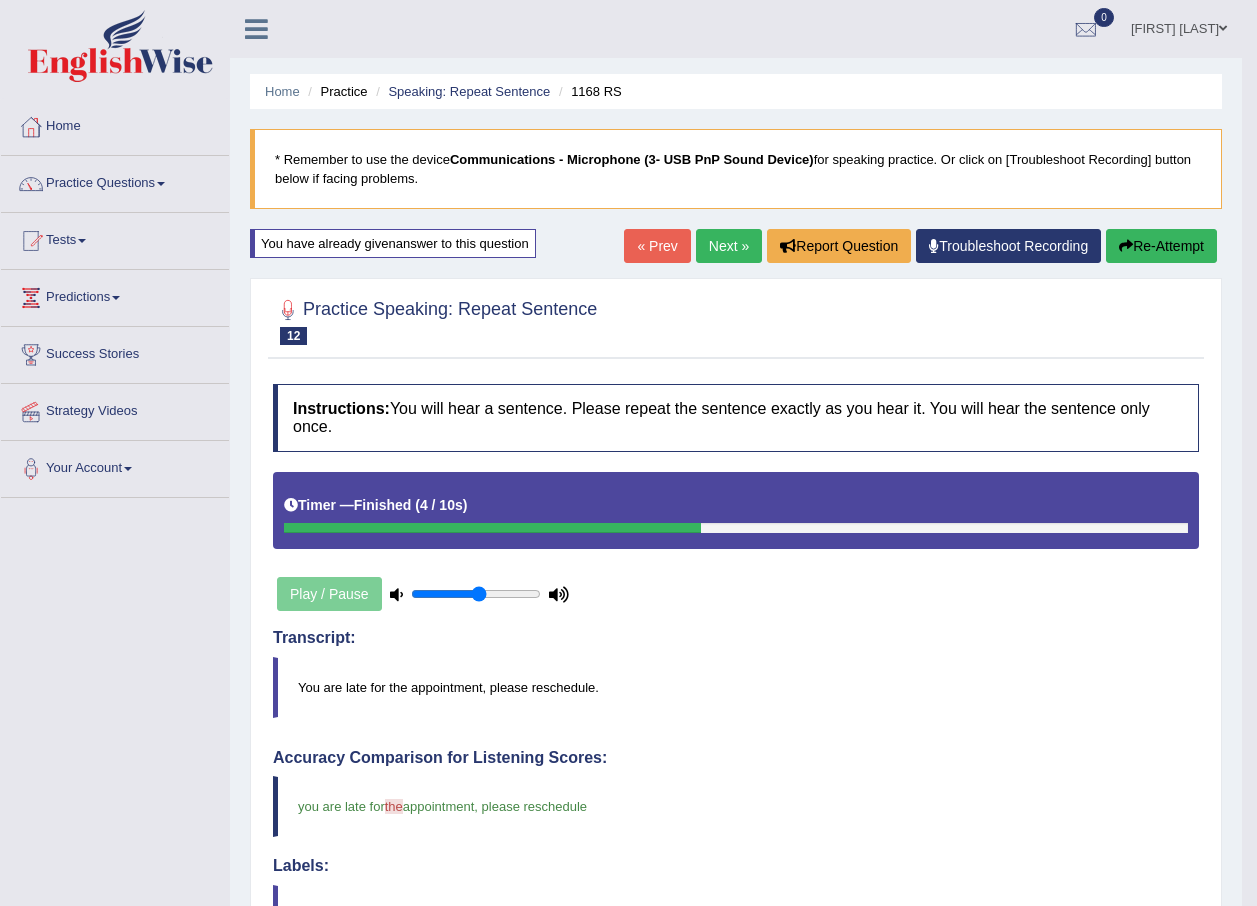 click on "Re-Attempt" at bounding box center [1161, 246] 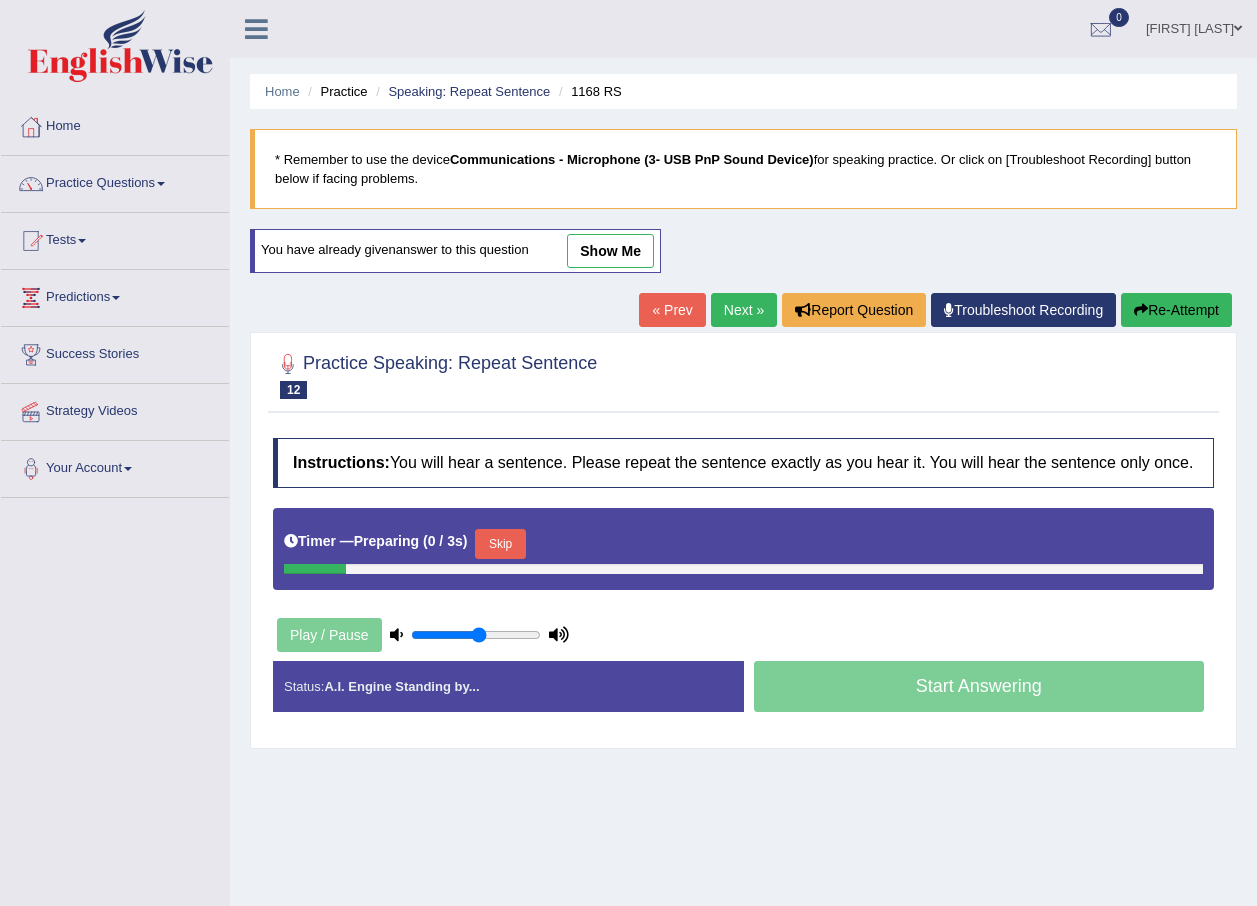 scroll, scrollTop: 0, scrollLeft: 0, axis: both 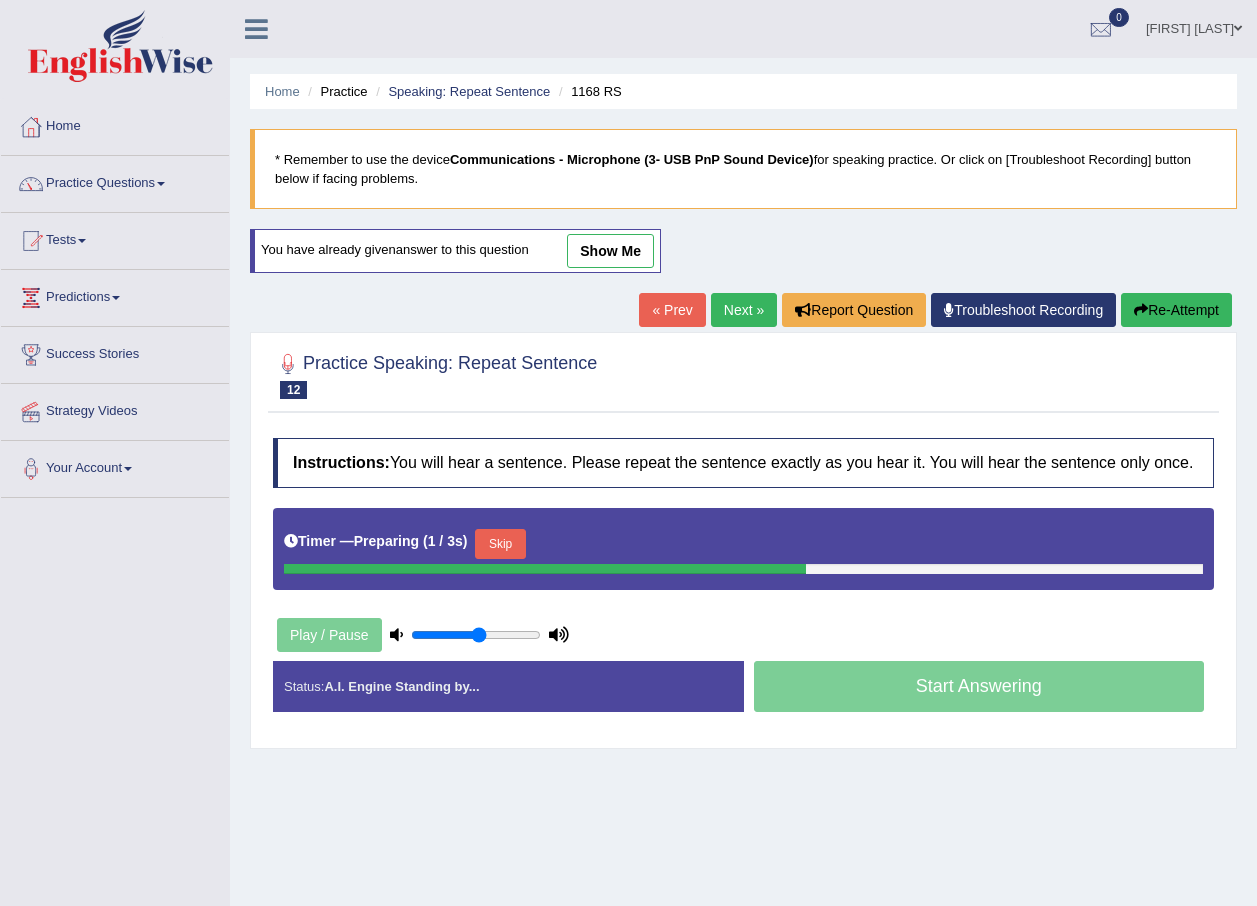 click on "Skip" at bounding box center (500, 544) 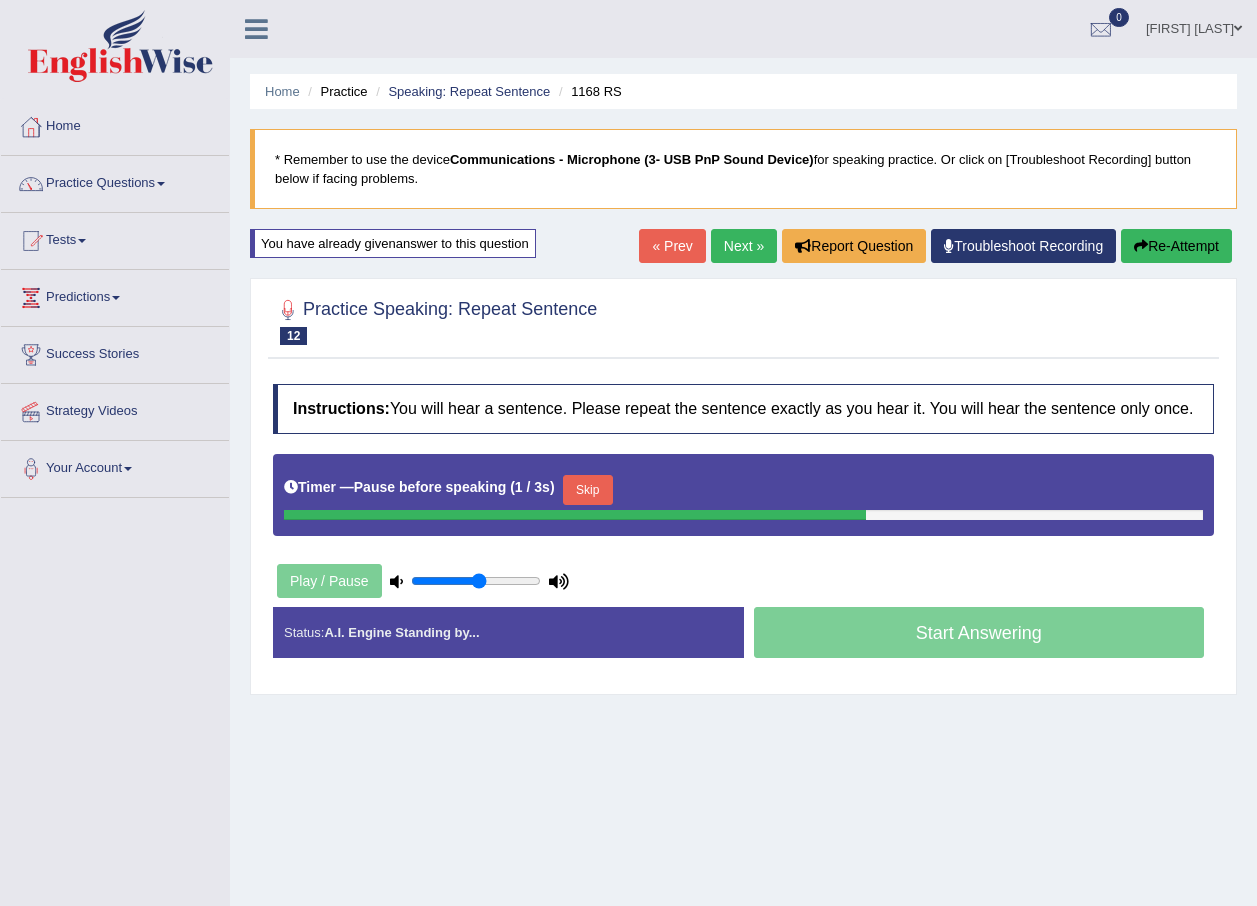 click on "Skip" at bounding box center (588, 490) 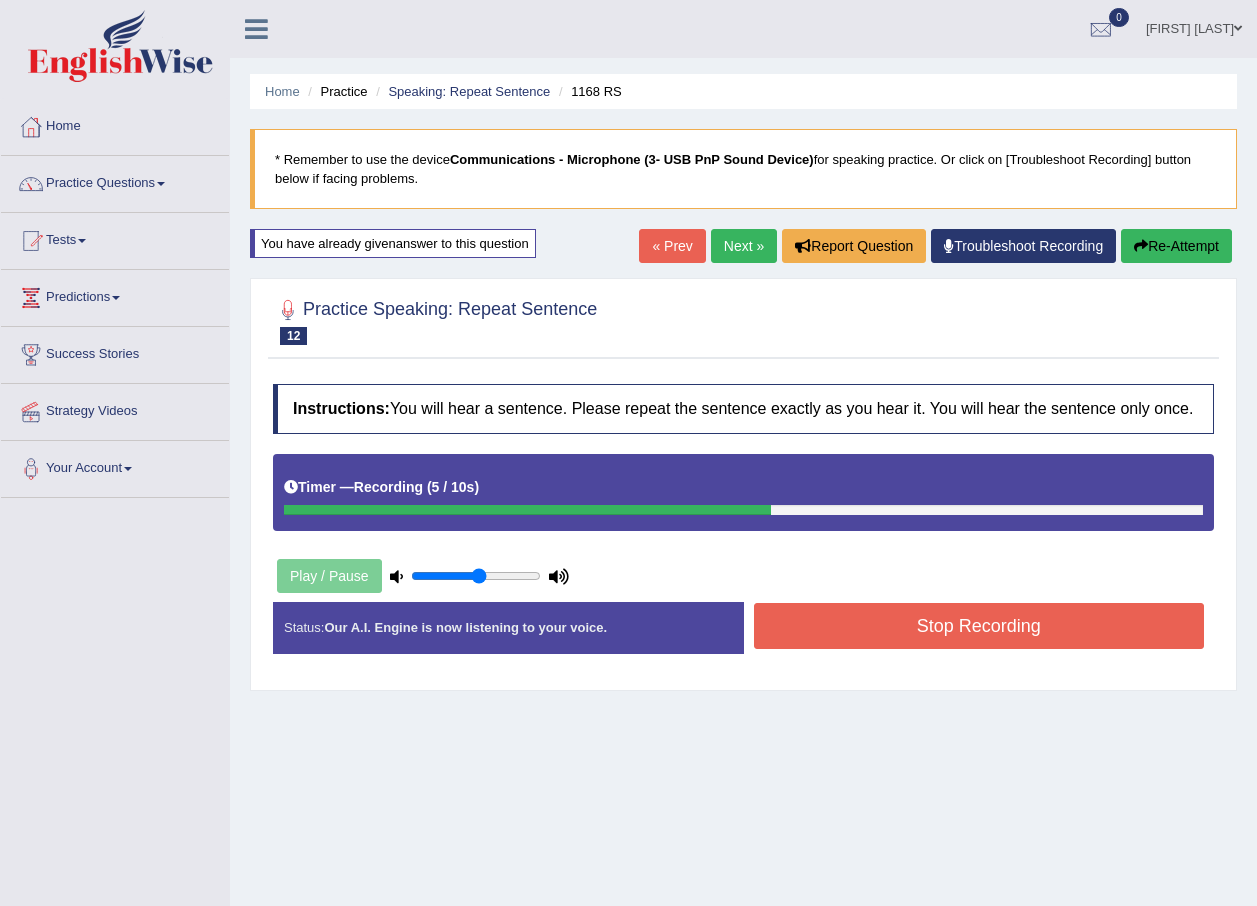 click on "Stop Recording" at bounding box center (979, 626) 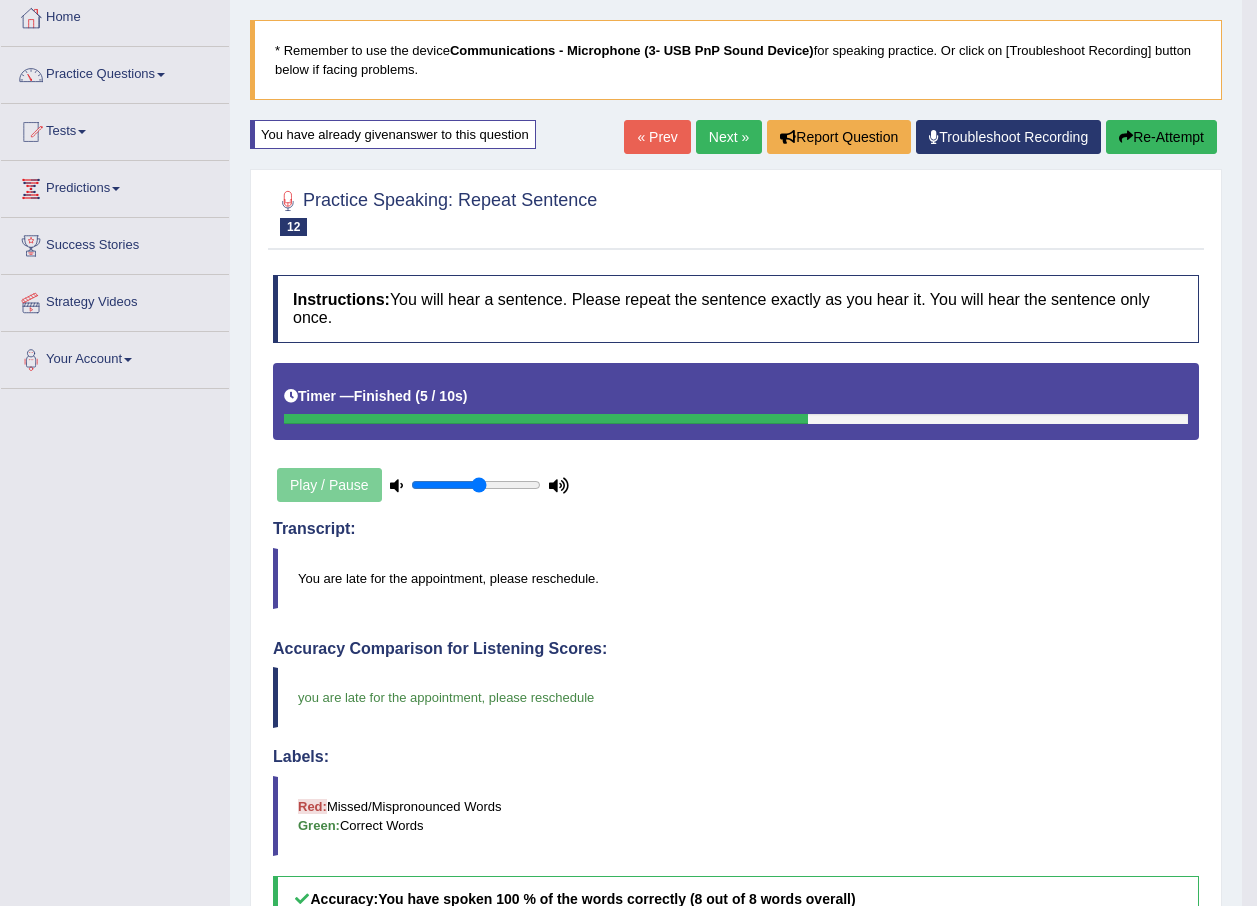 scroll, scrollTop: 0, scrollLeft: 0, axis: both 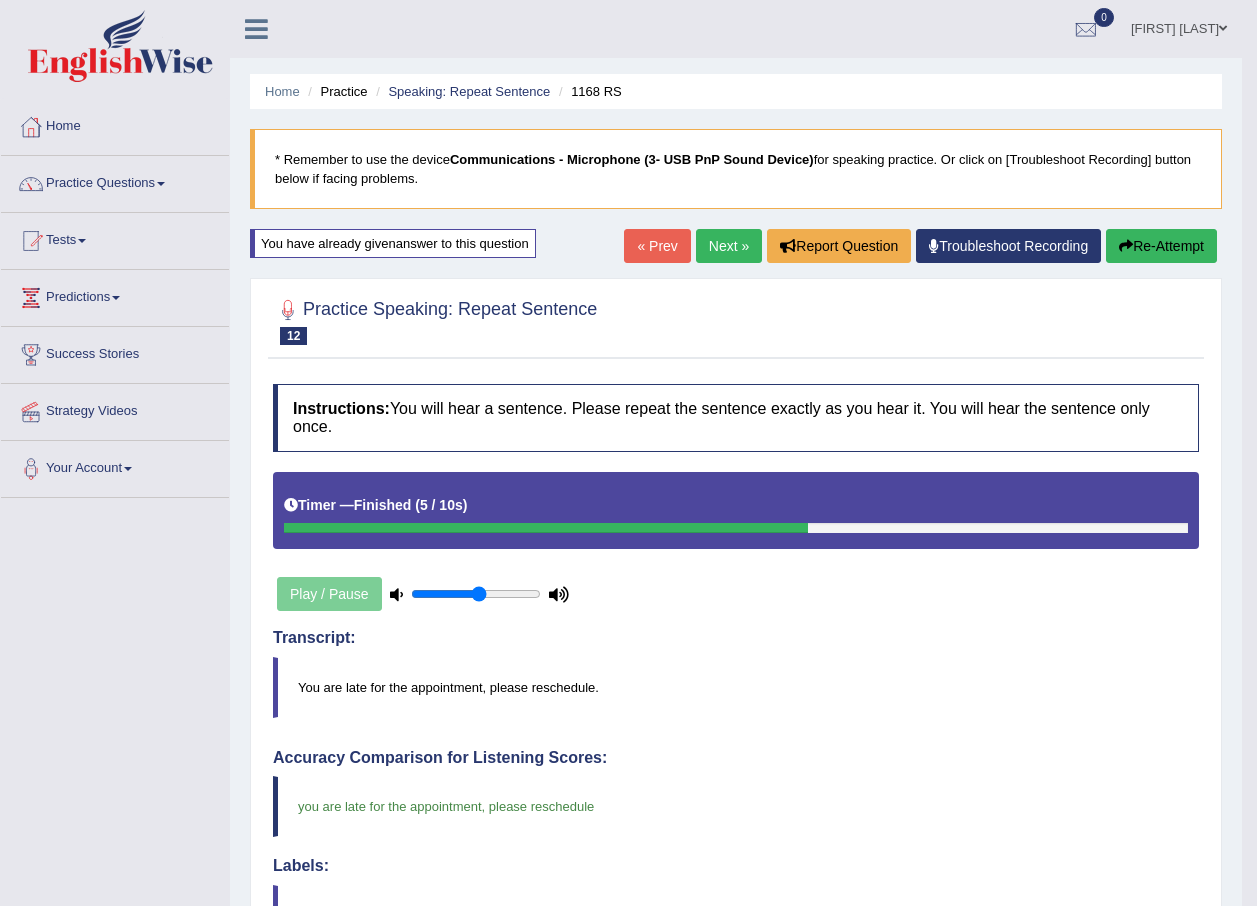 click on "Next »" at bounding box center [729, 246] 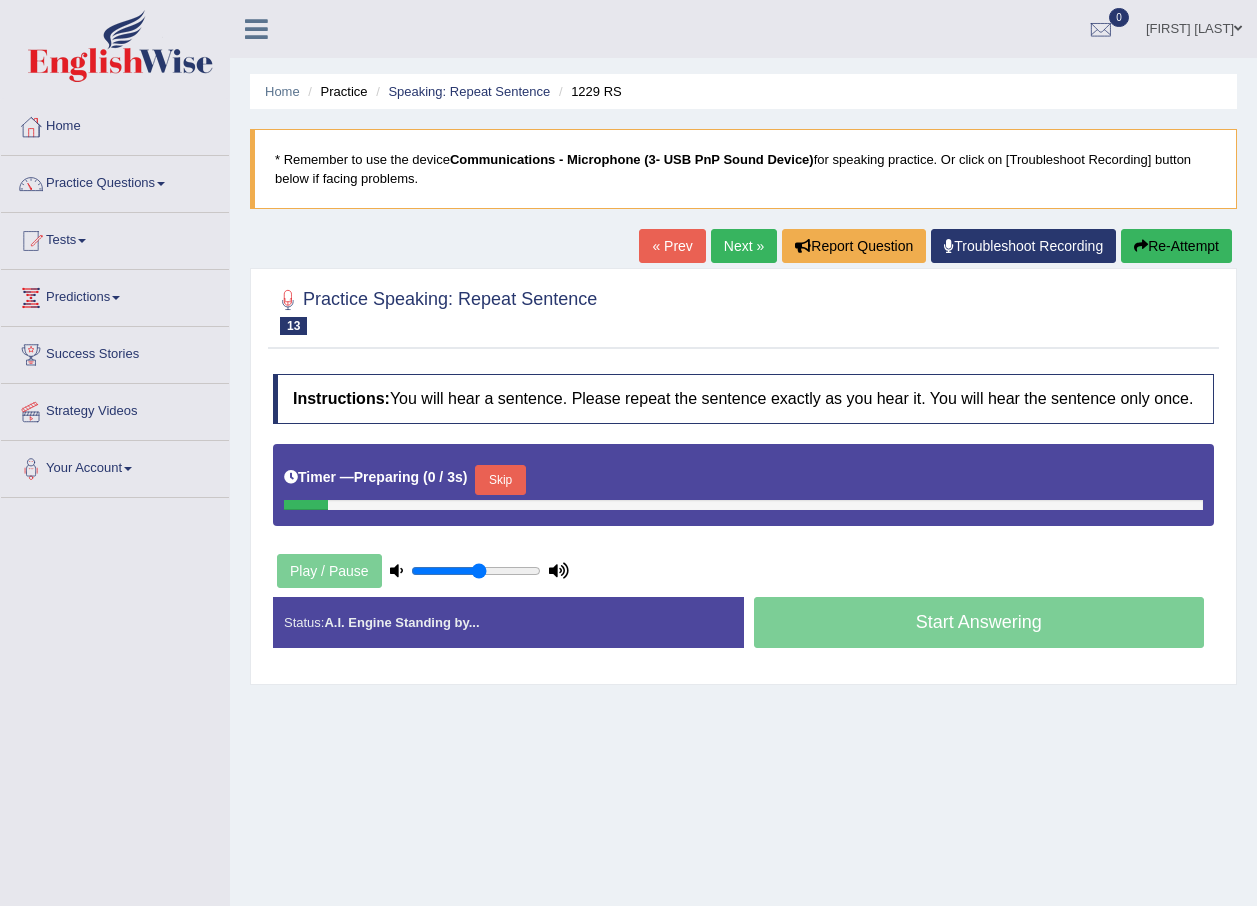 scroll, scrollTop: 0, scrollLeft: 0, axis: both 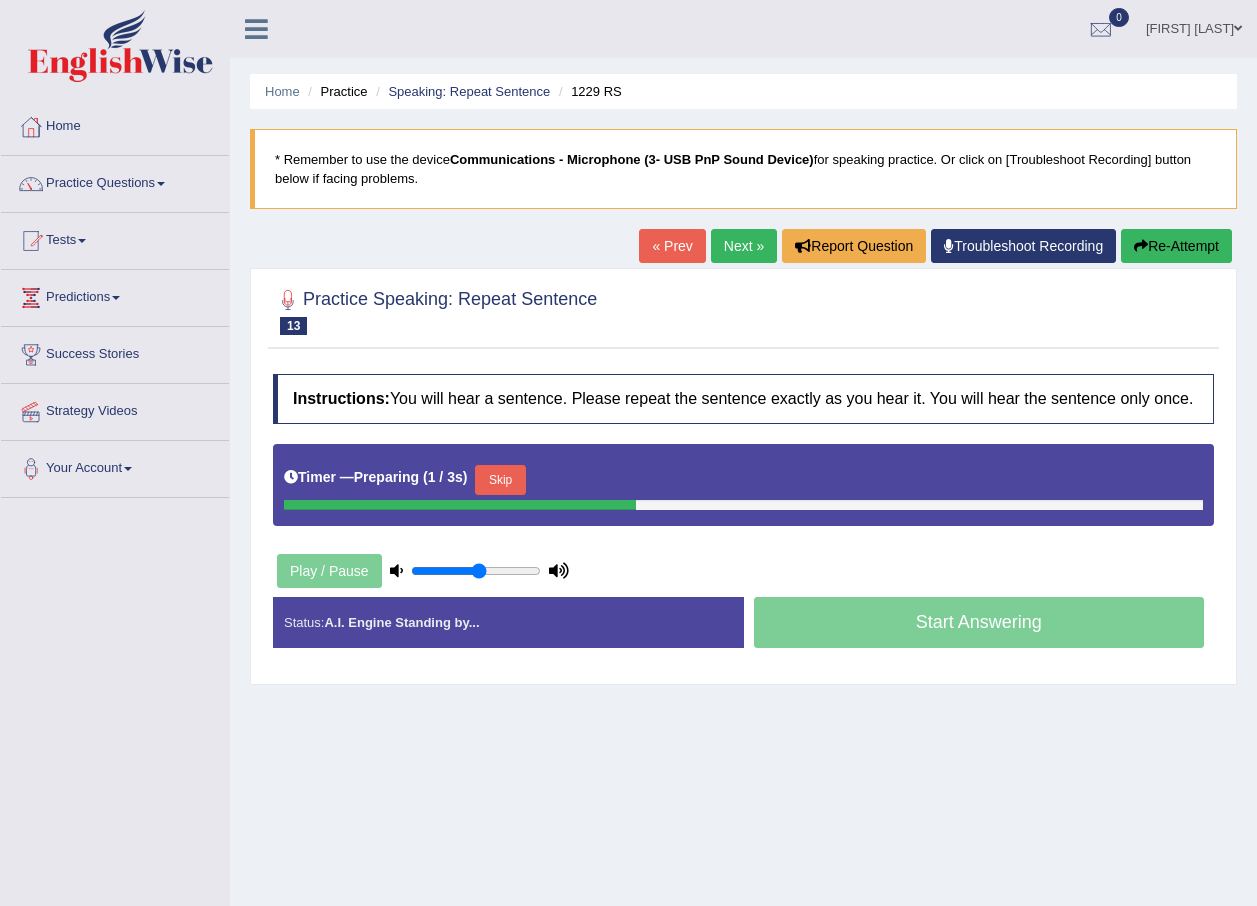 click on "Skip" at bounding box center [500, 480] 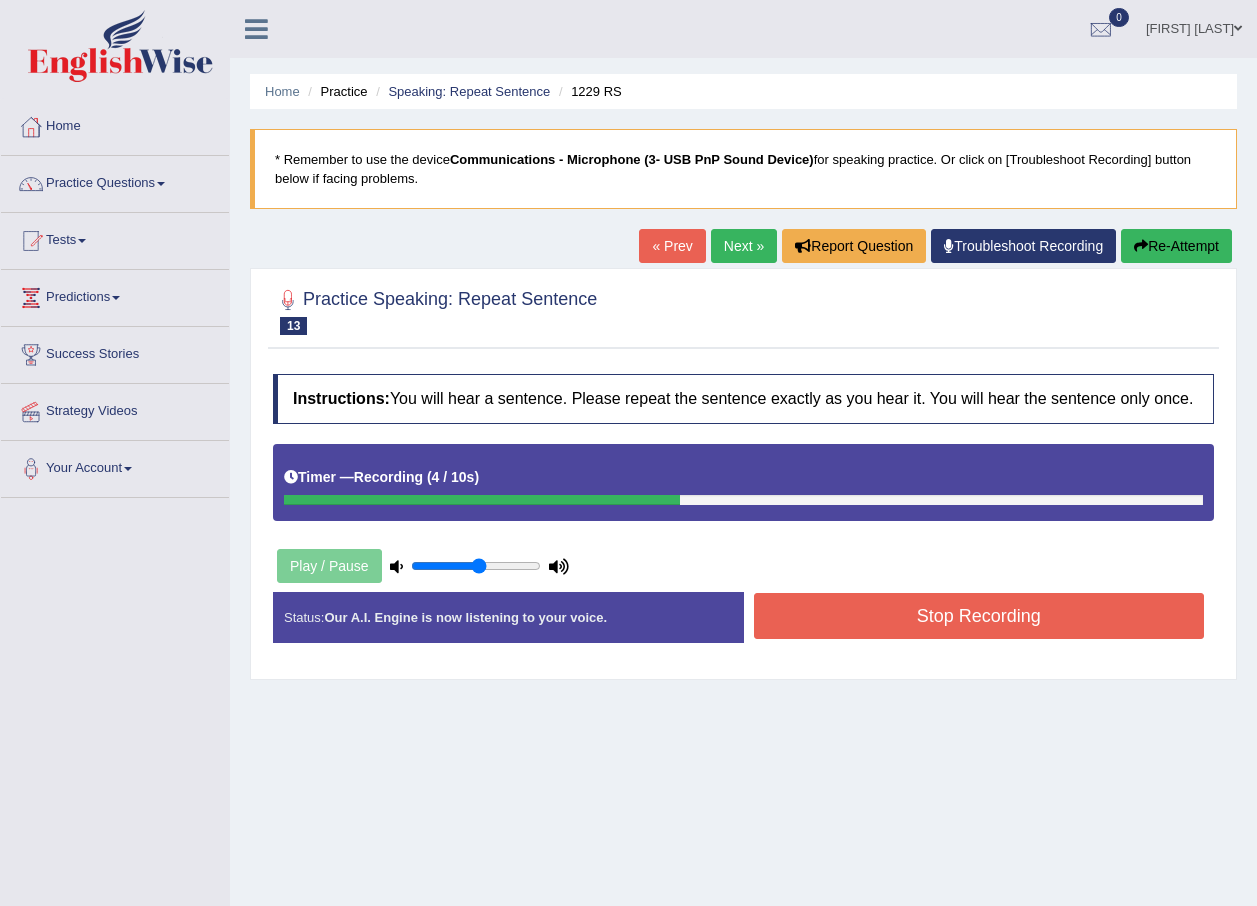click on "Stop Recording" at bounding box center (979, 616) 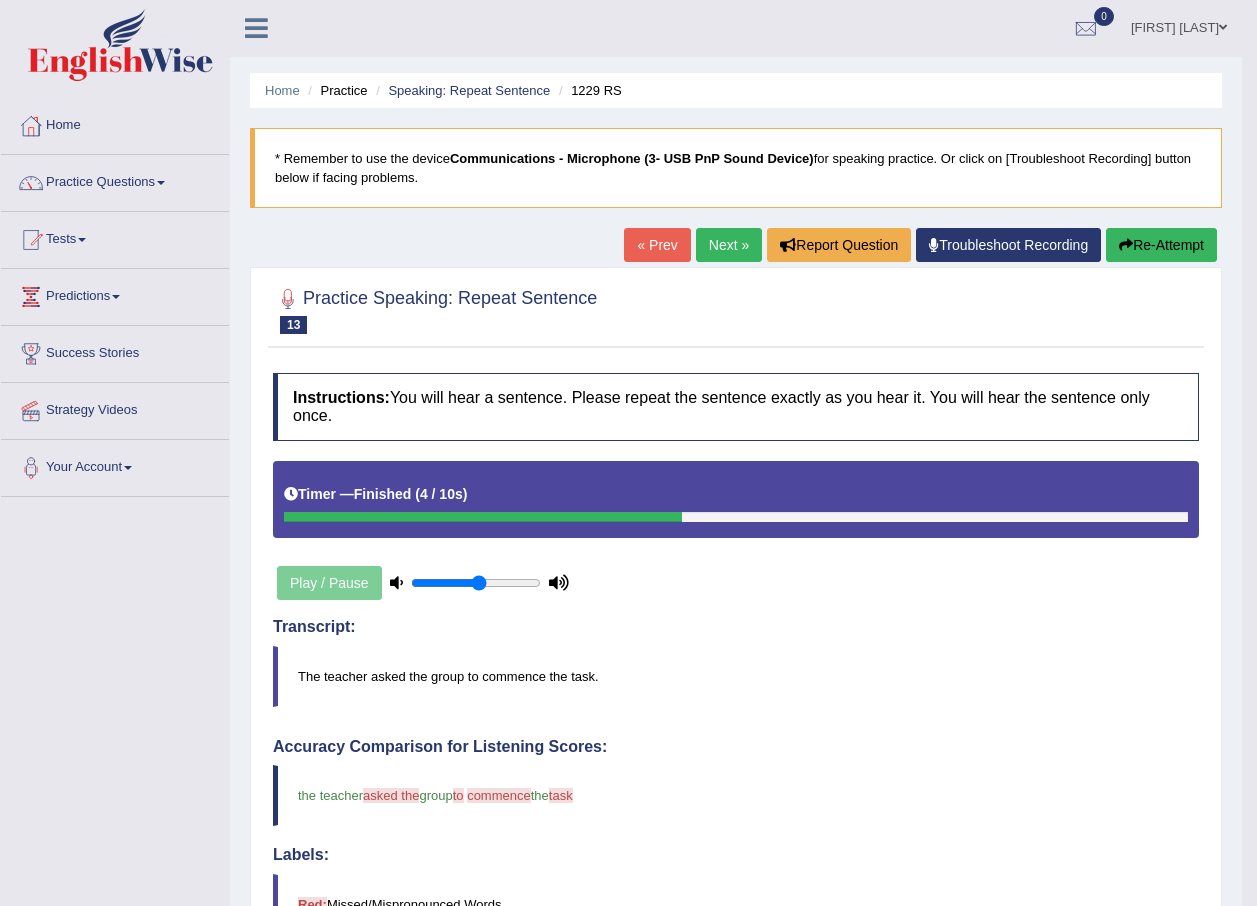 scroll, scrollTop: 0, scrollLeft: 0, axis: both 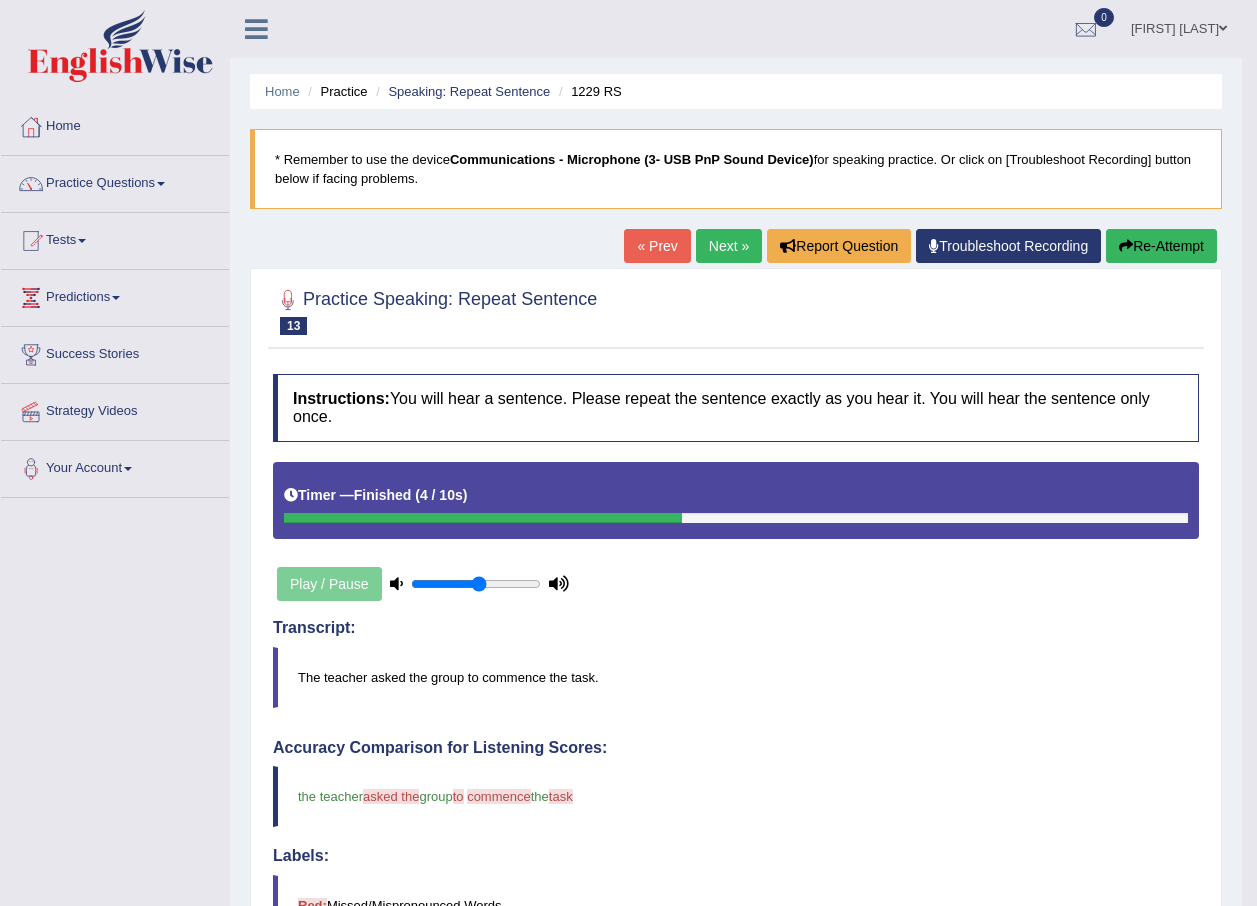 click at bounding box center [736, 310] 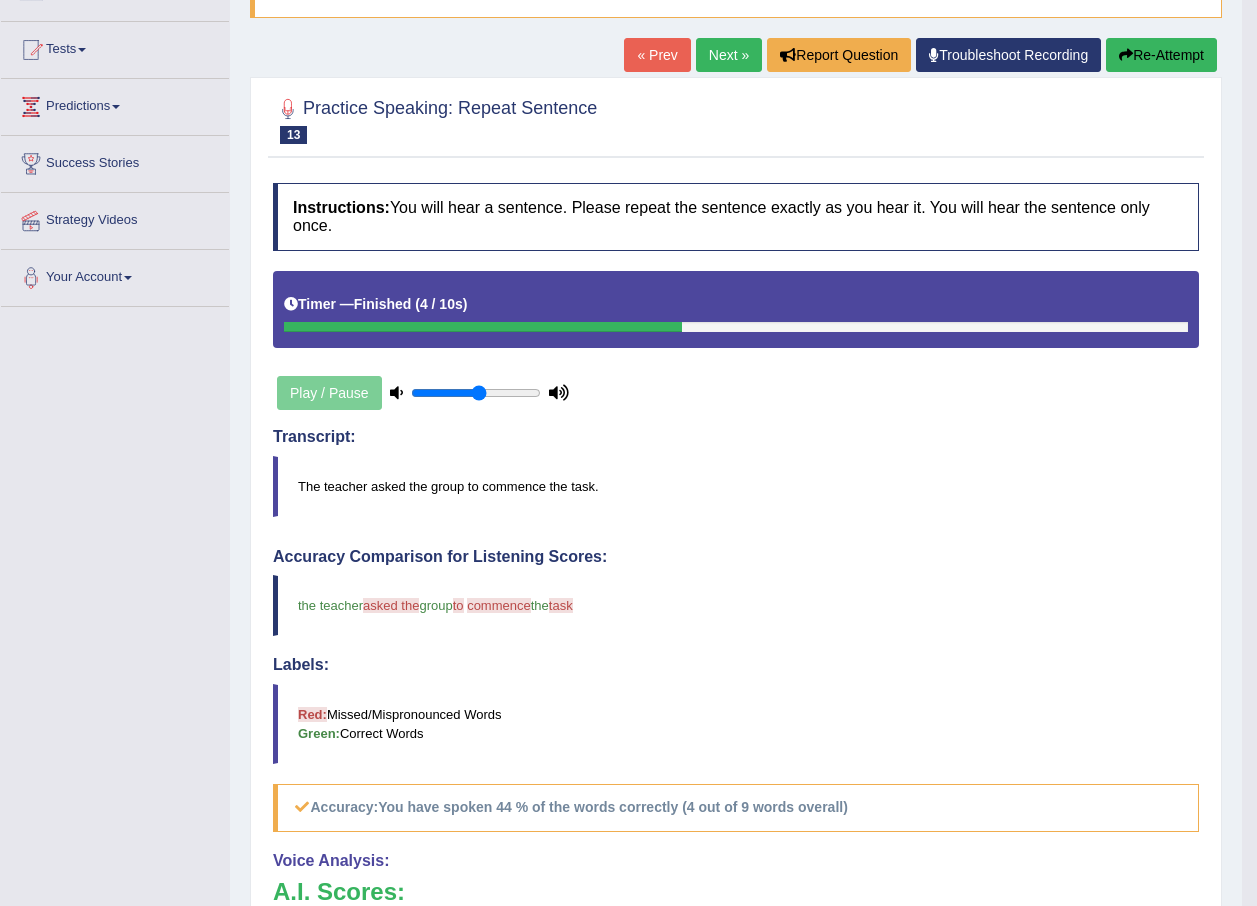 scroll, scrollTop: 0, scrollLeft: 0, axis: both 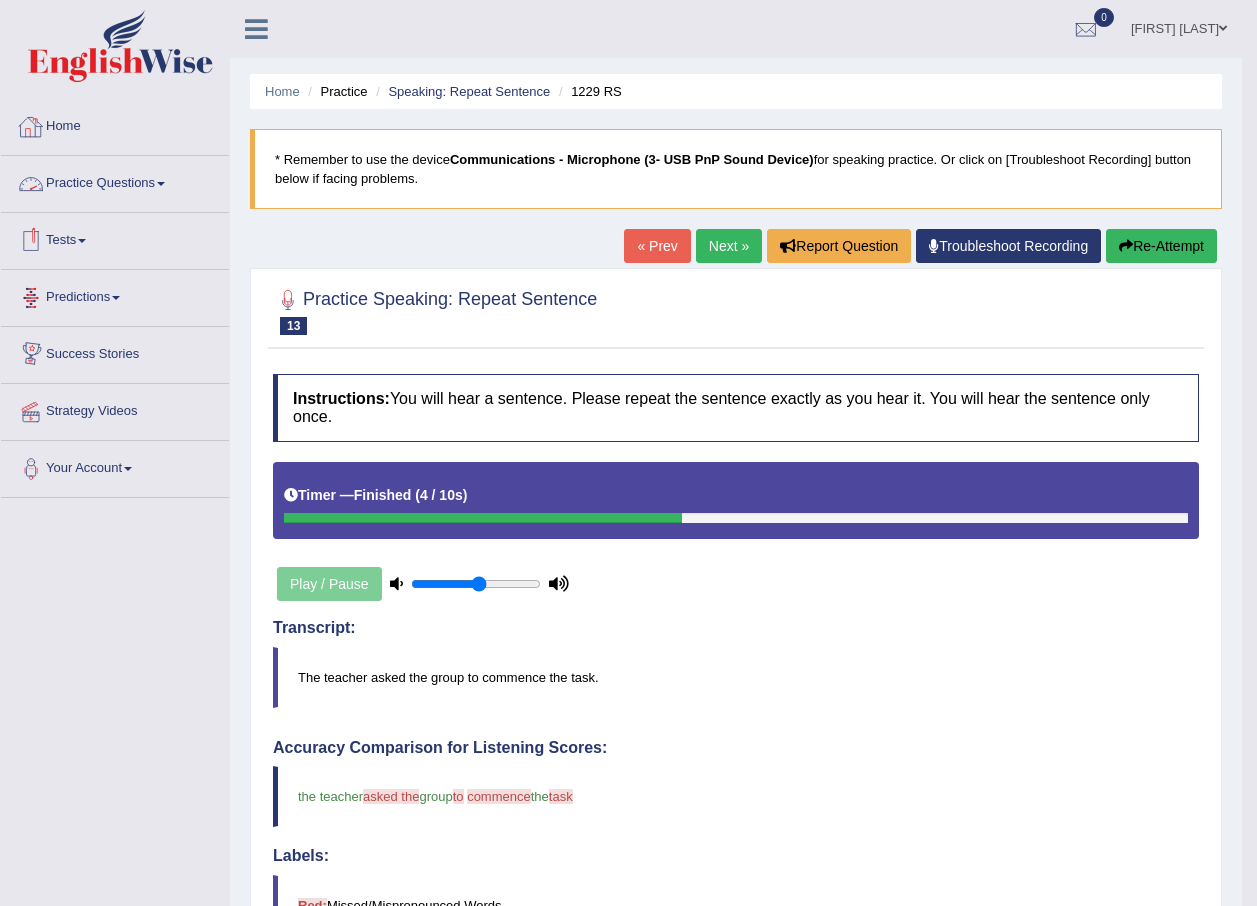 click at bounding box center [31, 127] 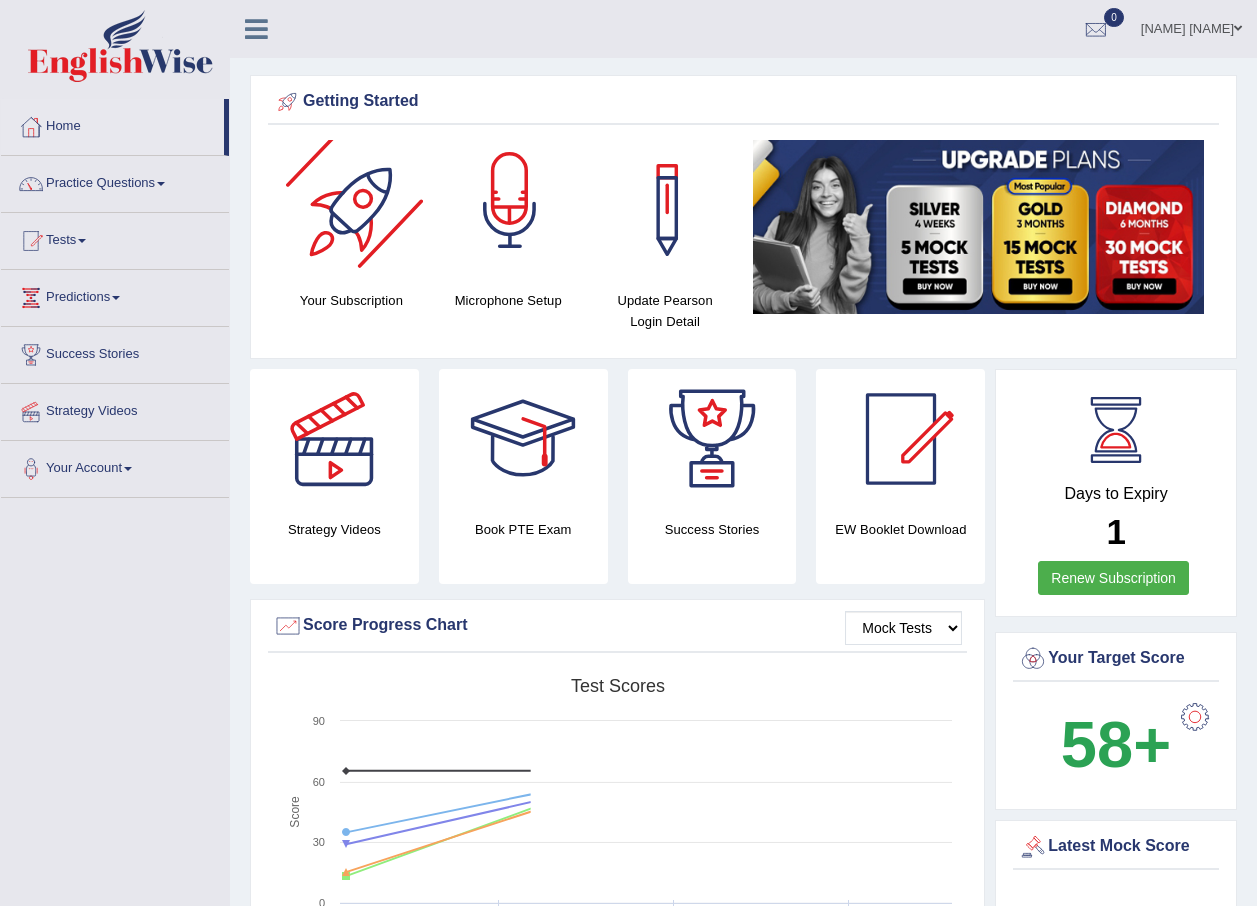 scroll, scrollTop: 0, scrollLeft: 0, axis: both 